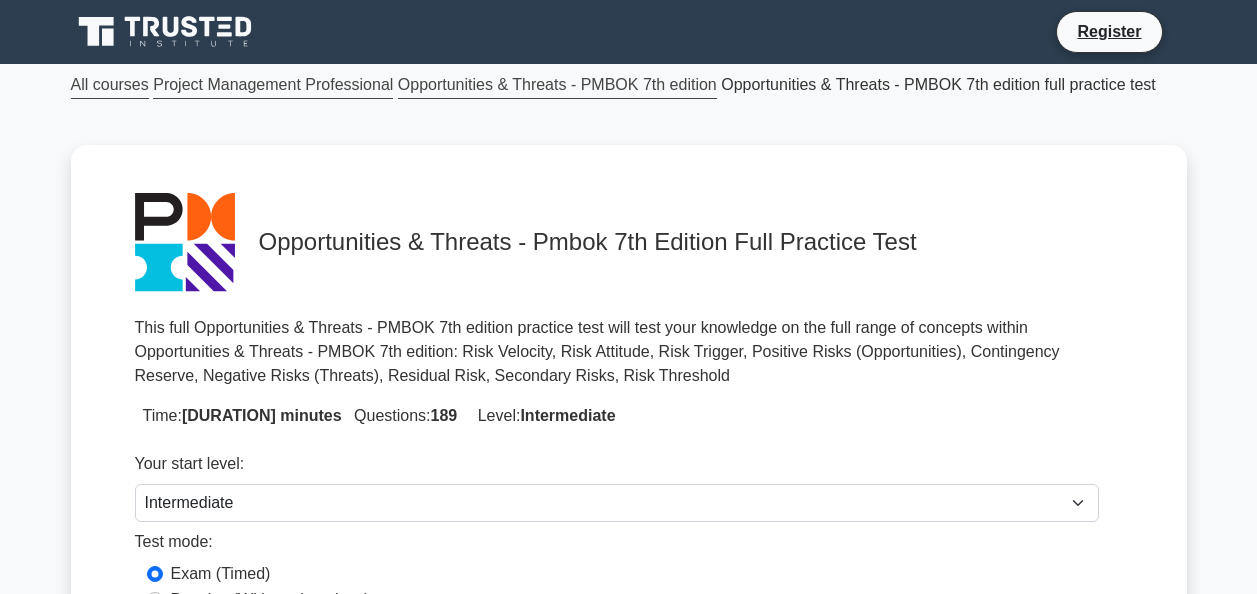 scroll, scrollTop: 0, scrollLeft: 0, axis: both 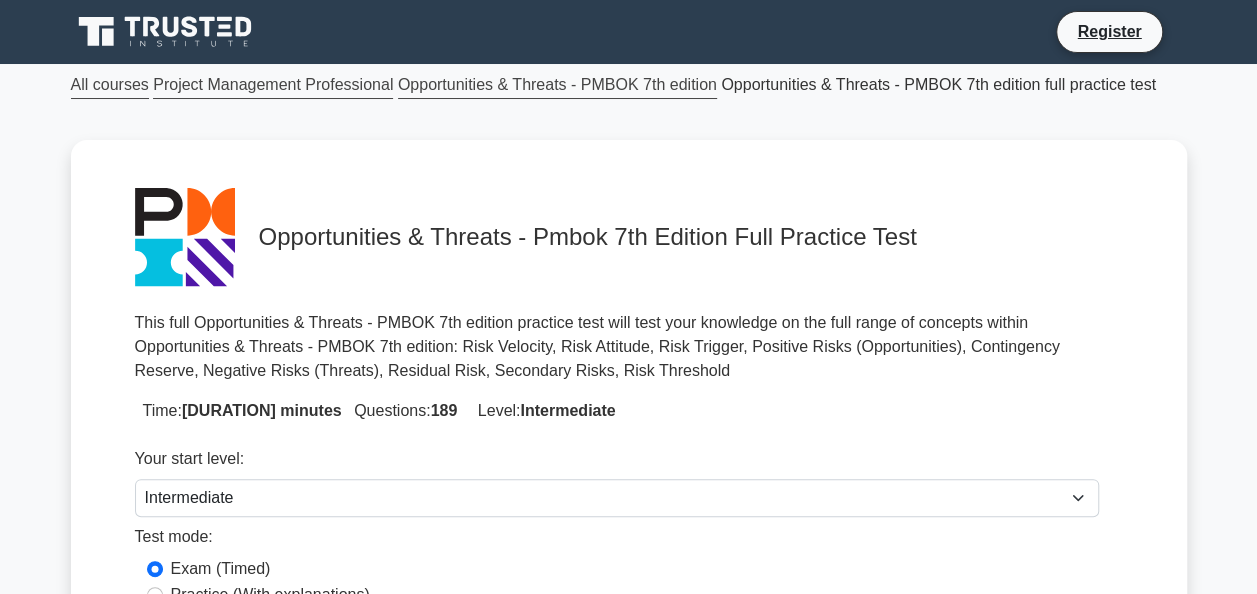 drag, startPoint x: 0, startPoint y: 0, endPoint x: 524, endPoint y: 370, distance: 641.4639 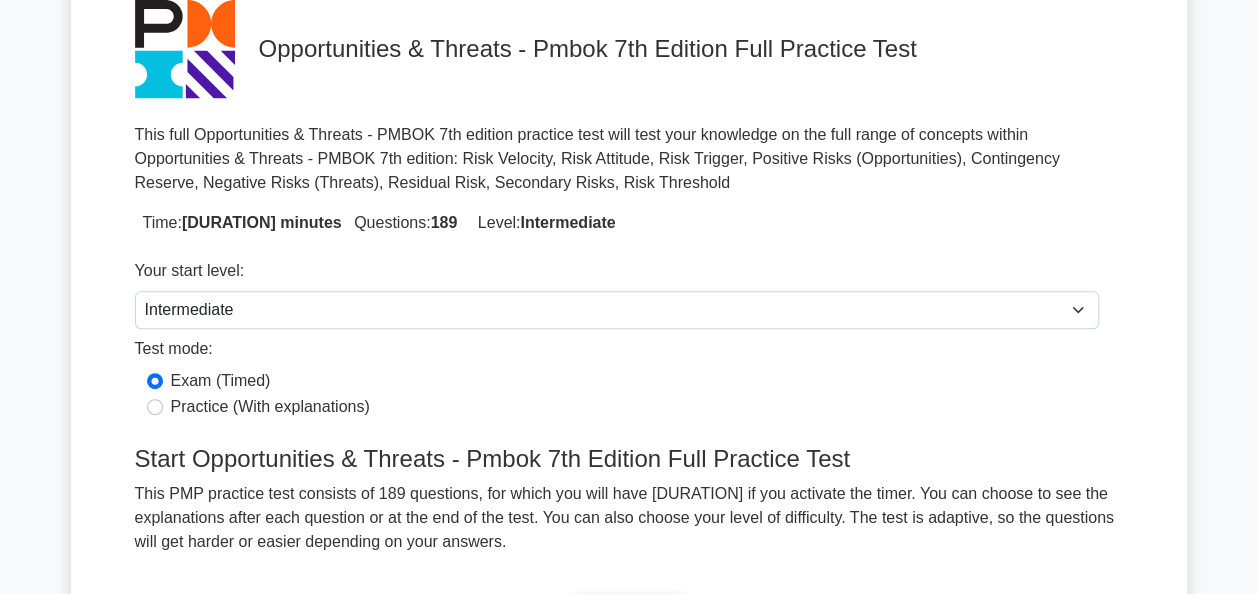 scroll, scrollTop: 199, scrollLeft: 0, axis: vertical 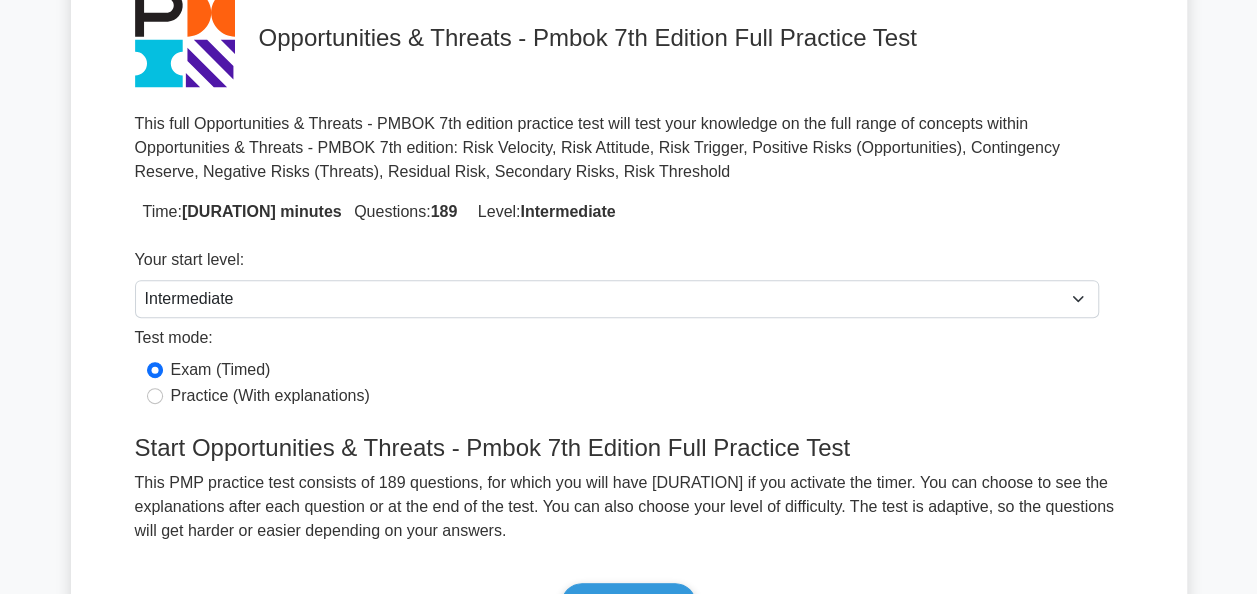 click on "Practice (With explanations)" at bounding box center [270, 396] 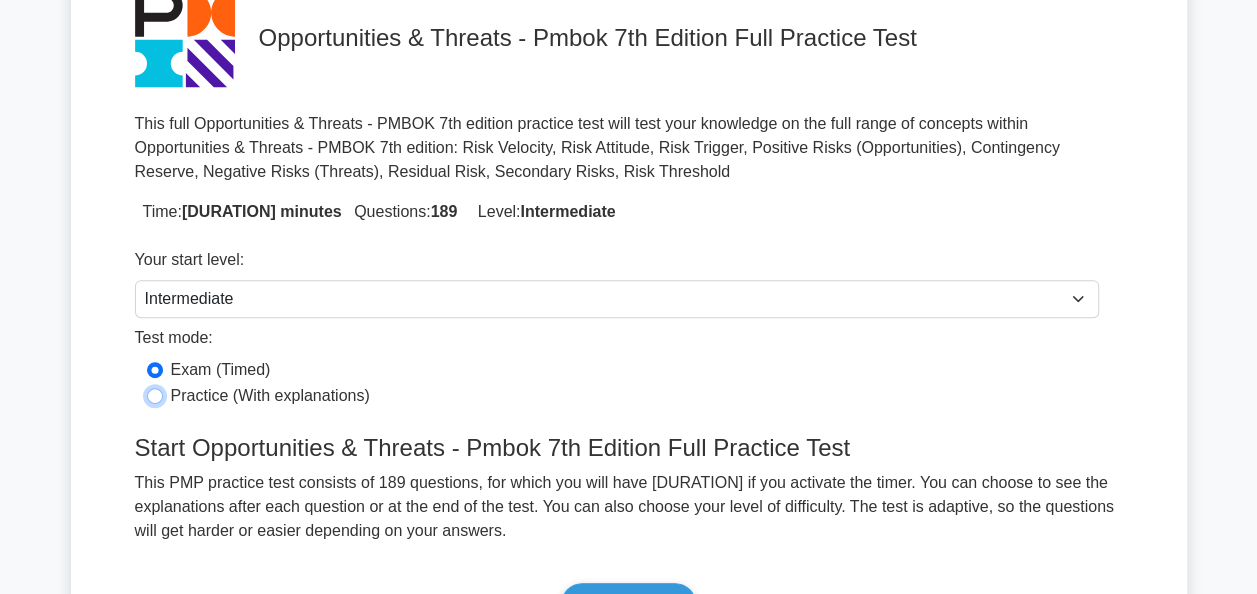 click on "Practice (With explanations)" at bounding box center (155, 396) 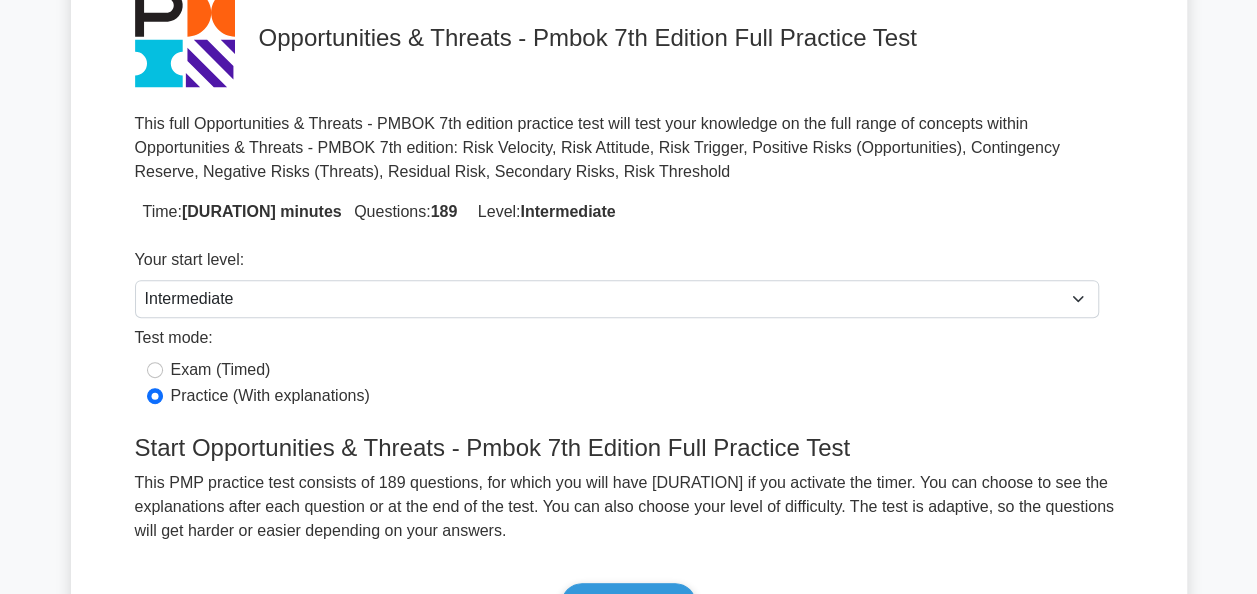 click on "Exam (Timed)" at bounding box center (221, 370) 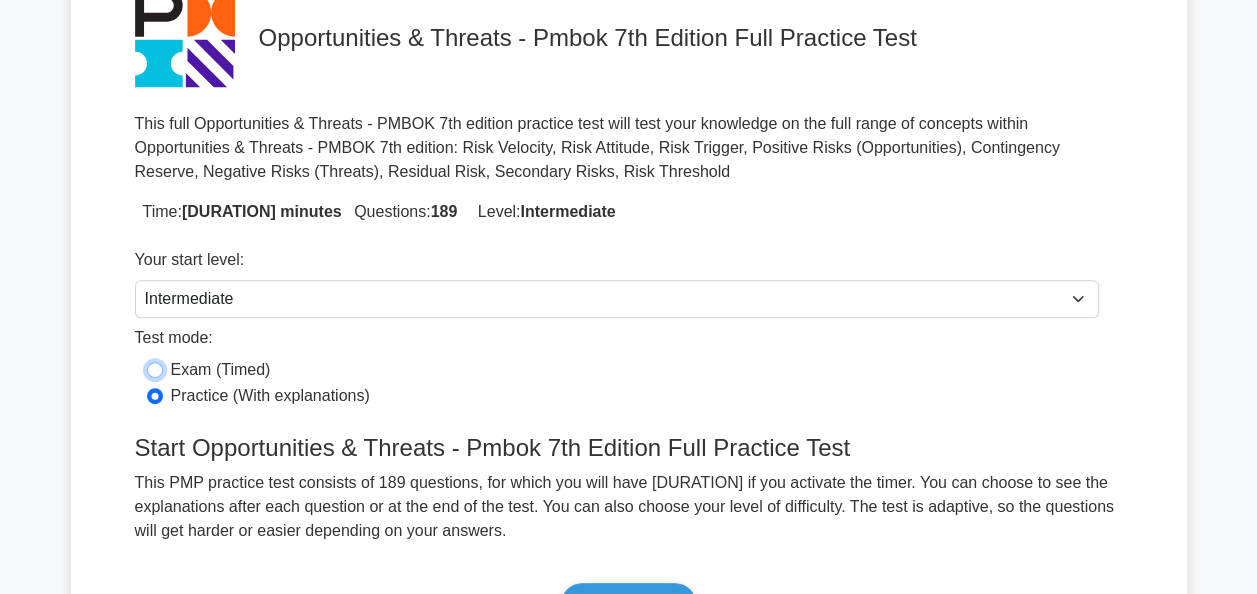 click on "Exam (Timed)" at bounding box center (155, 370) 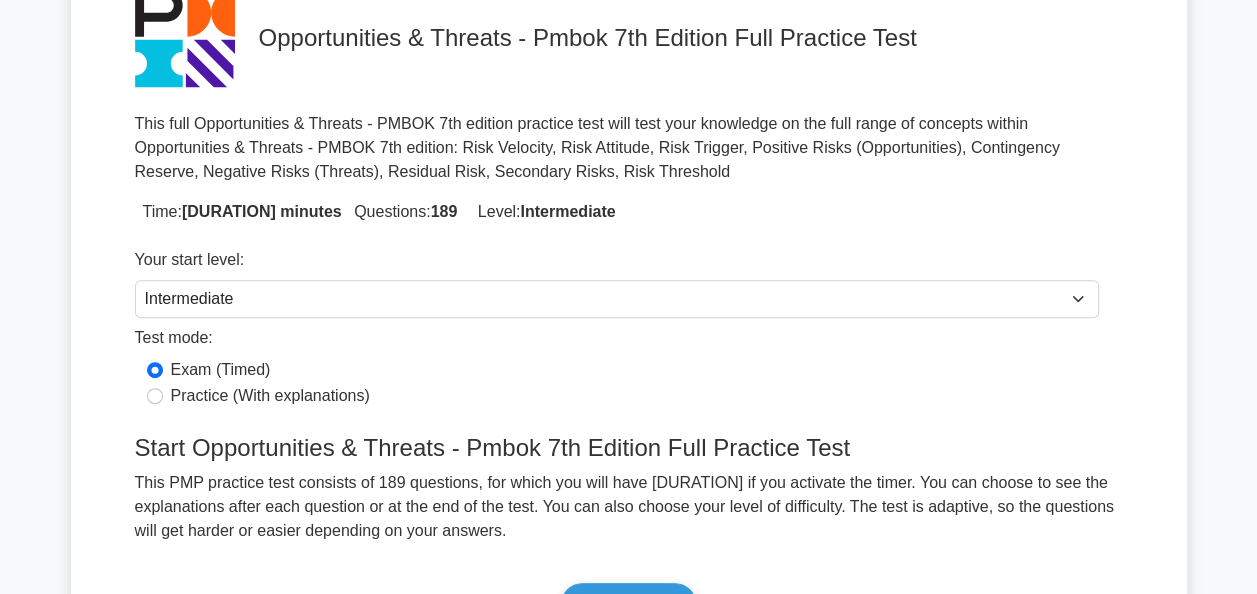 click on "Practice (With explanations)" at bounding box center [270, 396] 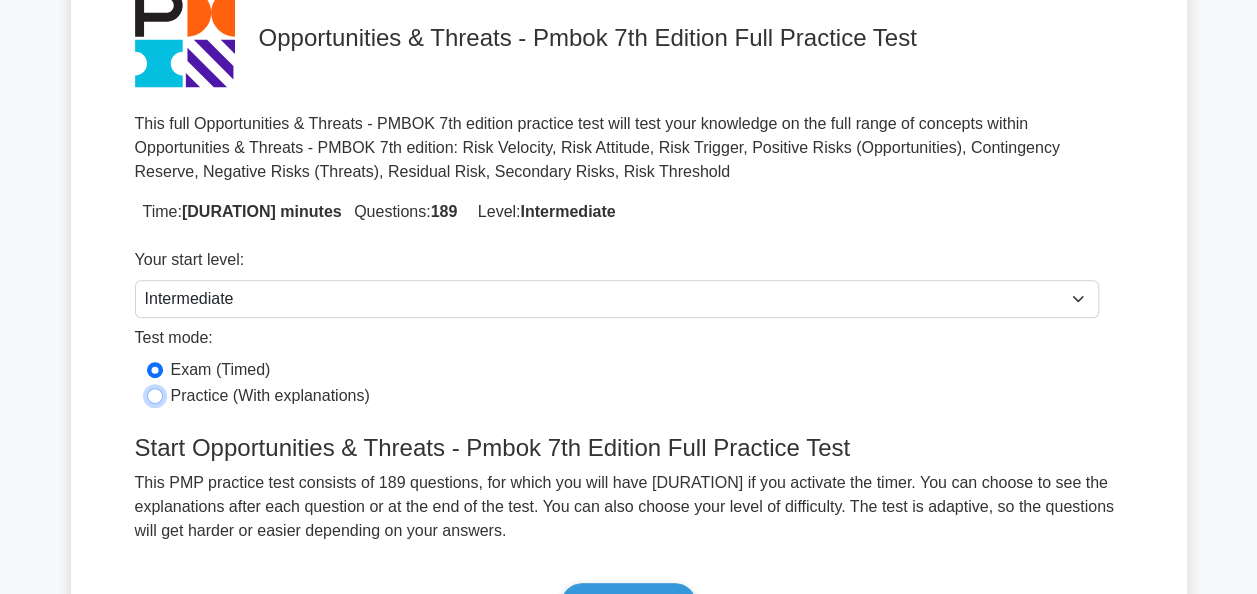 click on "Practice (With explanations)" at bounding box center (155, 396) 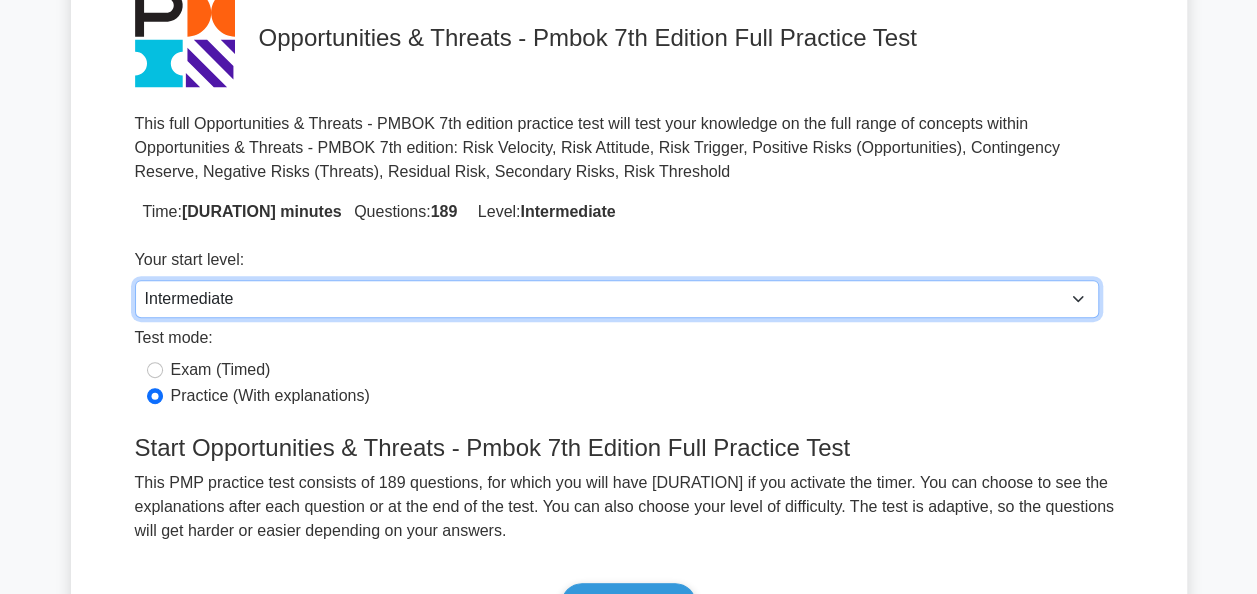 click on "Beginner
Intermediate
Expert" at bounding box center (617, 299) 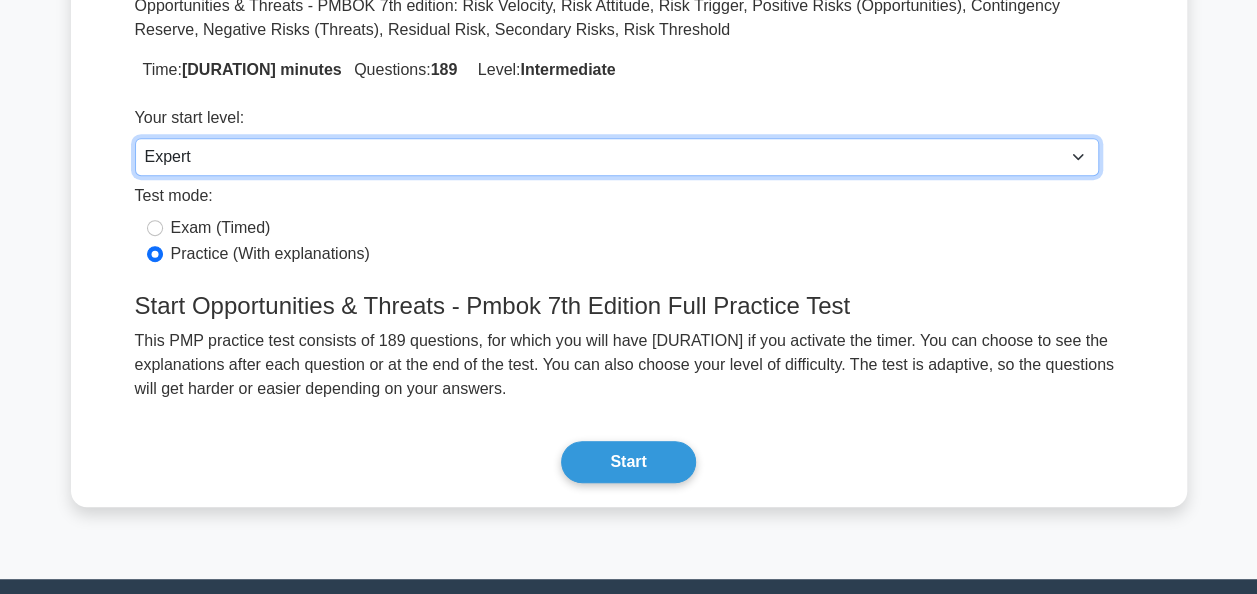 scroll, scrollTop: 348, scrollLeft: 0, axis: vertical 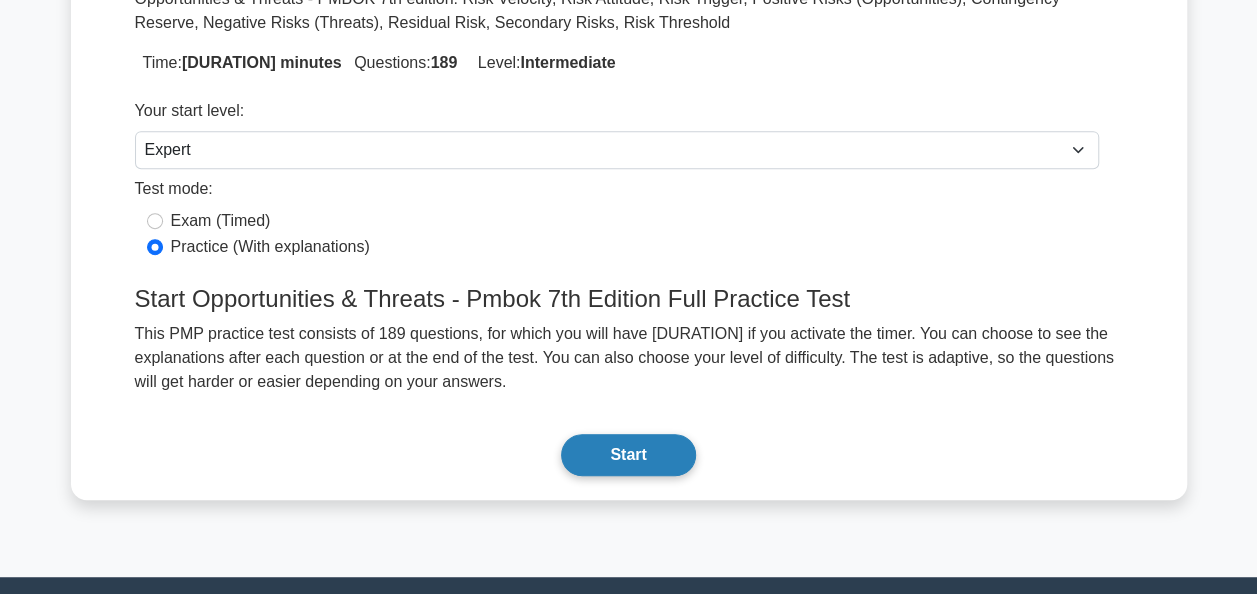 click on "Start" at bounding box center (628, 455) 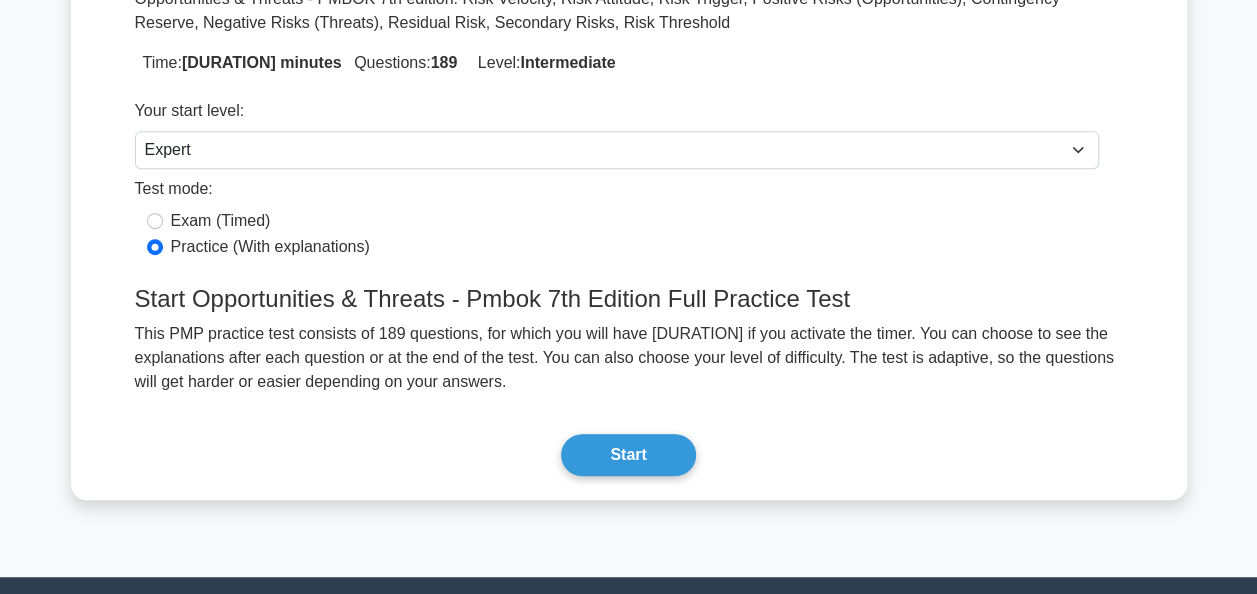 click on "Exam (Timed)" at bounding box center [617, 221] 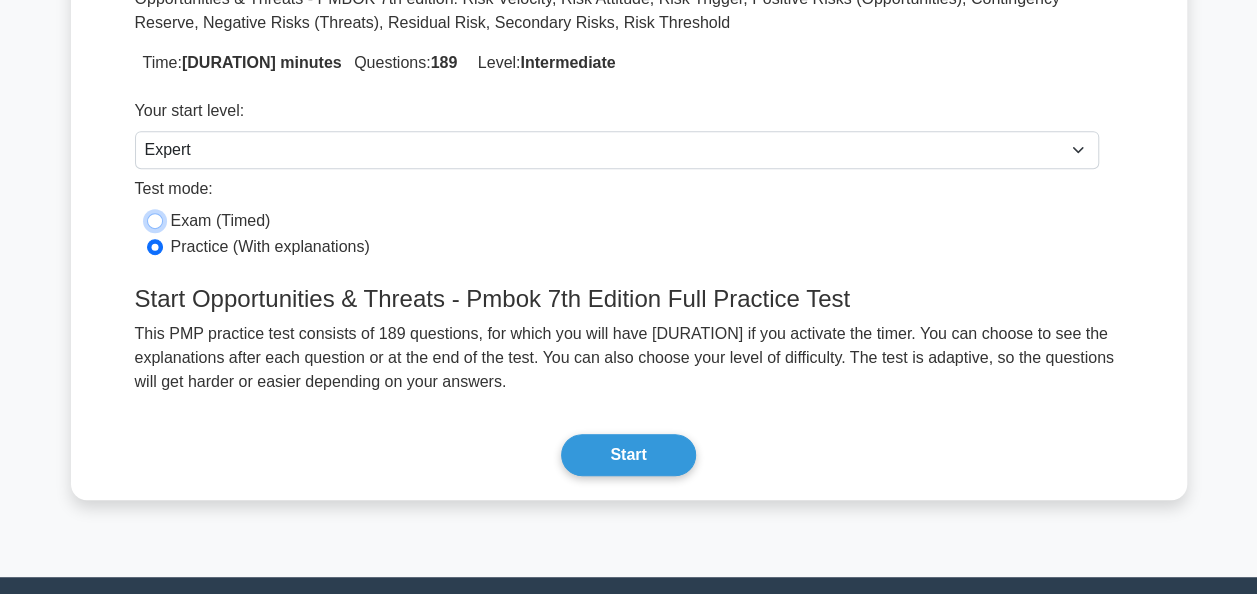 click on "Exam (Timed)" at bounding box center [155, 221] 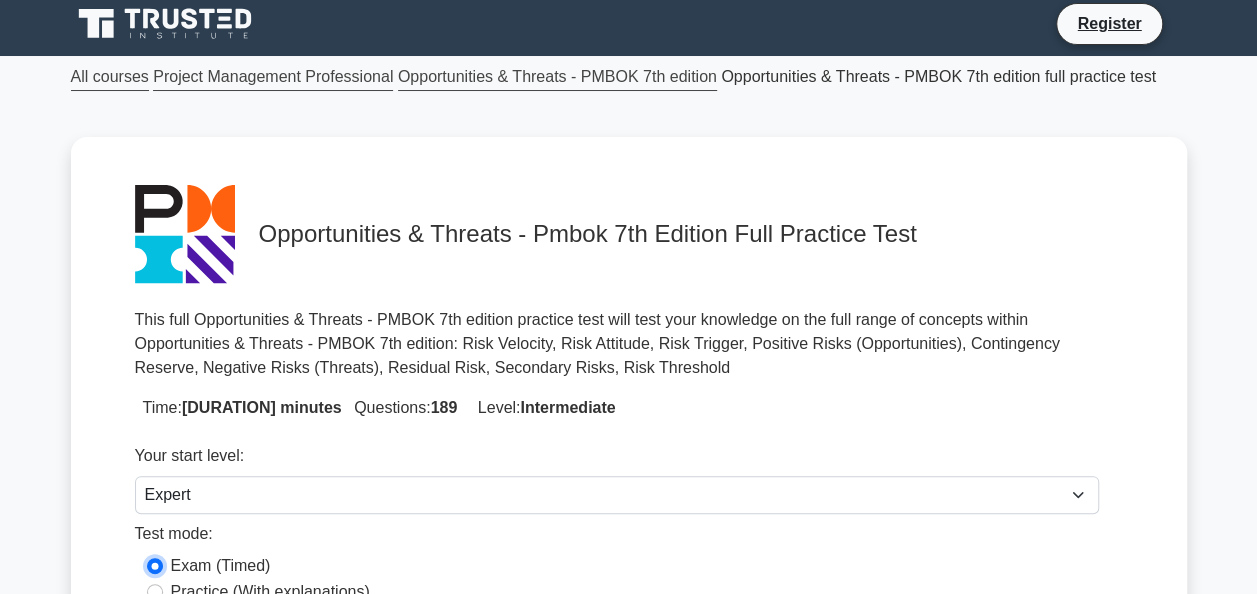 scroll, scrollTop: 5, scrollLeft: 0, axis: vertical 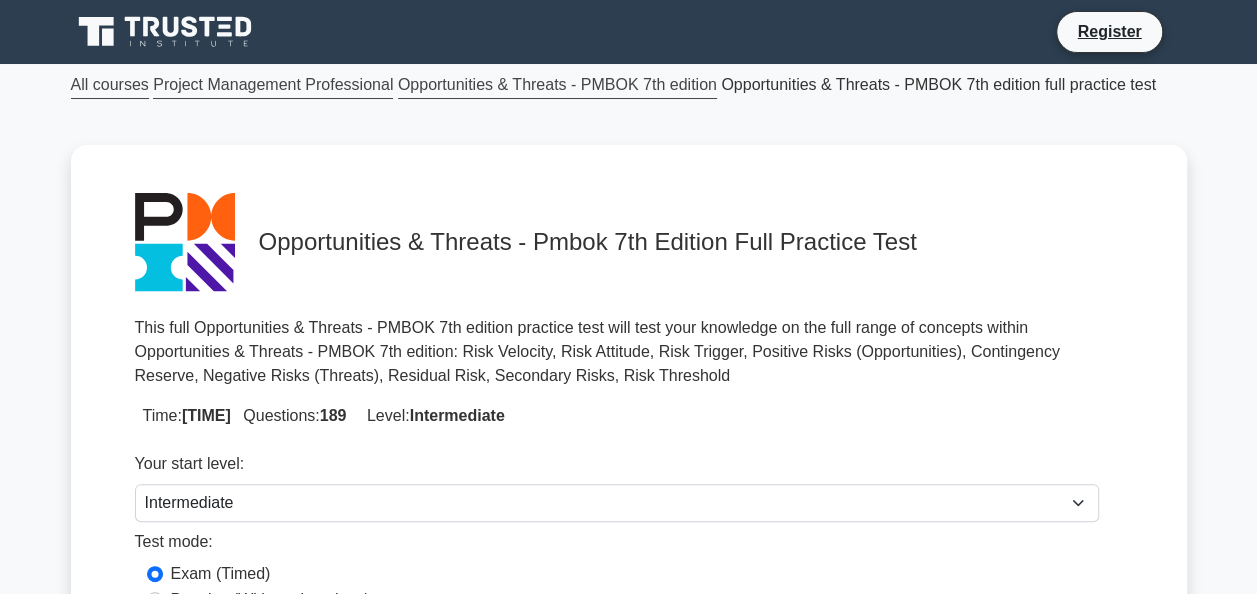 click 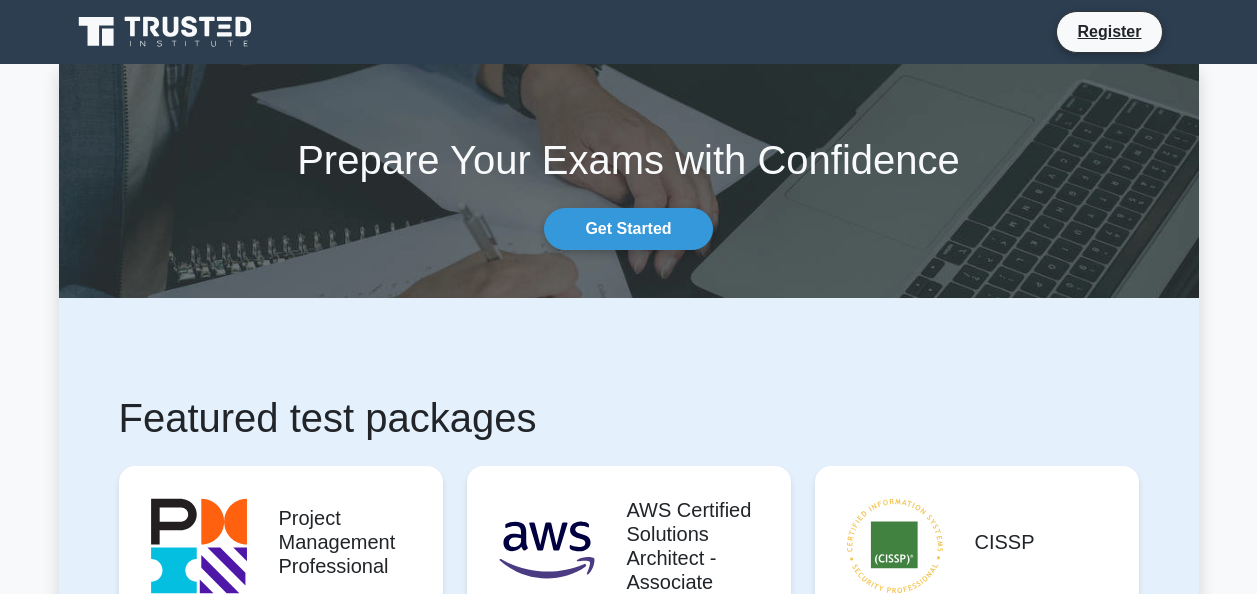 scroll, scrollTop: 0, scrollLeft: 0, axis: both 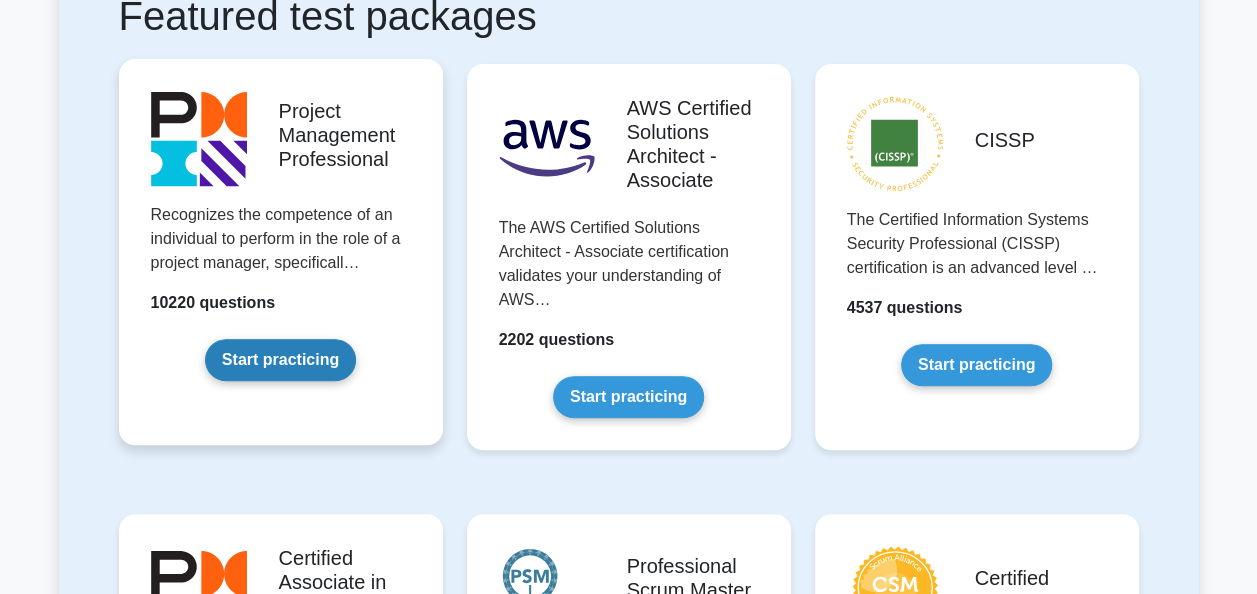 click on "Start practicing" at bounding box center [280, 360] 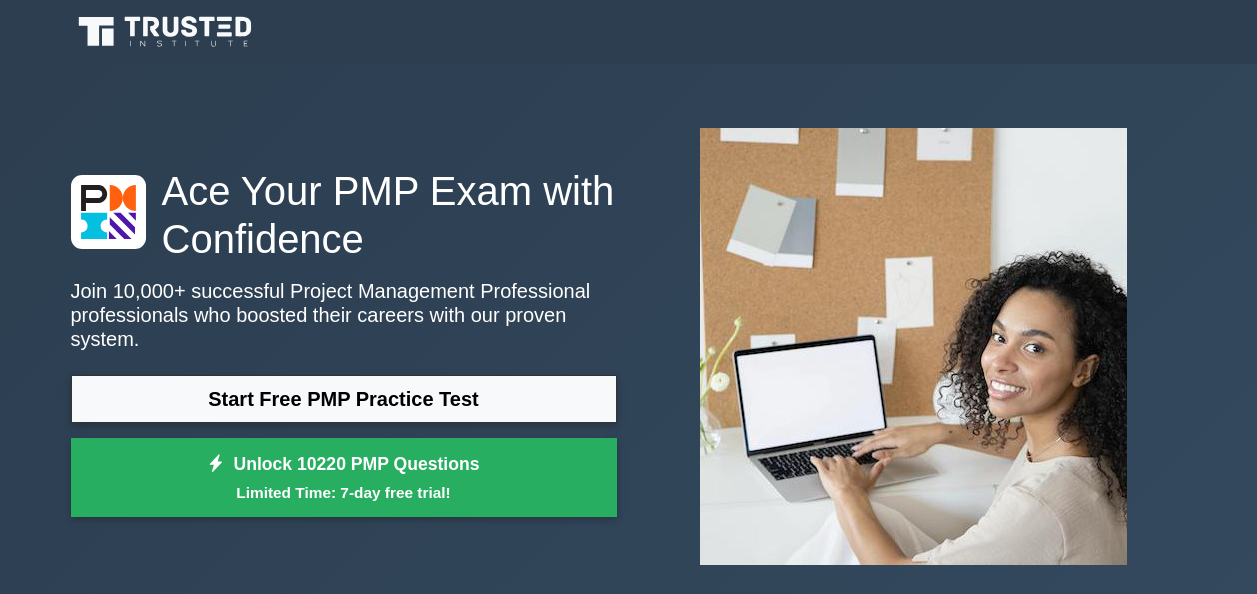 scroll, scrollTop: 0, scrollLeft: 0, axis: both 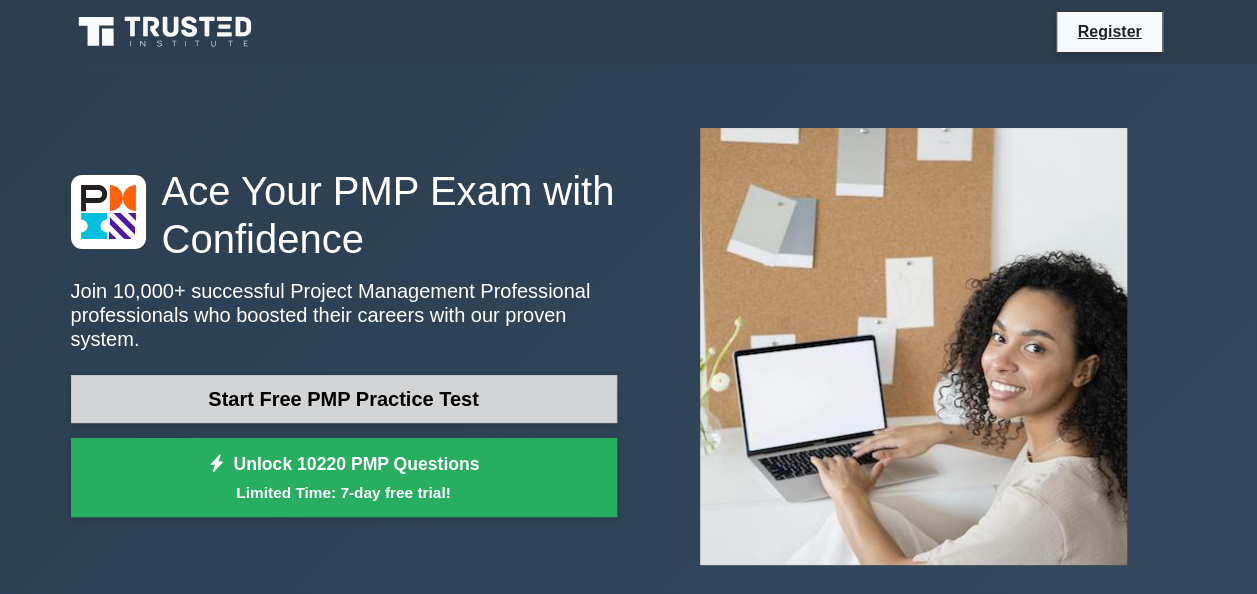 click on "Start Free PMP Practice Test" at bounding box center [344, 399] 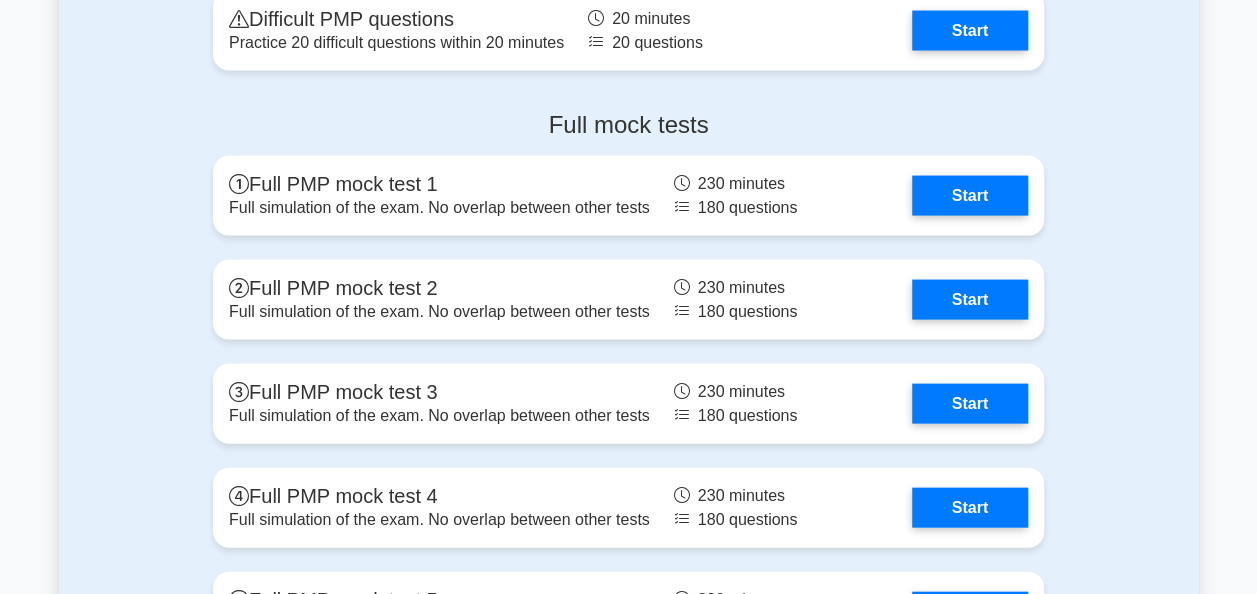 scroll, scrollTop: 5776, scrollLeft: 0, axis: vertical 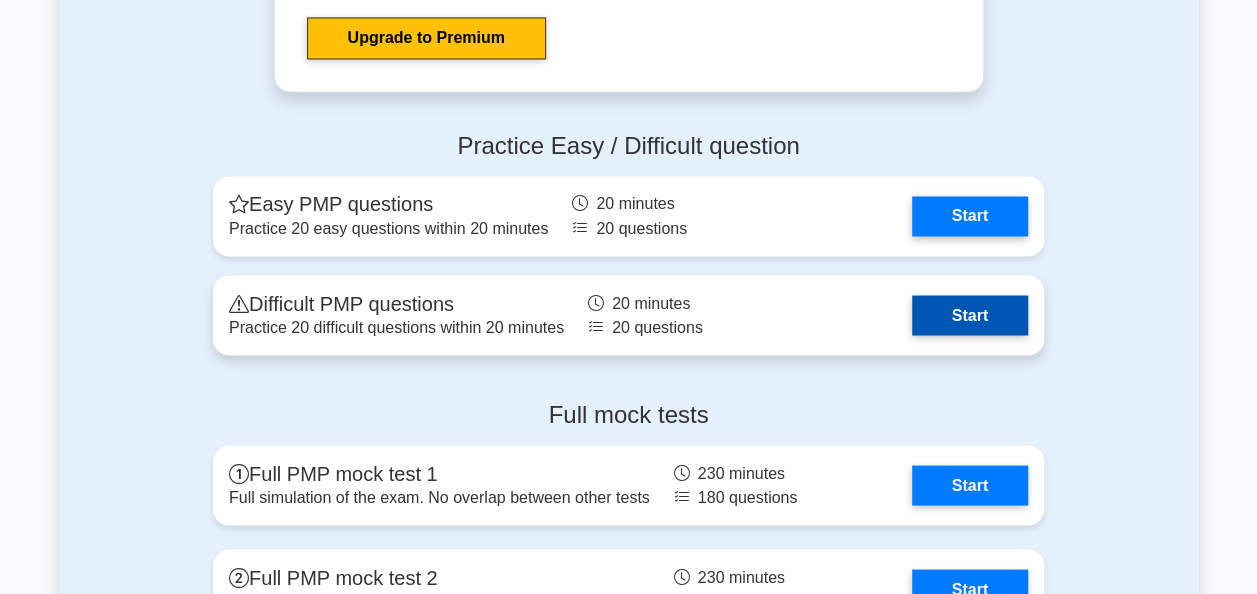 click on "Start" at bounding box center (970, 315) 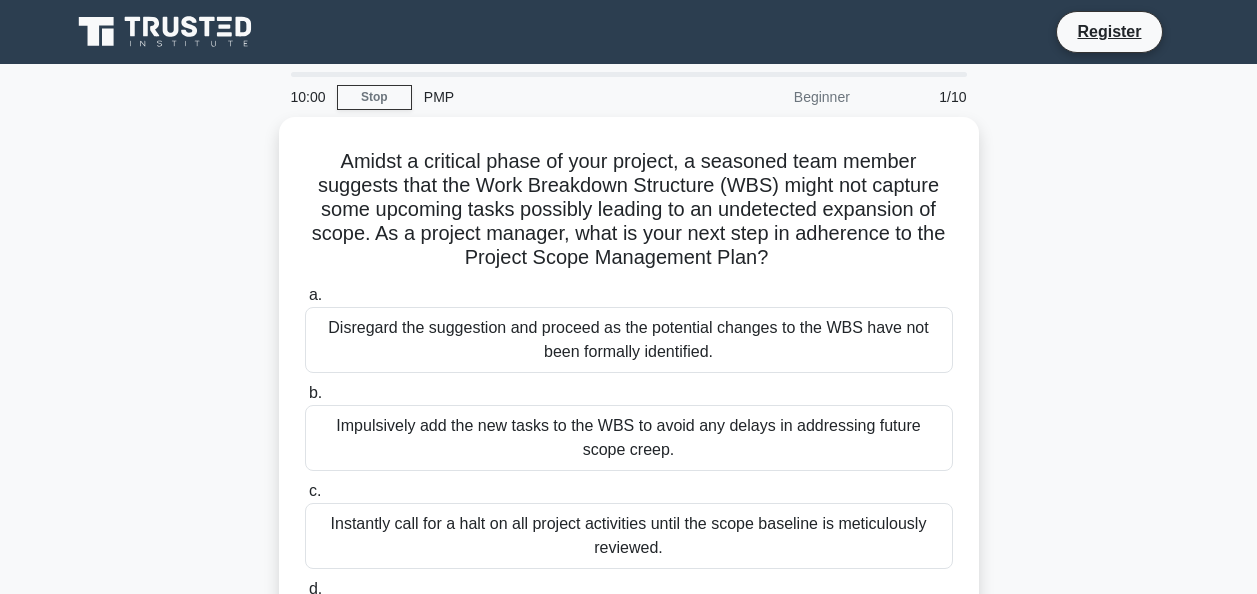scroll, scrollTop: 0, scrollLeft: 0, axis: both 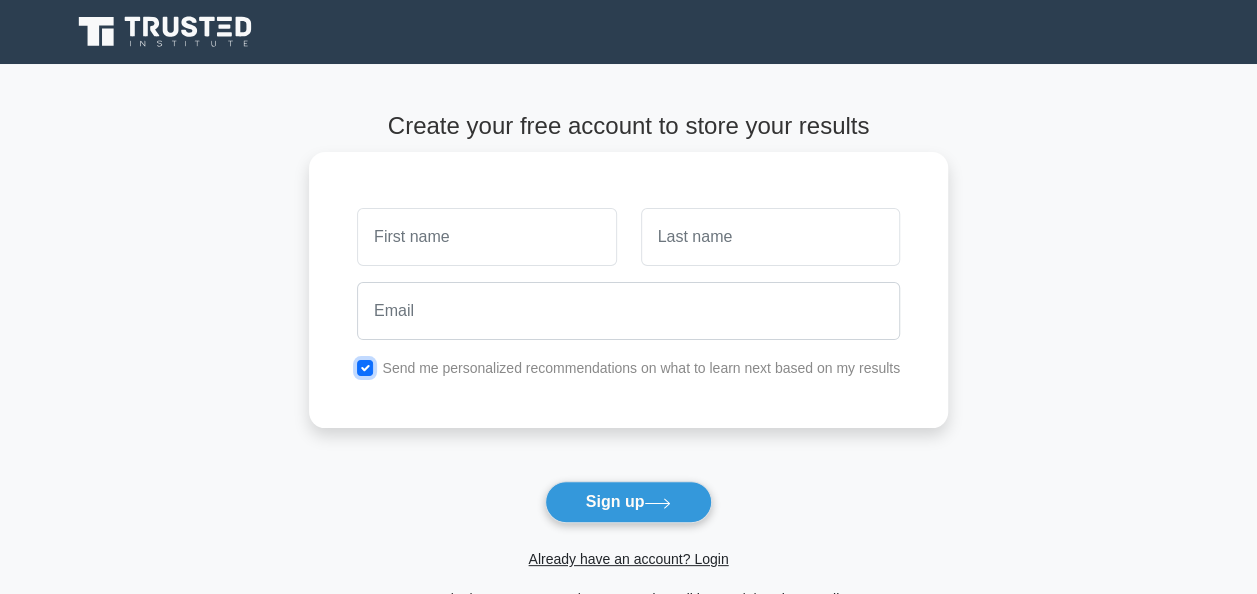 click at bounding box center [365, 368] 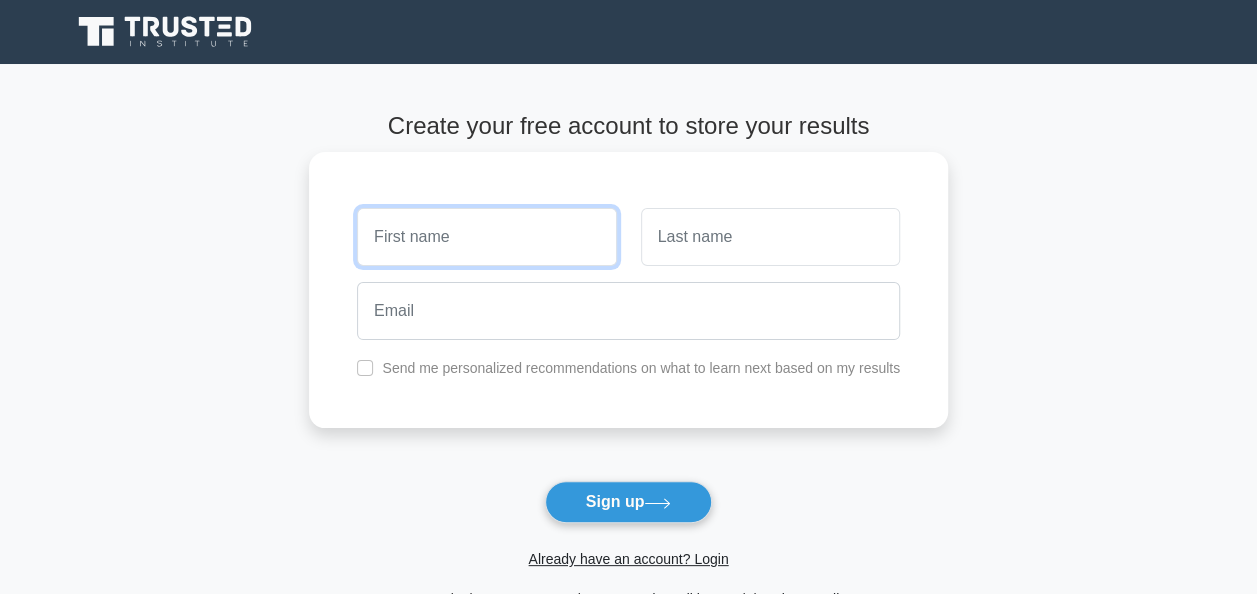 click at bounding box center [486, 237] 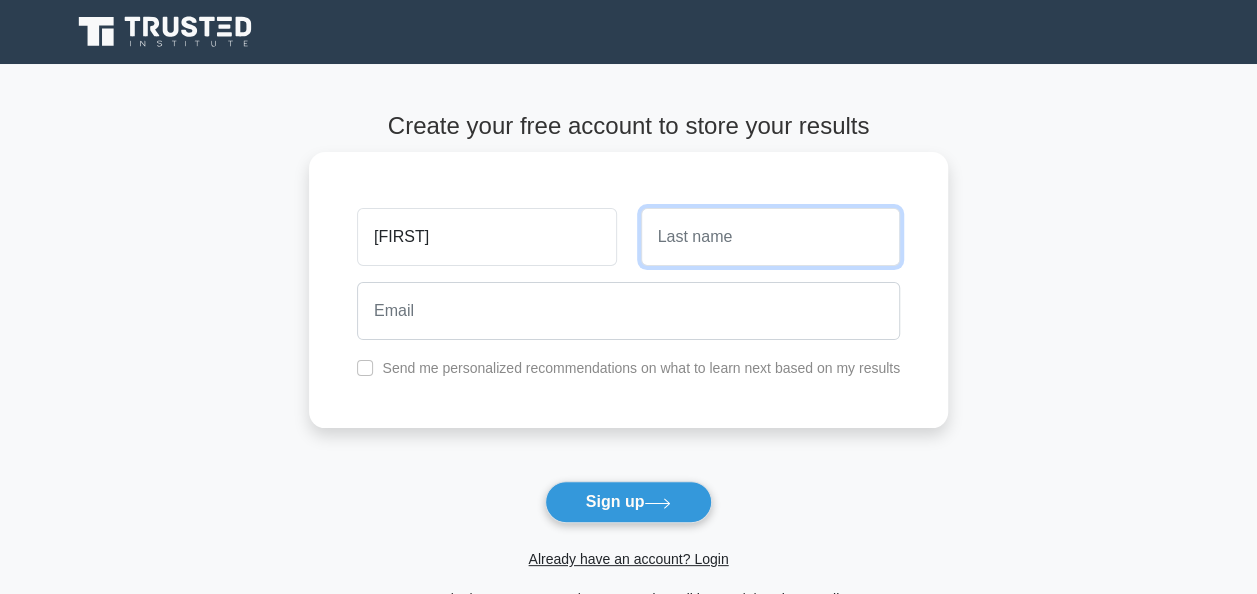 click at bounding box center [770, 237] 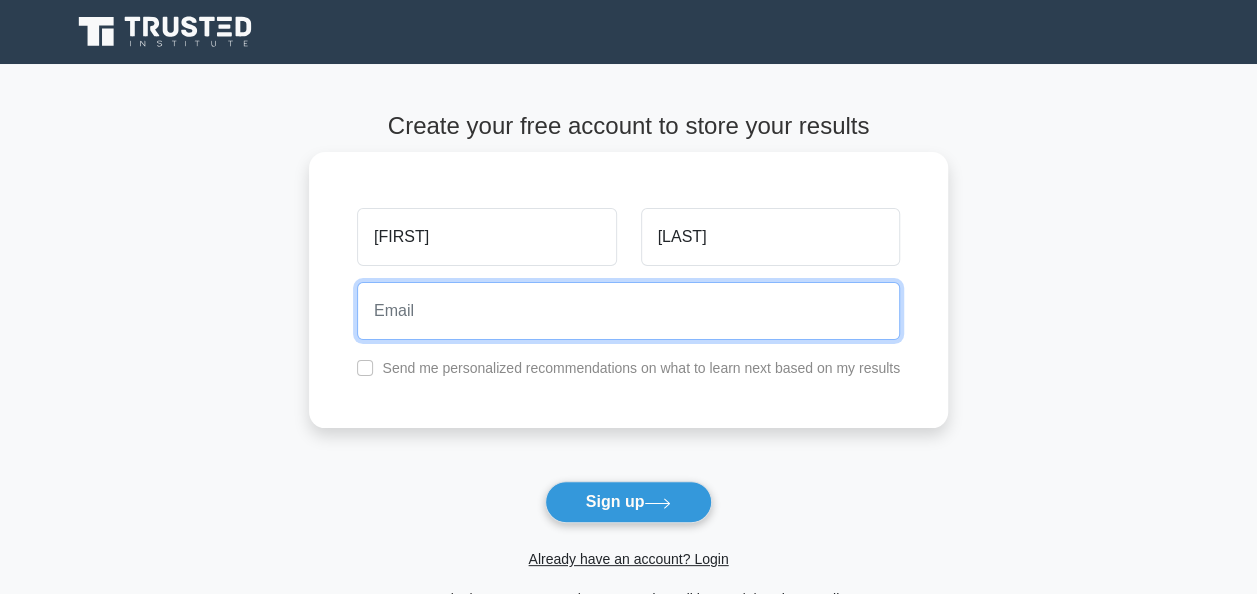click at bounding box center (628, 311) 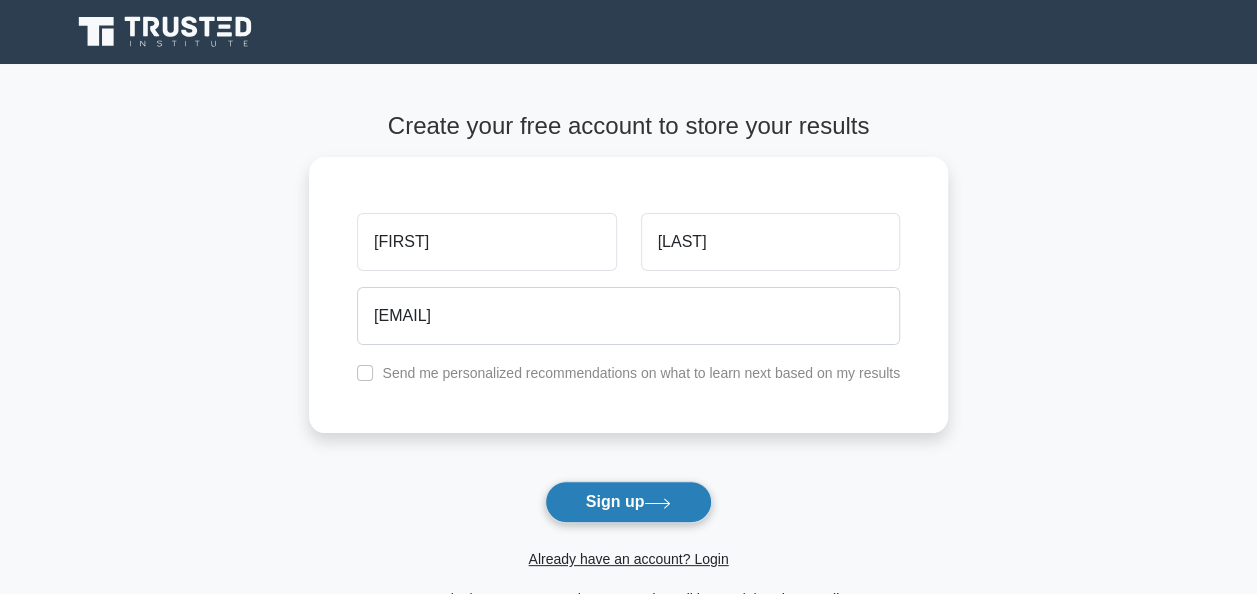 click on "Sign up" at bounding box center (629, 502) 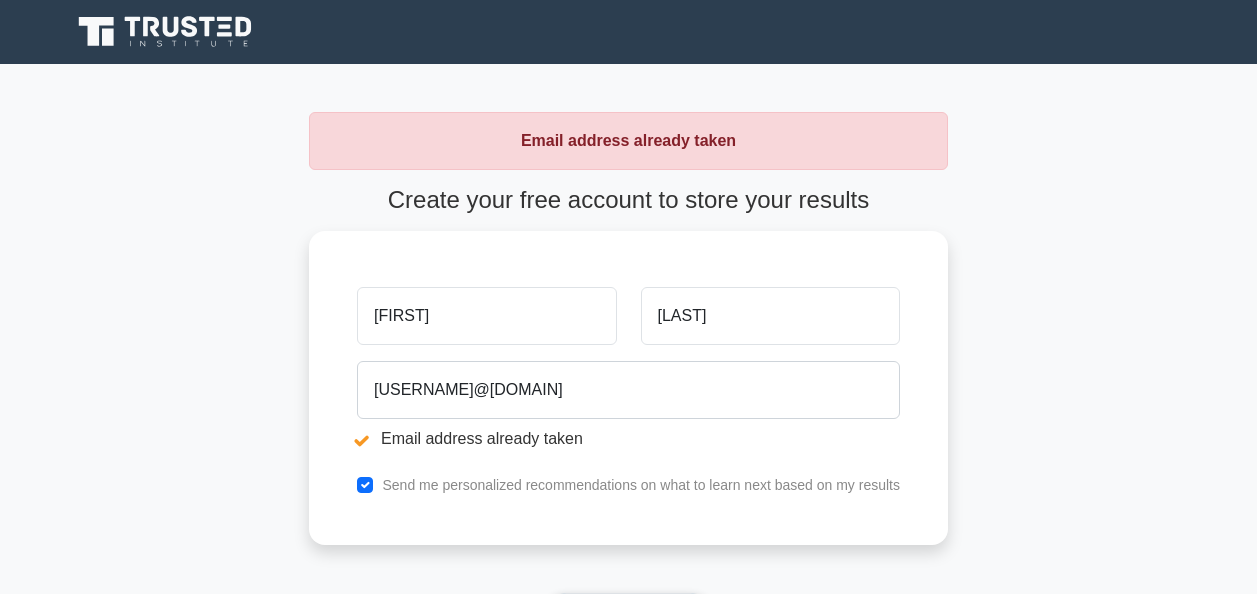 scroll, scrollTop: 0, scrollLeft: 0, axis: both 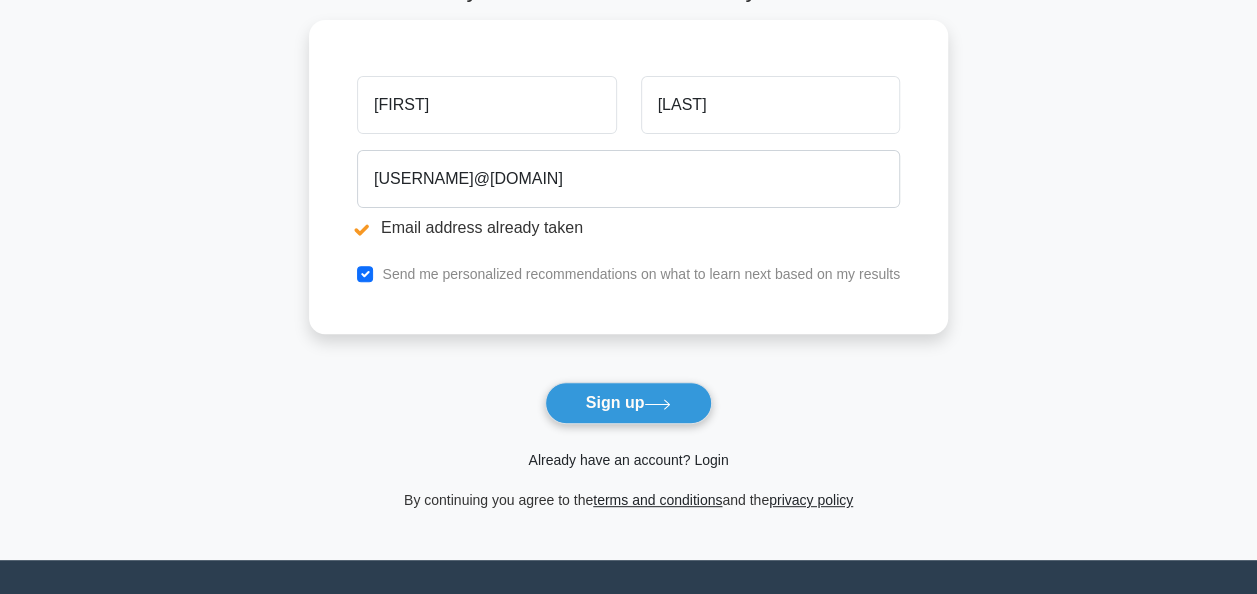 click on "Already have an account? Login" at bounding box center (628, 460) 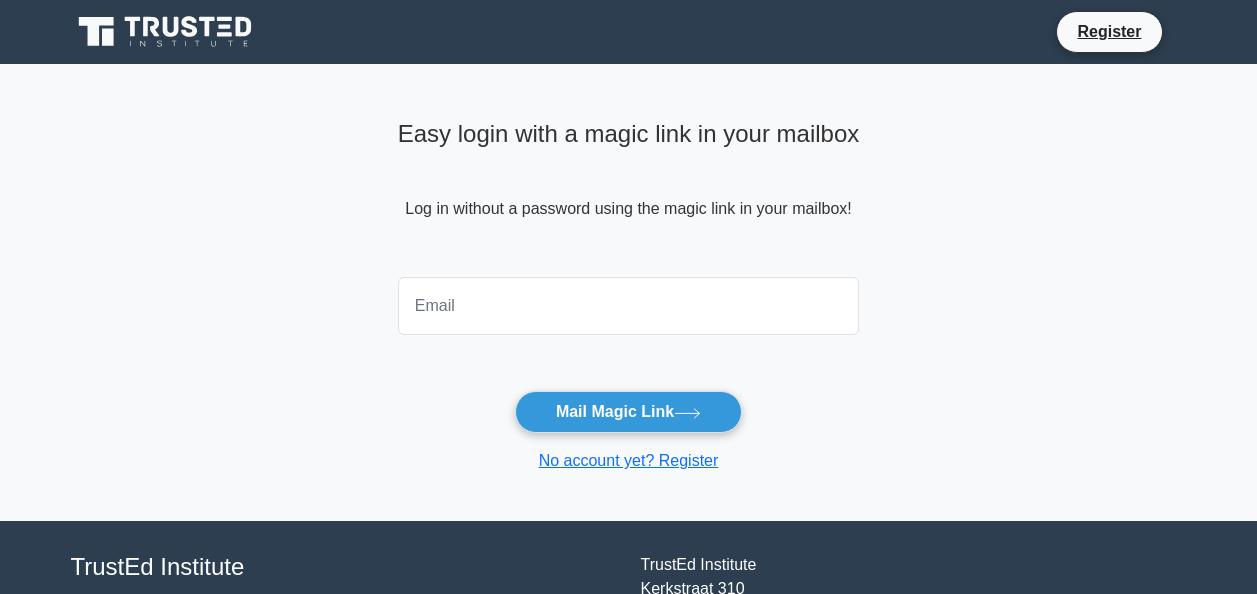 scroll, scrollTop: 0, scrollLeft: 0, axis: both 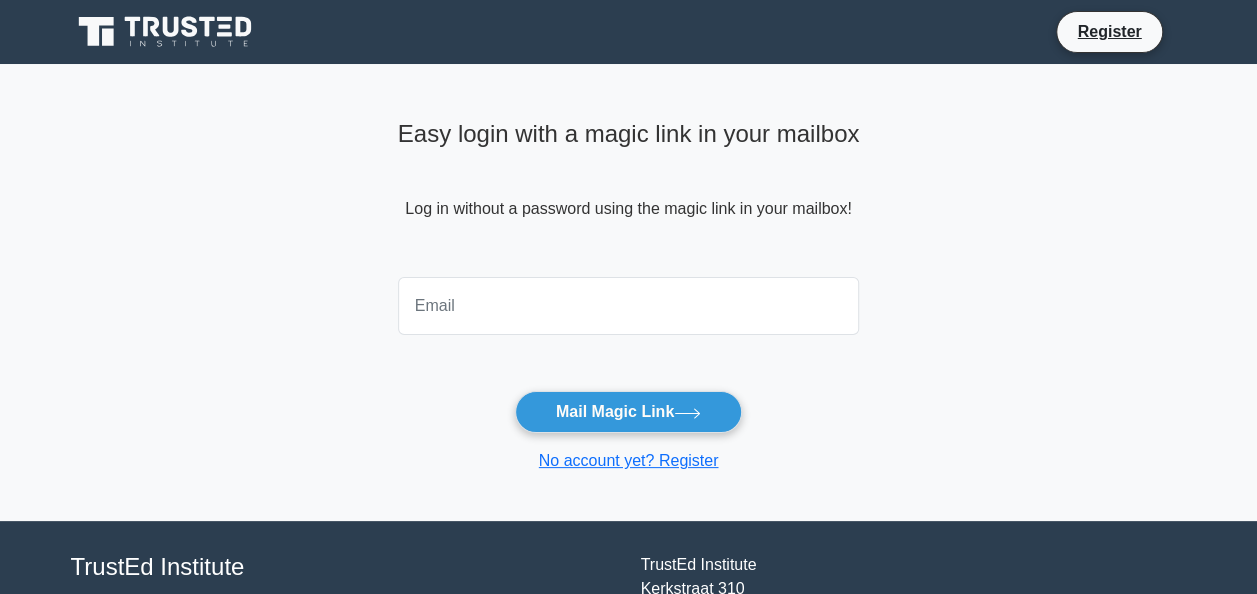 click at bounding box center [629, 306] 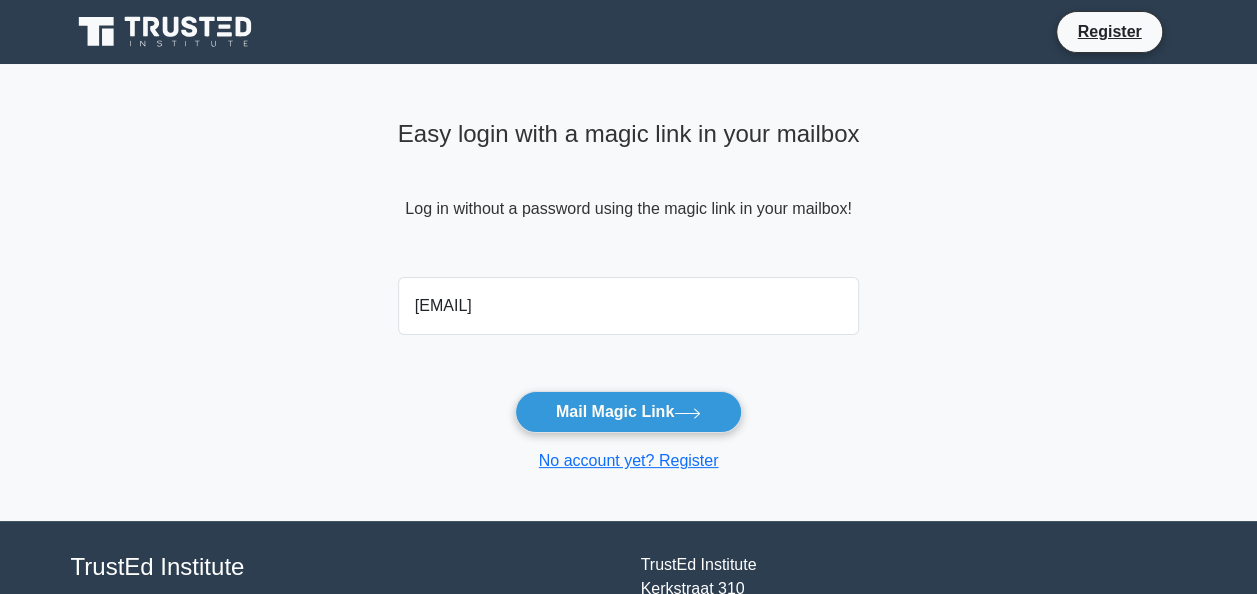 drag, startPoint x: 510, startPoint y: 304, endPoint x: 643, endPoint y: 287, distance: 134.08206 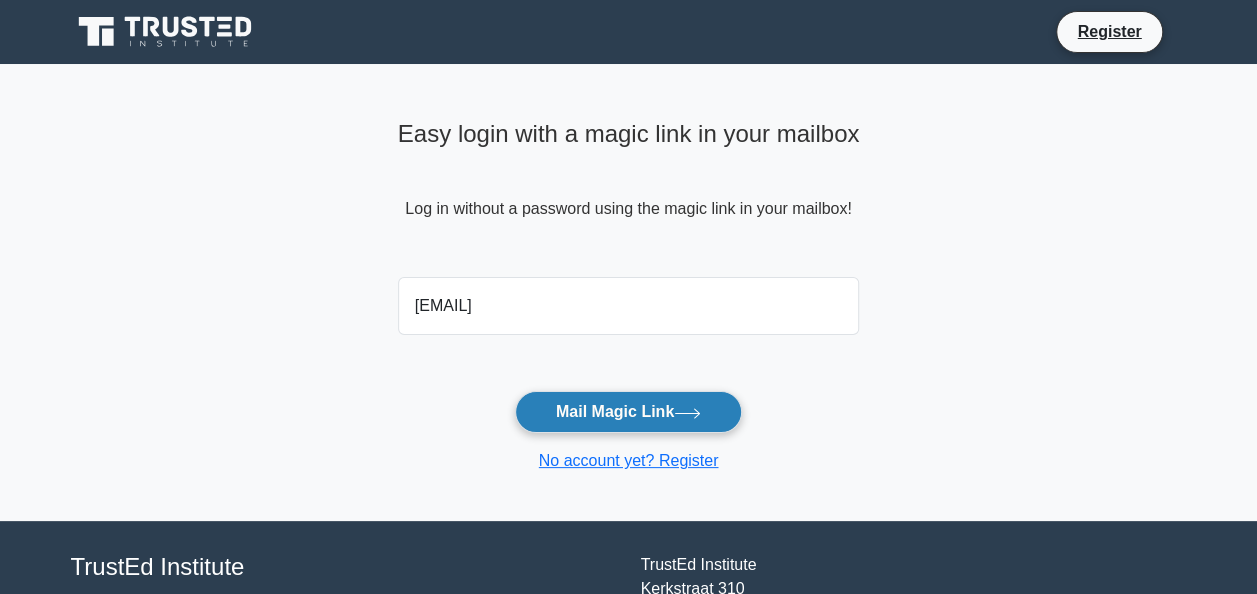 click on "Mail Magic Link" at bounding box center [628, 412] 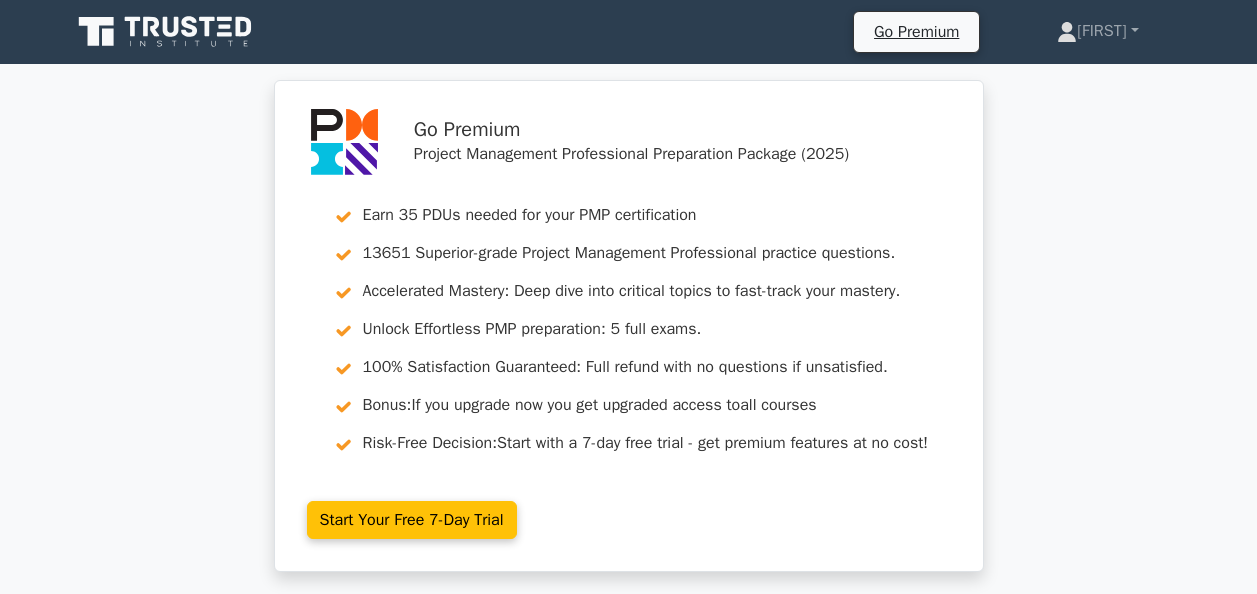 scroll, scrollTop: 0, scrollLeft: 0, axis: both 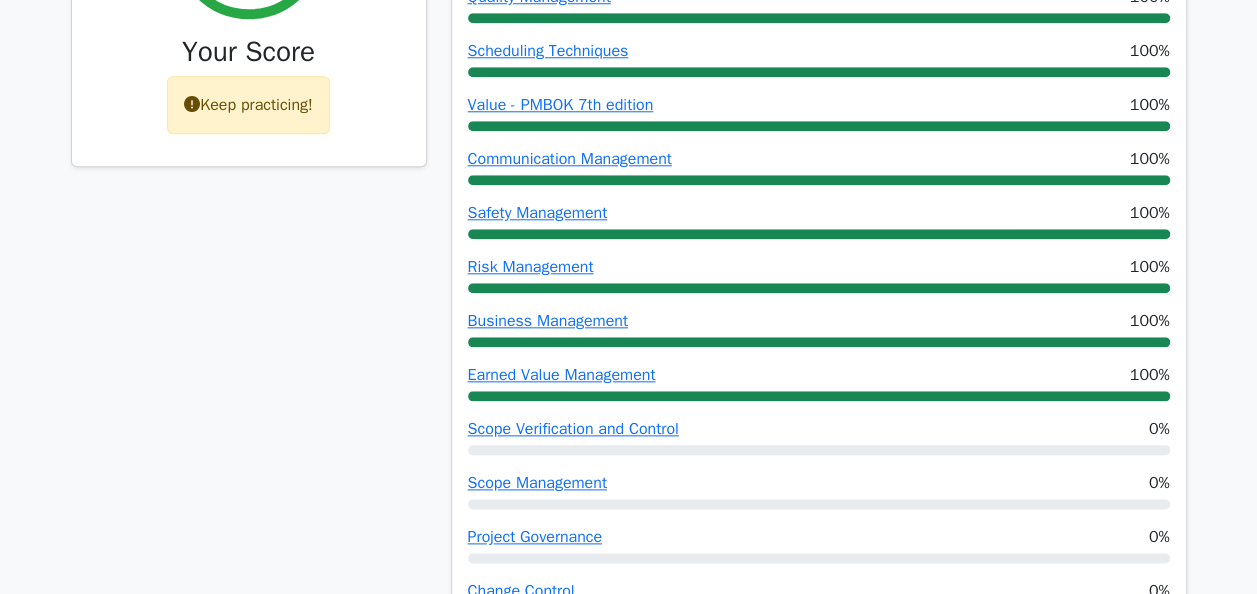 click on "Keep practicing!" at bounding box center [248, 105] 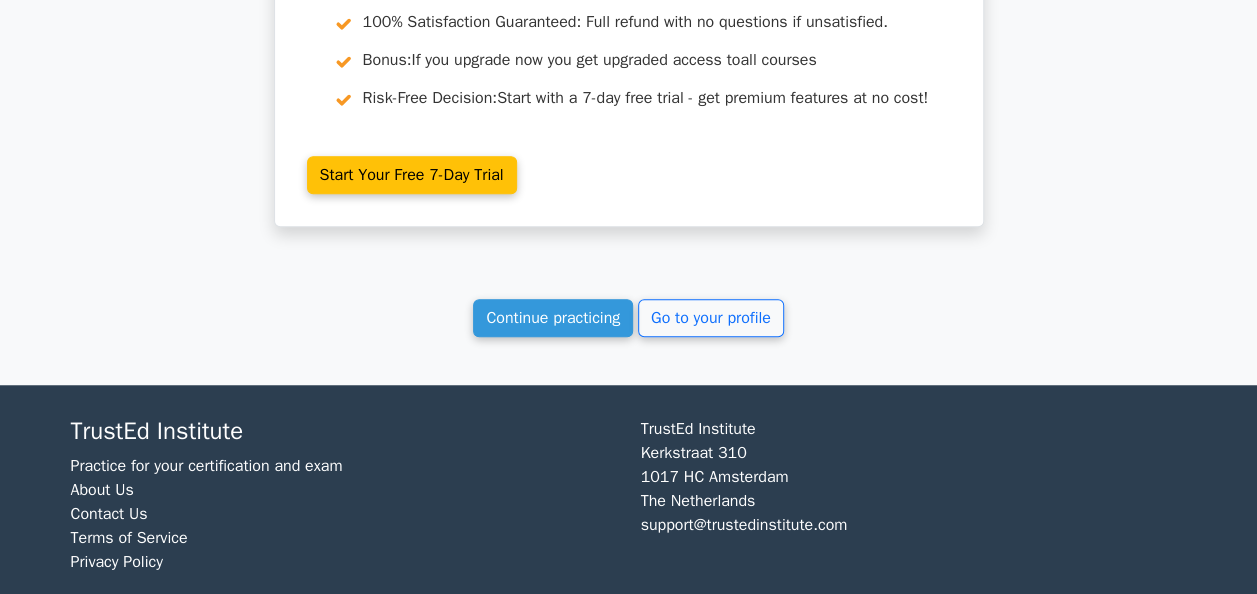 scroll, scrollTop: 4382, scrollLeft: 0, axis: vertical 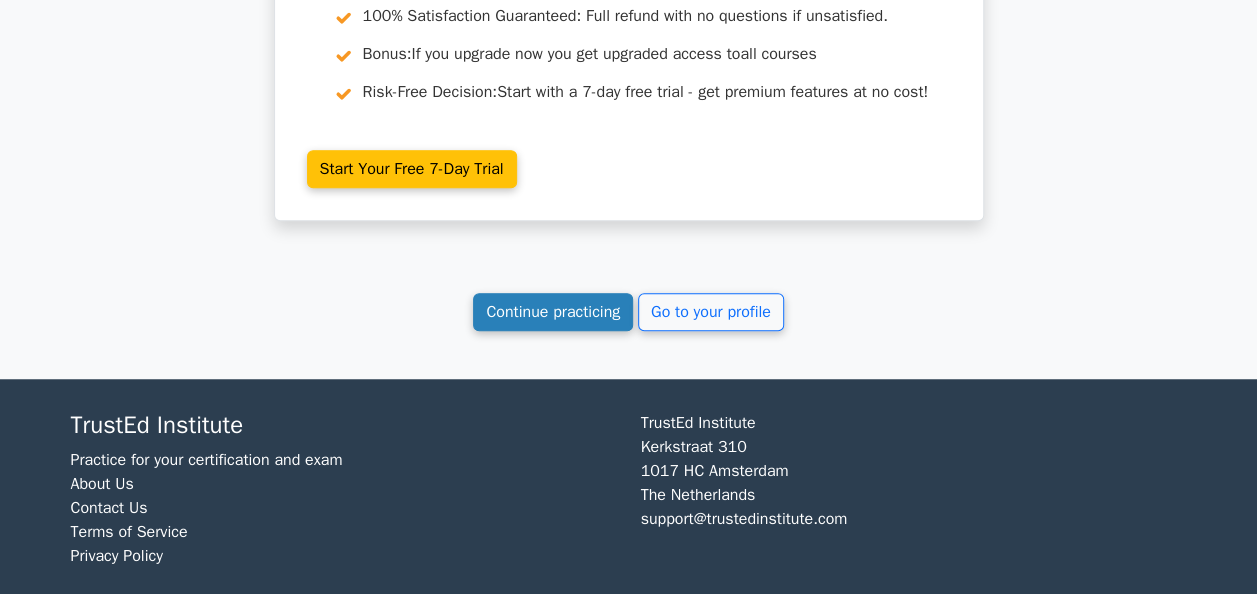 click on "Continue practicing" at bounding box center [553, 312] 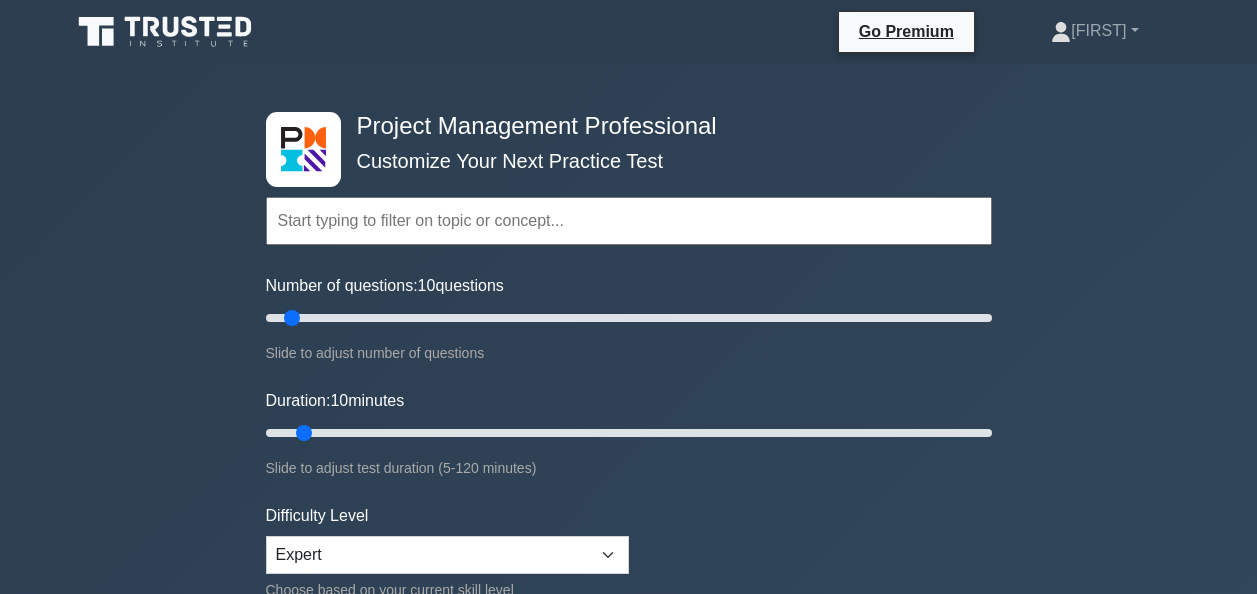 scroll, scrollTop: 0, scrollLeft: 0, axis: both 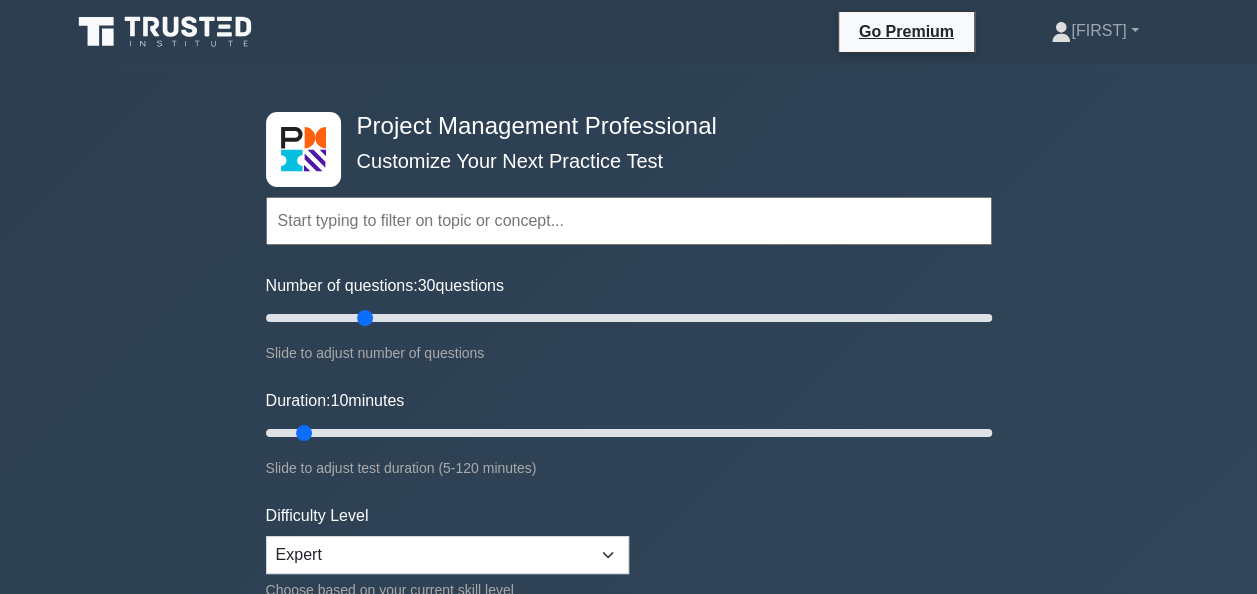 drag, startPoint x: 292, startPoint y: 313, endPoint x: 360, endPoint y: 318, distance: 68.18358 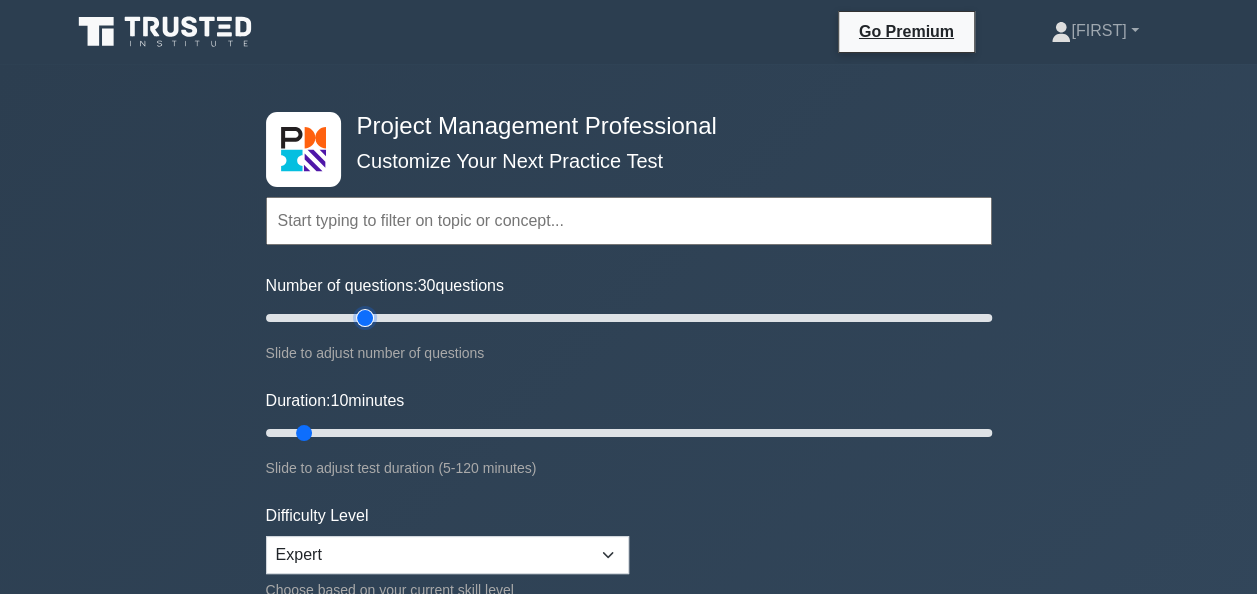 type on "30" 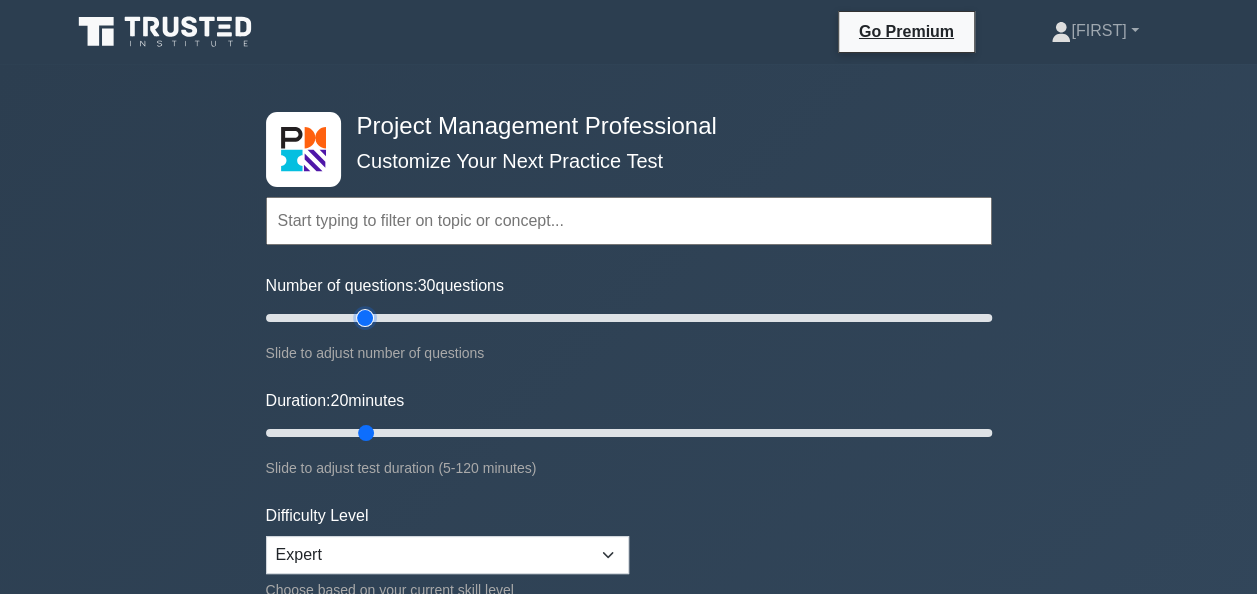 drag, startPoint x: 304, startPoint y: 429, endPoint x: 358, endPoint y: 428, distance: 54.00926 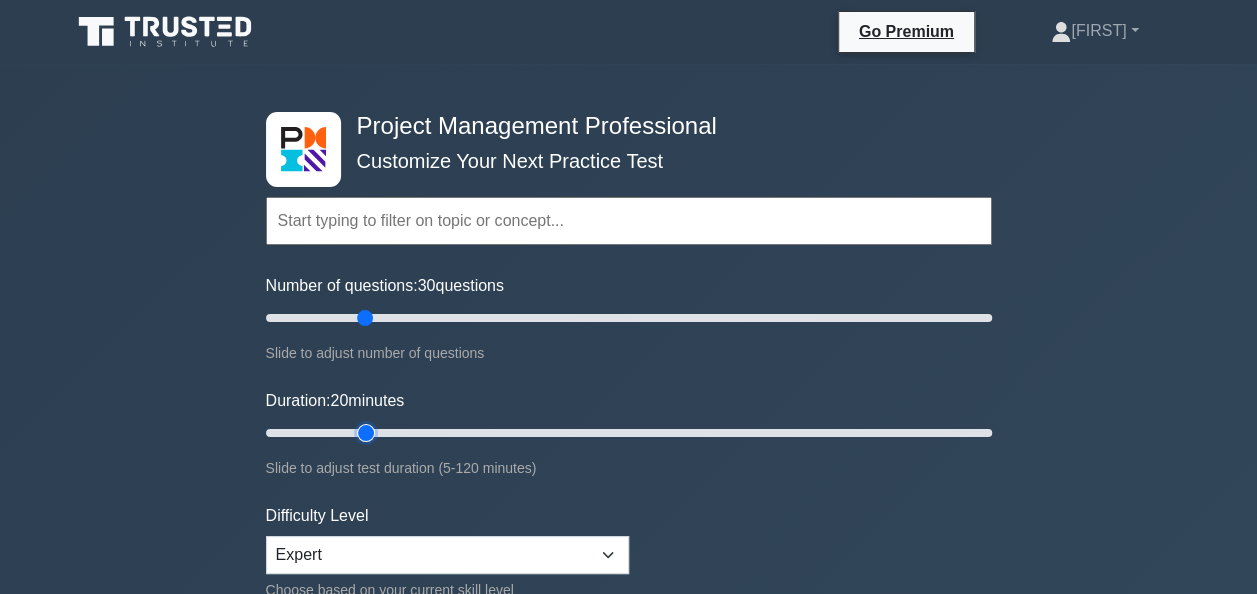 type on "20" 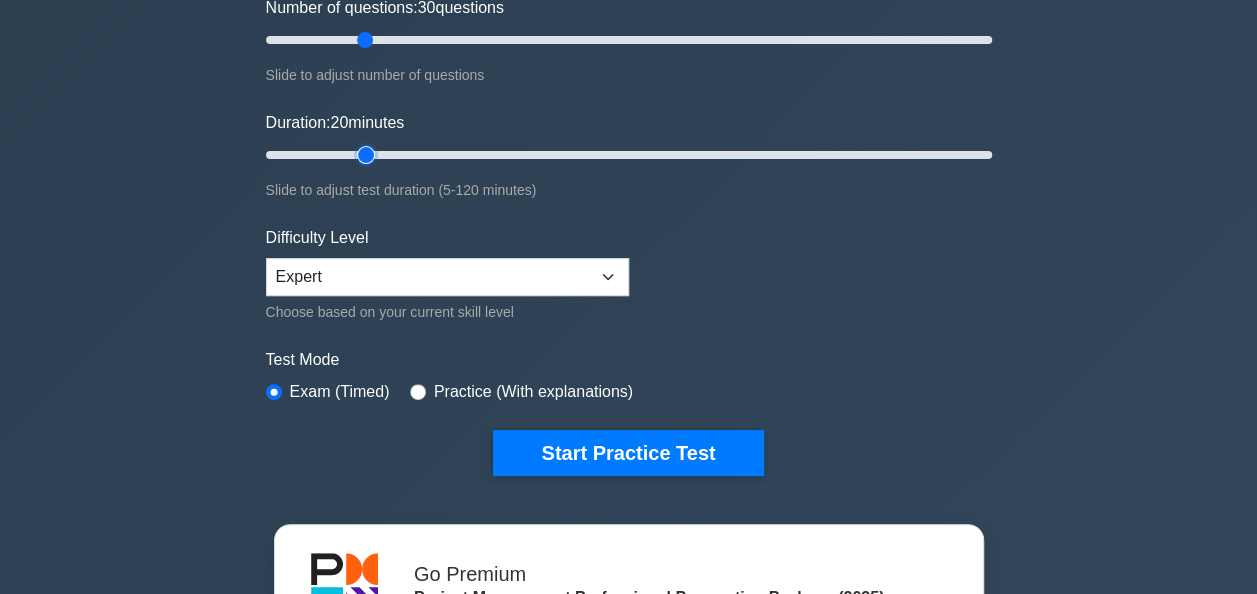 scroll, scrollTop: 289, scrollLeft: 0, axis: vertical 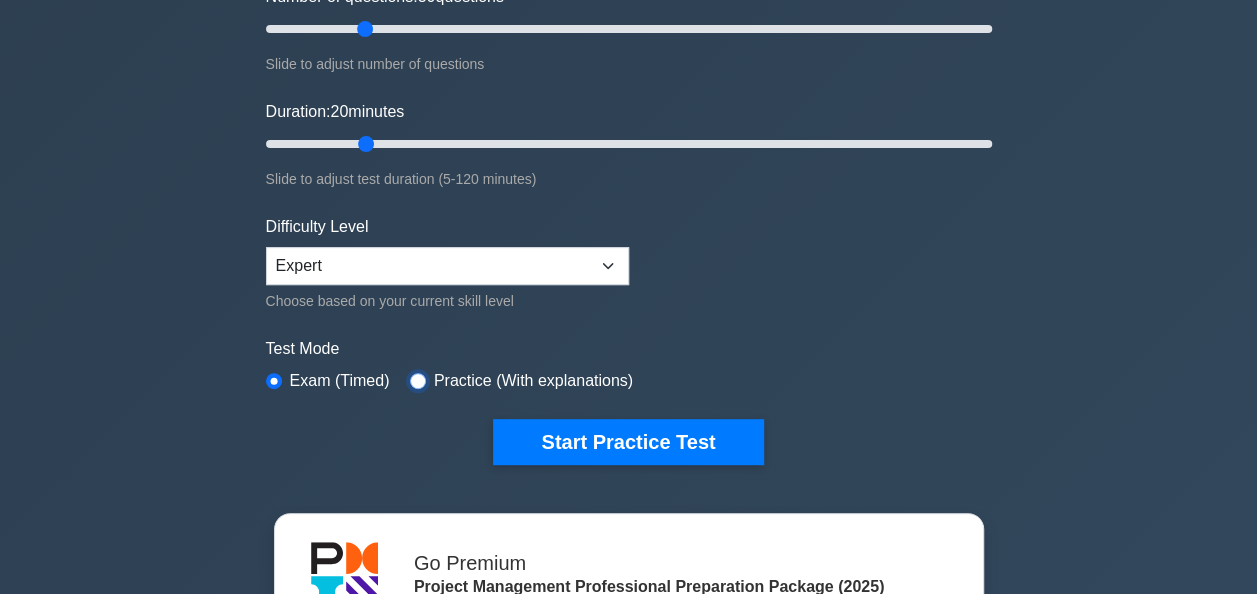 click at bounding box center (418, 381) 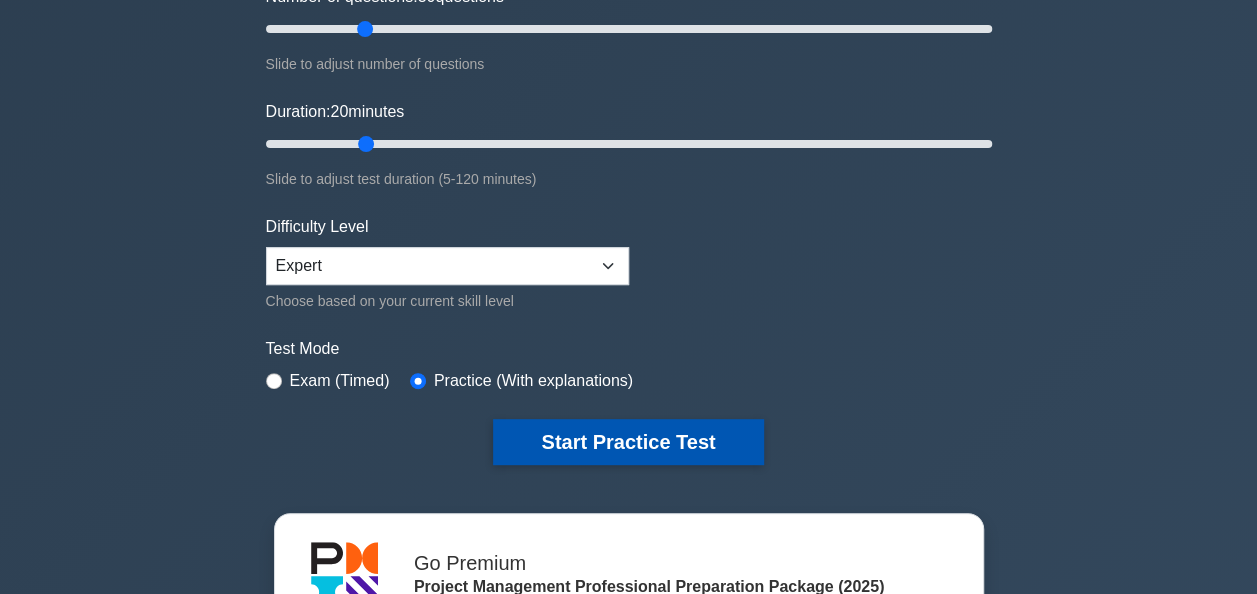 click on "Start Practice Test" at bounding box center (628, 442) 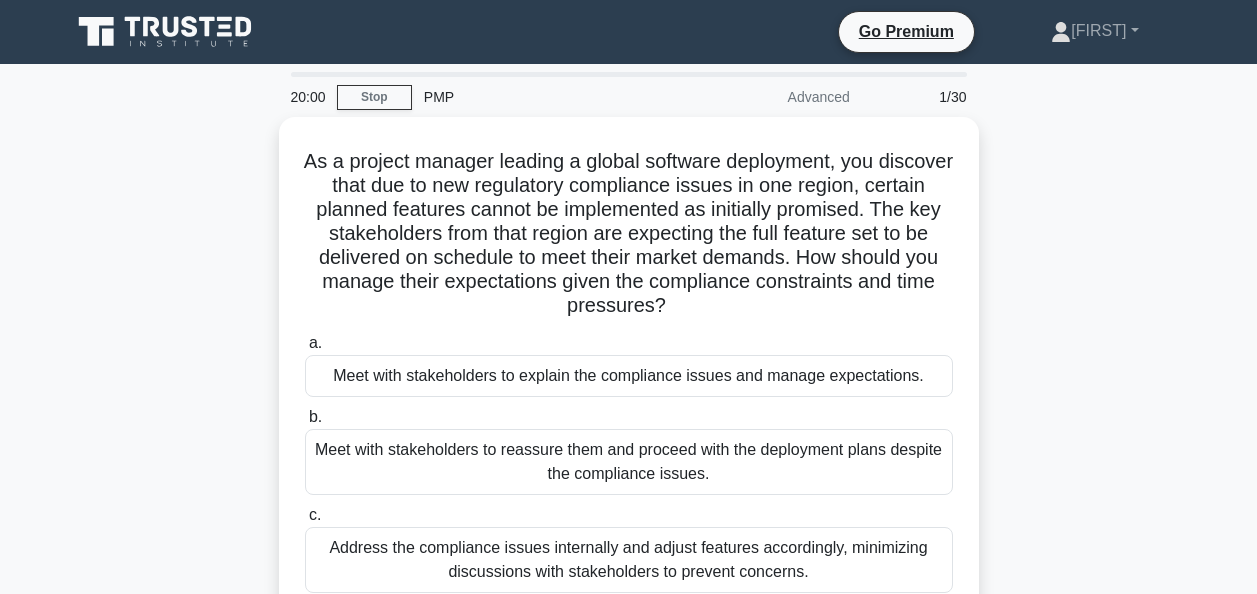 scroll, scrollTop: 0, scrollLeft: 0, axis: both 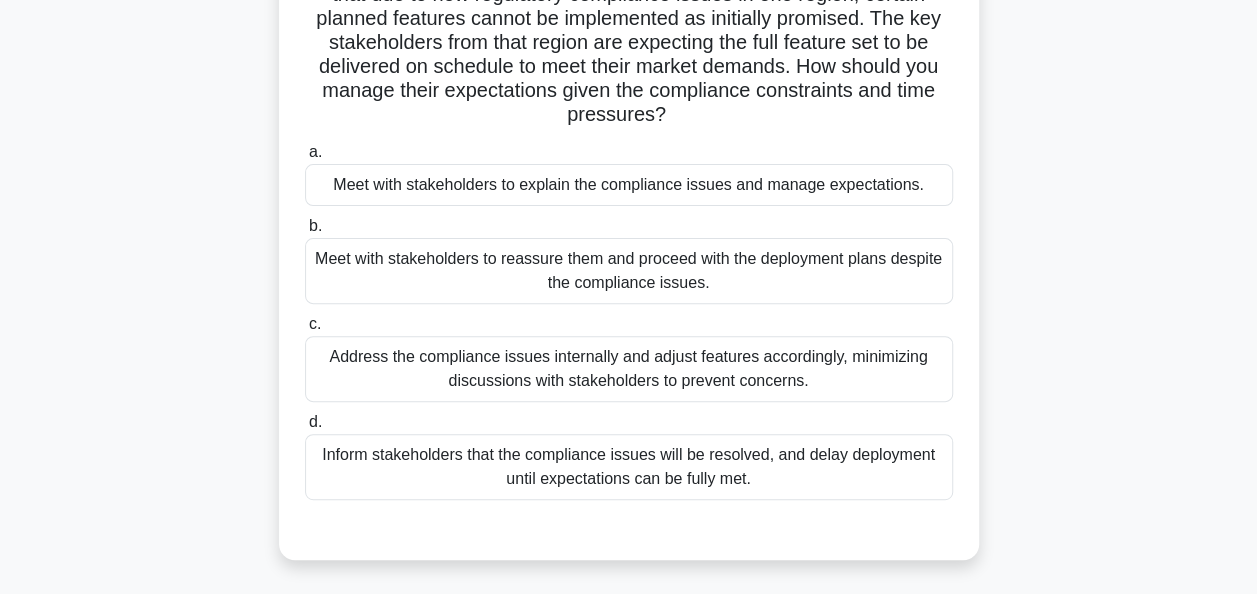 click on "Meet with stakeholders to explain the compliance issues and manage expectations." at bounding box center [629, 185] 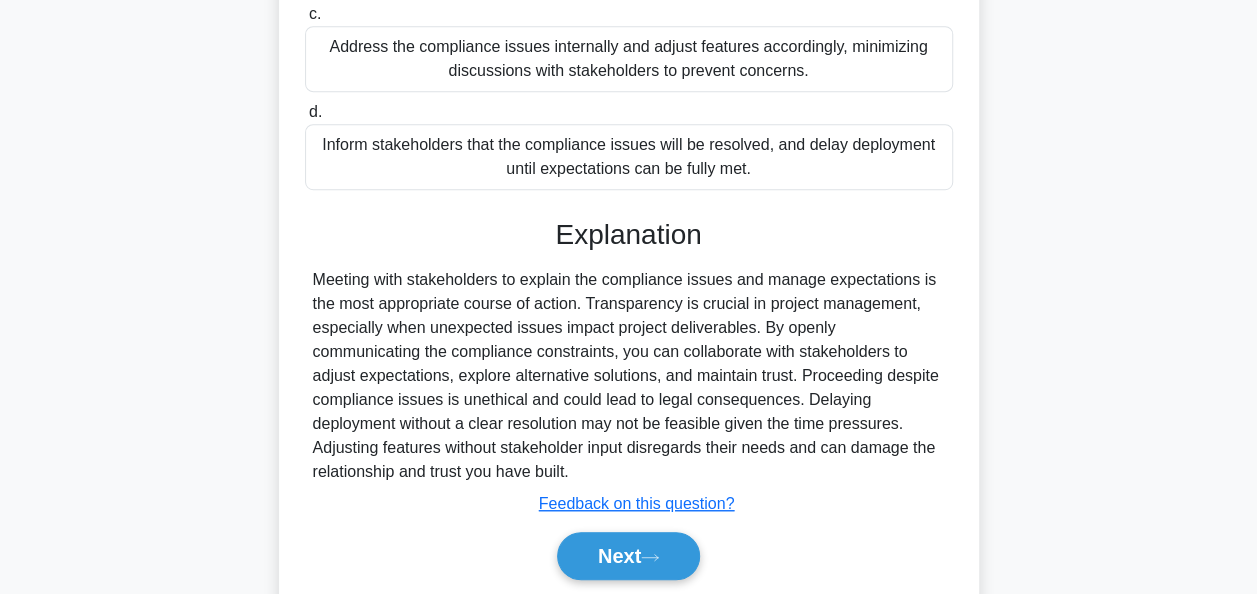 scroll, scrollTop: 502, scrollLeft: 0, axis: vertical 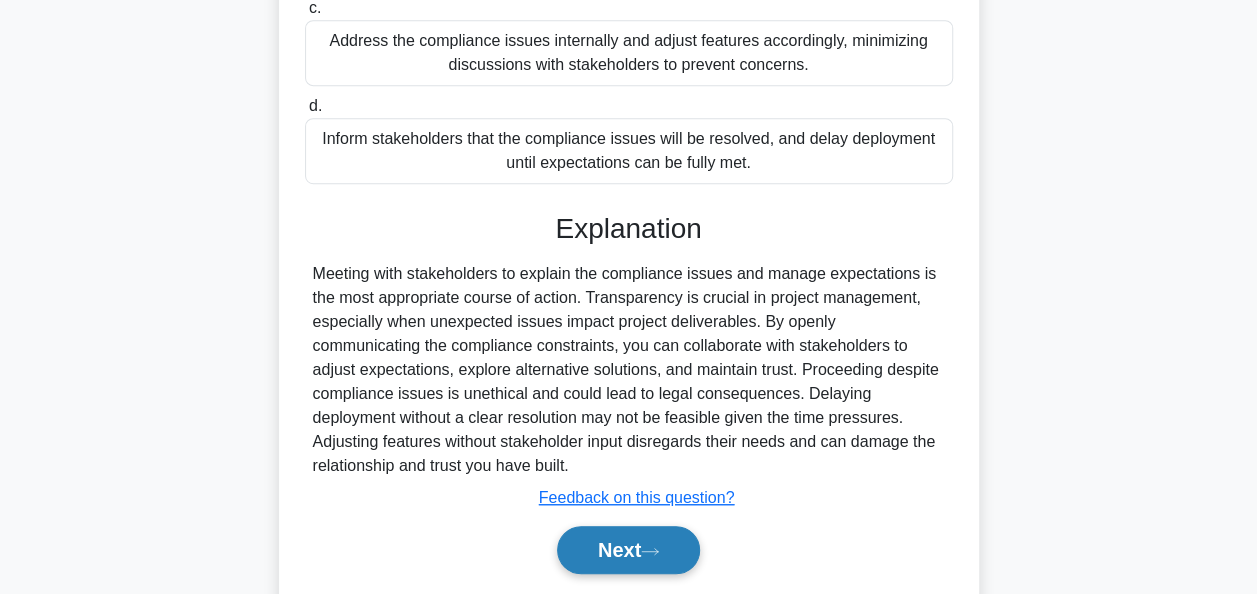 click on "Next" at bounding box center (628, 550) 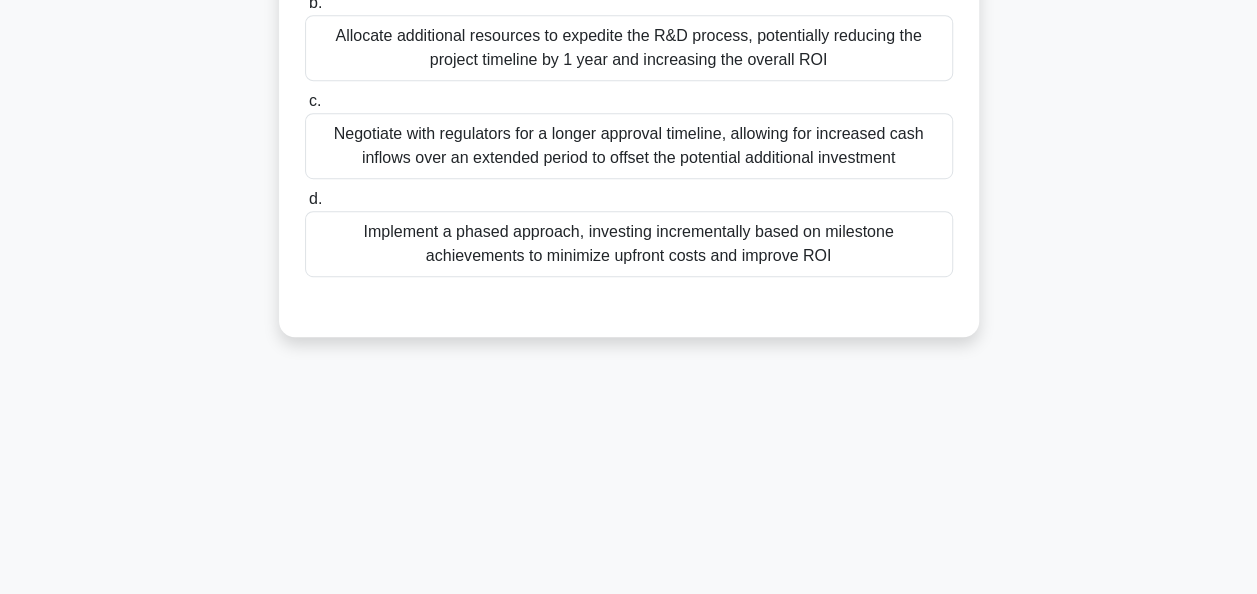 scroll, scrollTop: 486, scrollLeft: 0, axis: vertical 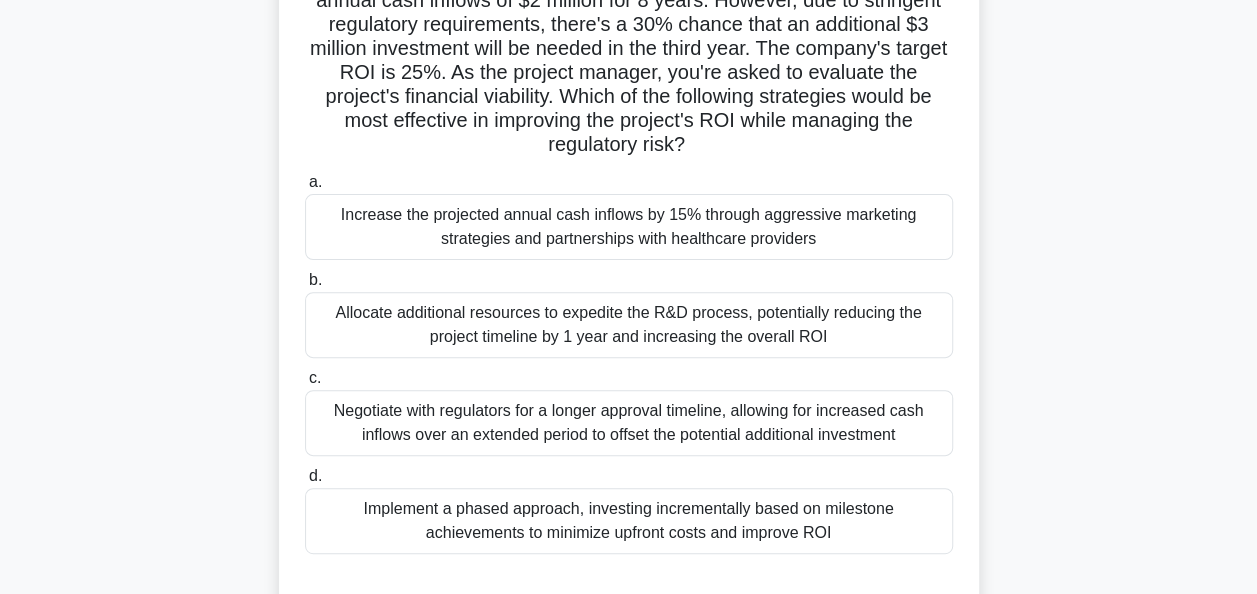 click on "Implement a phased approach, investing incrementally based on milestone achievements to minimize upfront costs and improve ROI" at bounding box center [629, 521] 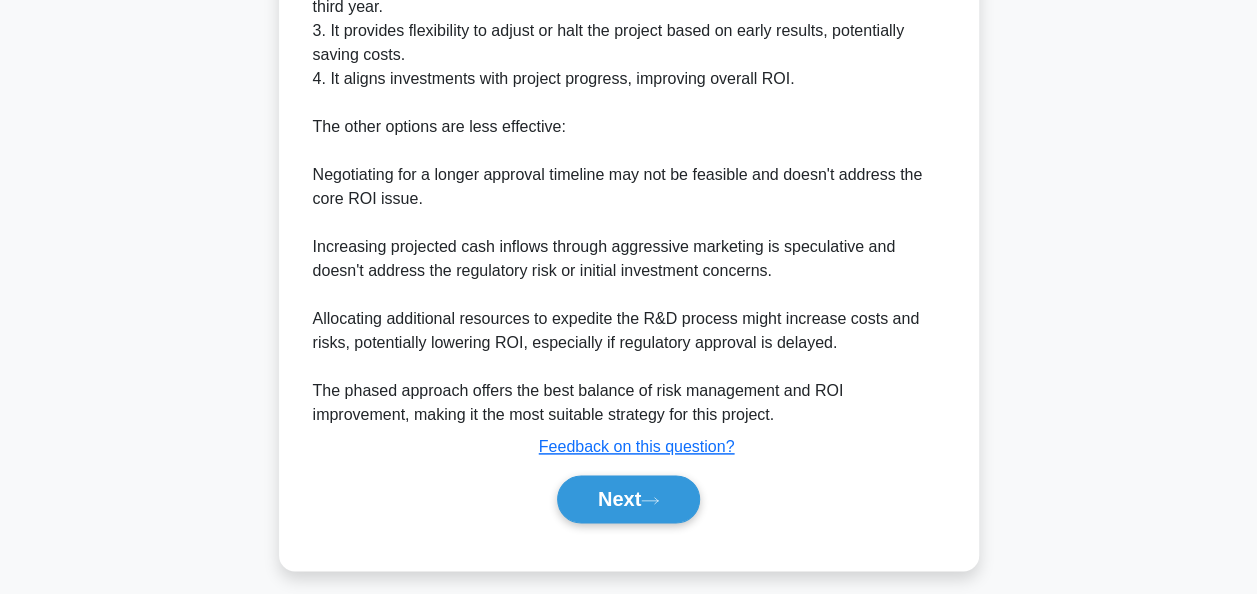 scroll, scrollTop: 1044, scrollLeft: 0, axis: vertical 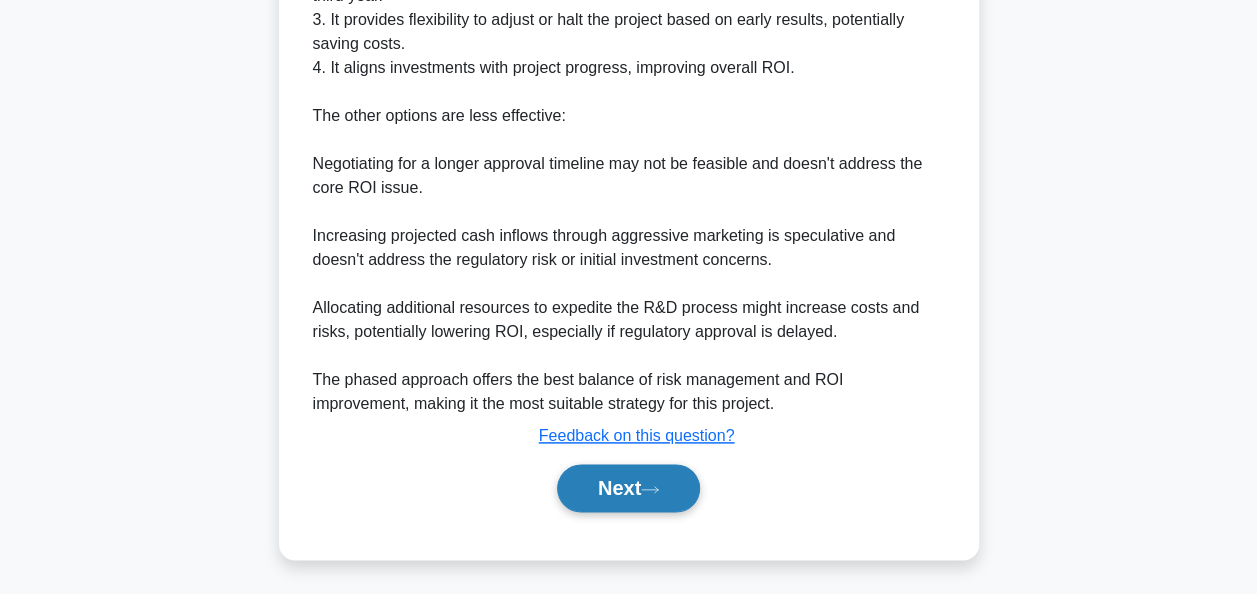 click on "Next" at bounding box center [628, 488] 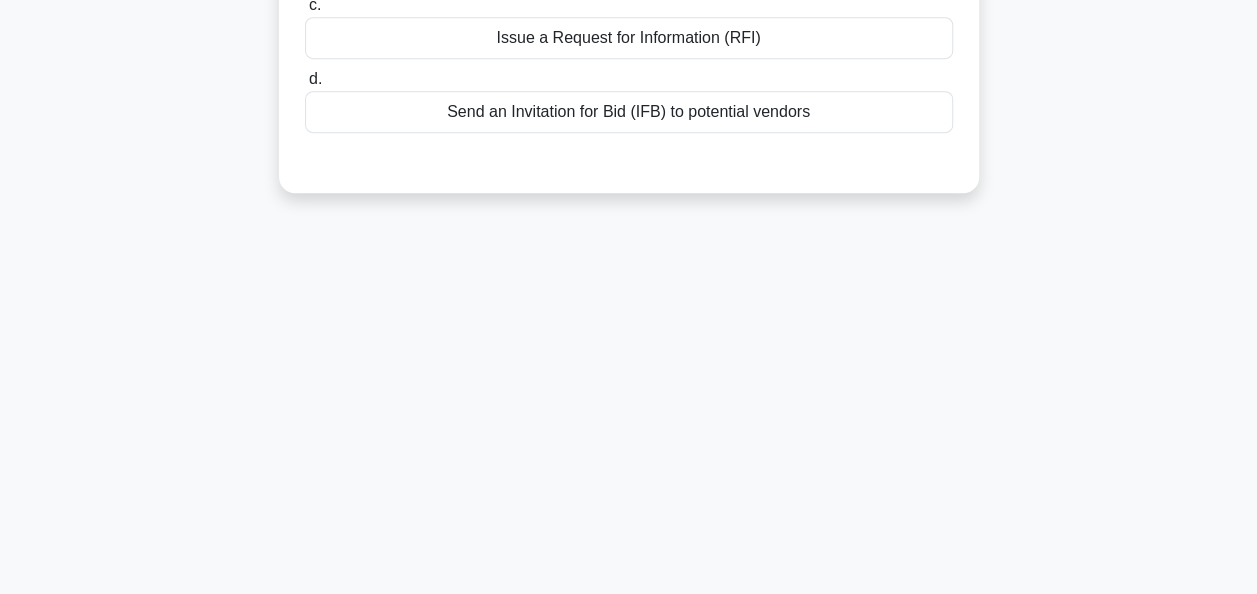 scroll, scrollTop: 486, scrollLeft: 0, axis: vertical 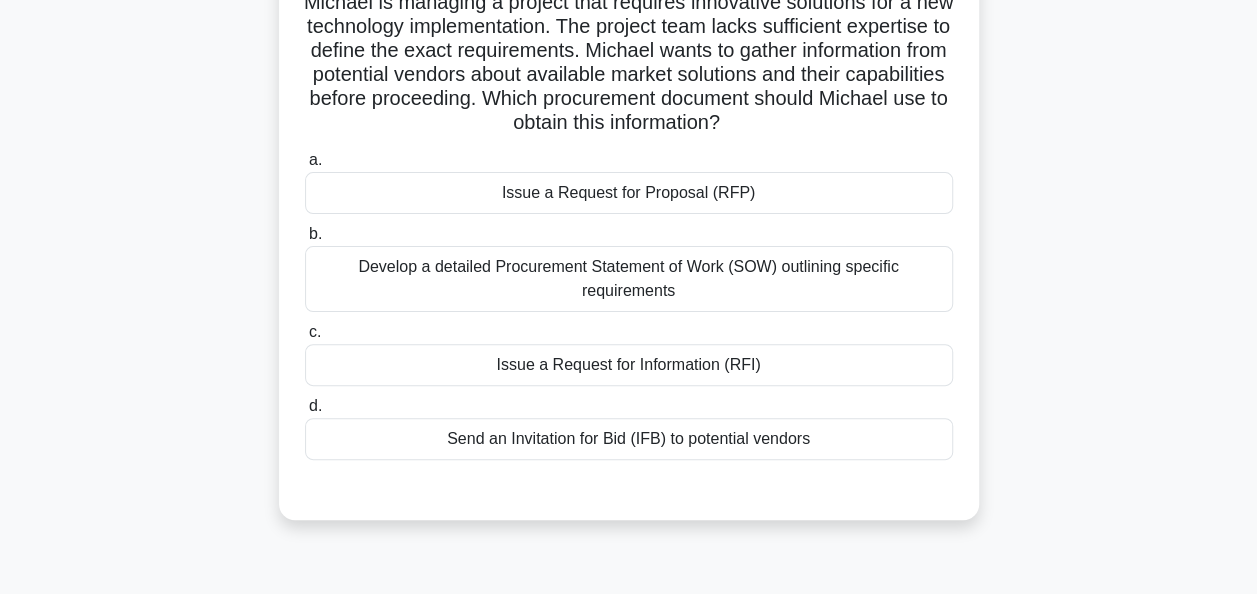 click on "Issue a Request for Information (RFI)" at bounding box center (629, 365) 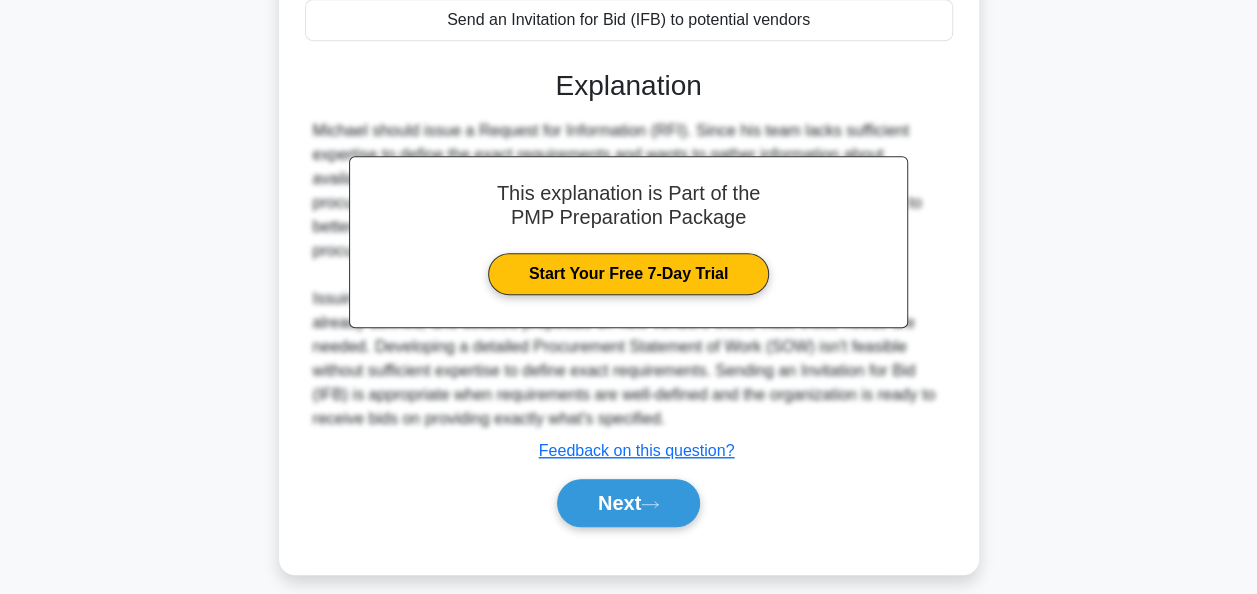 scroll, scrollTop: 584, scrollLeft: 0, axis: vertical 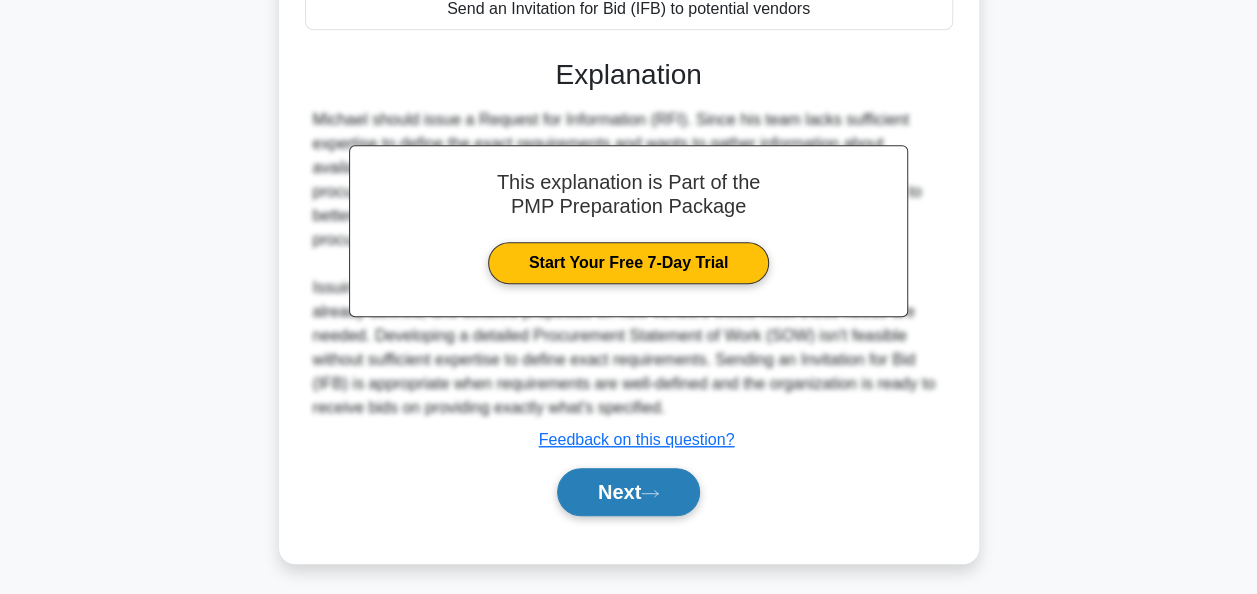 click on "Next" at bounding box center [628, 492] 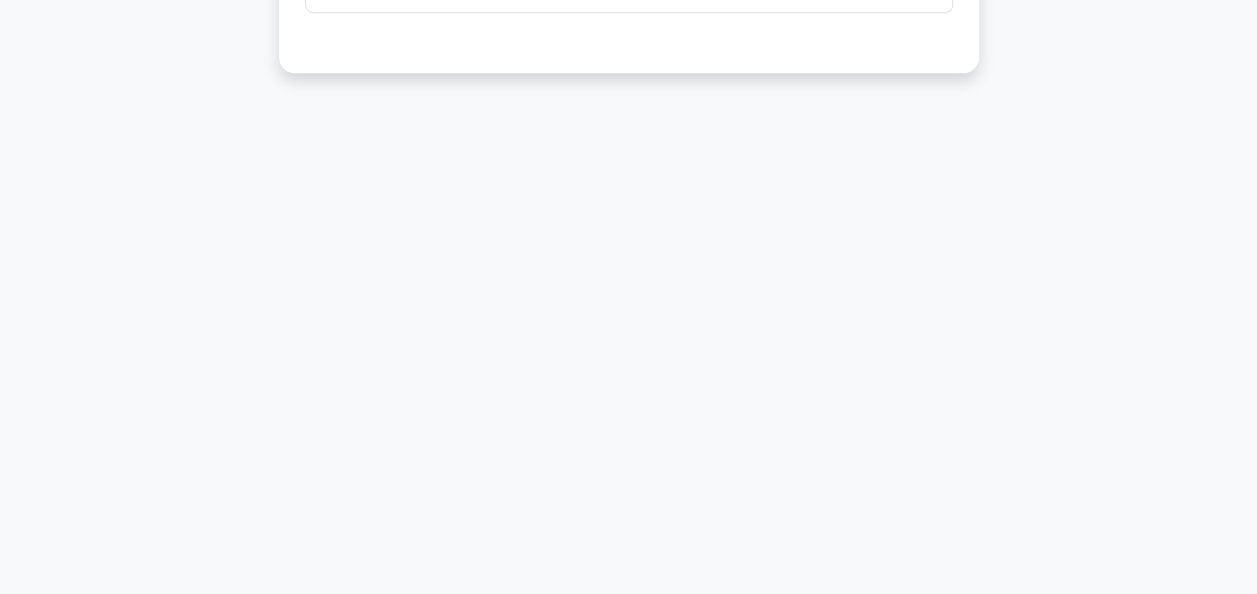 scroll, scrollTop: 486, scrollLeft: 0, axis: vertical 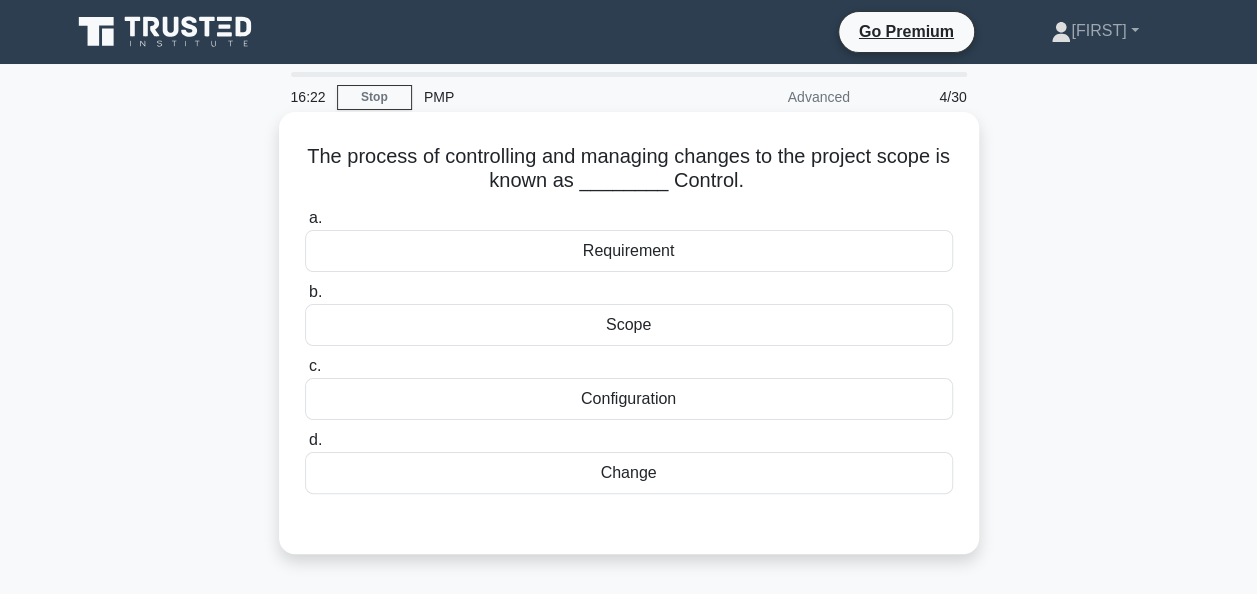 click on "Scope" at bounding box center [629, 325] 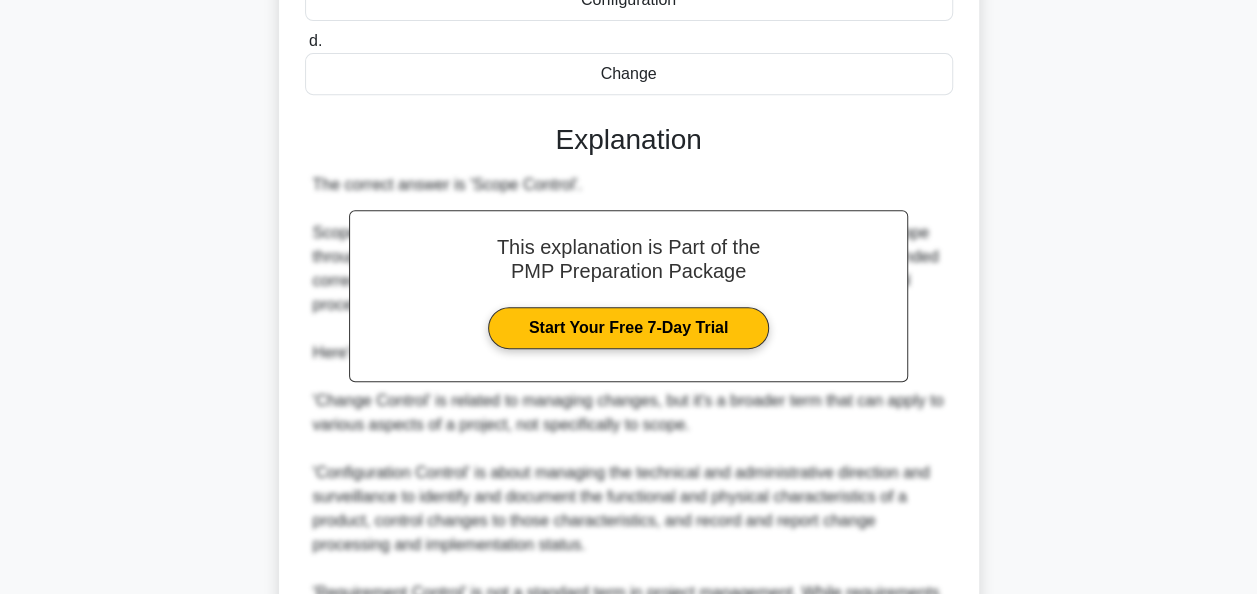 scroll, scrollTop: 406, scrollLeft: 0, axis: vertical 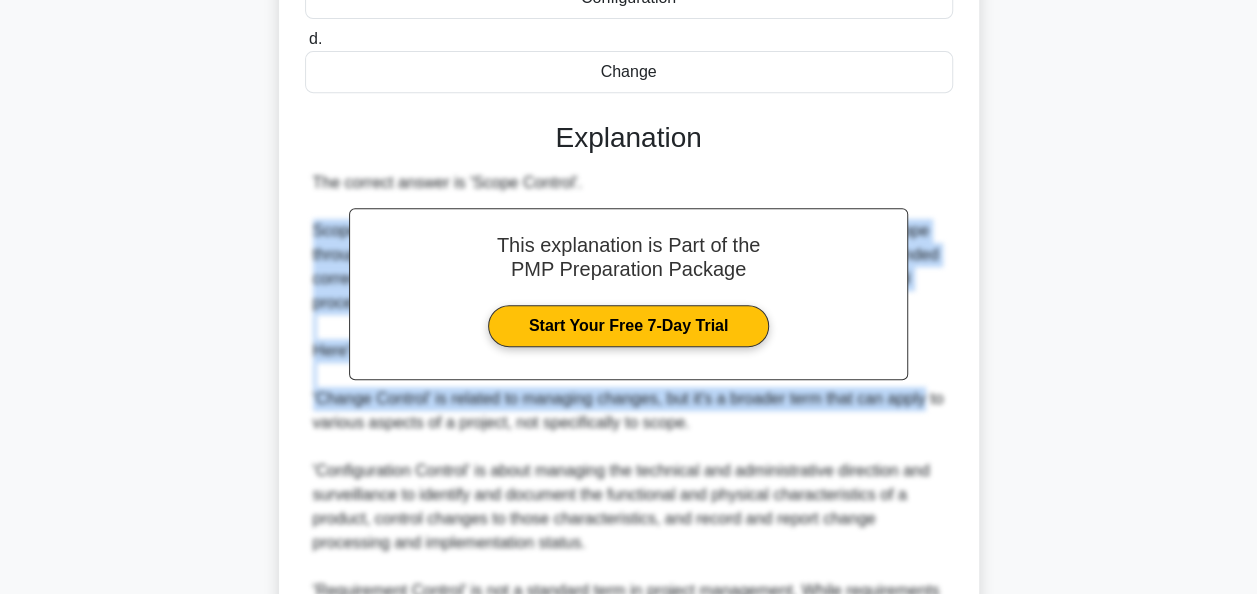 drag, startPoint x: 1222, startPoint y: 306, endPoint x: 1211, endPoint y: 404, distance: 98.61542 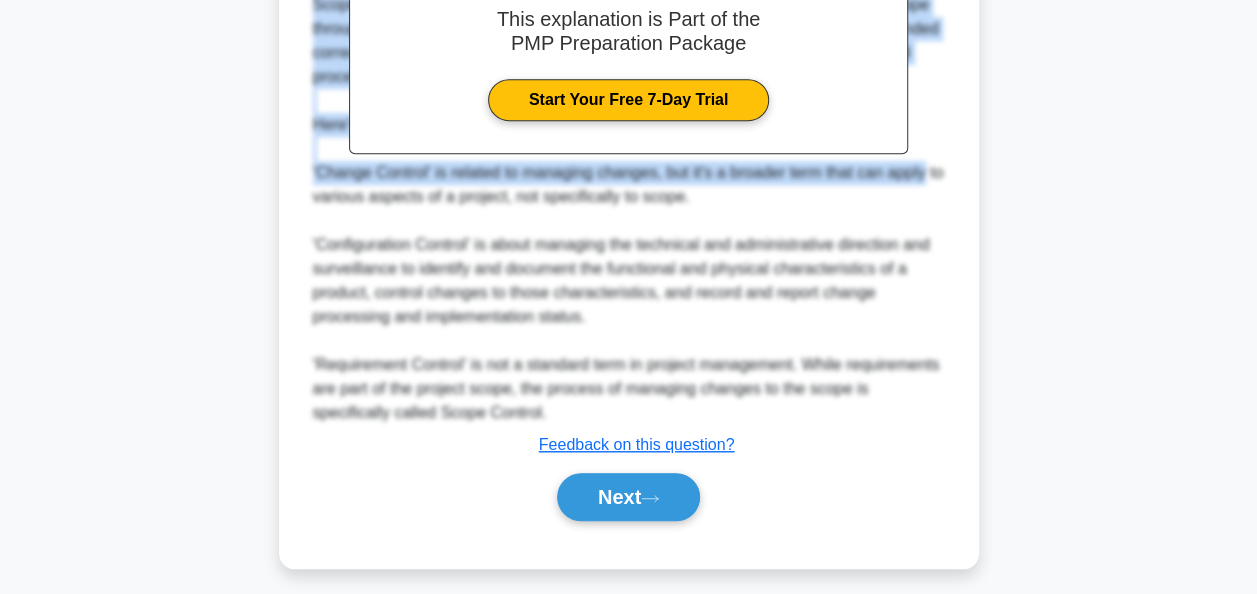 scroll, scrollTop: 636, scrollLeft: 0, axis: vertical 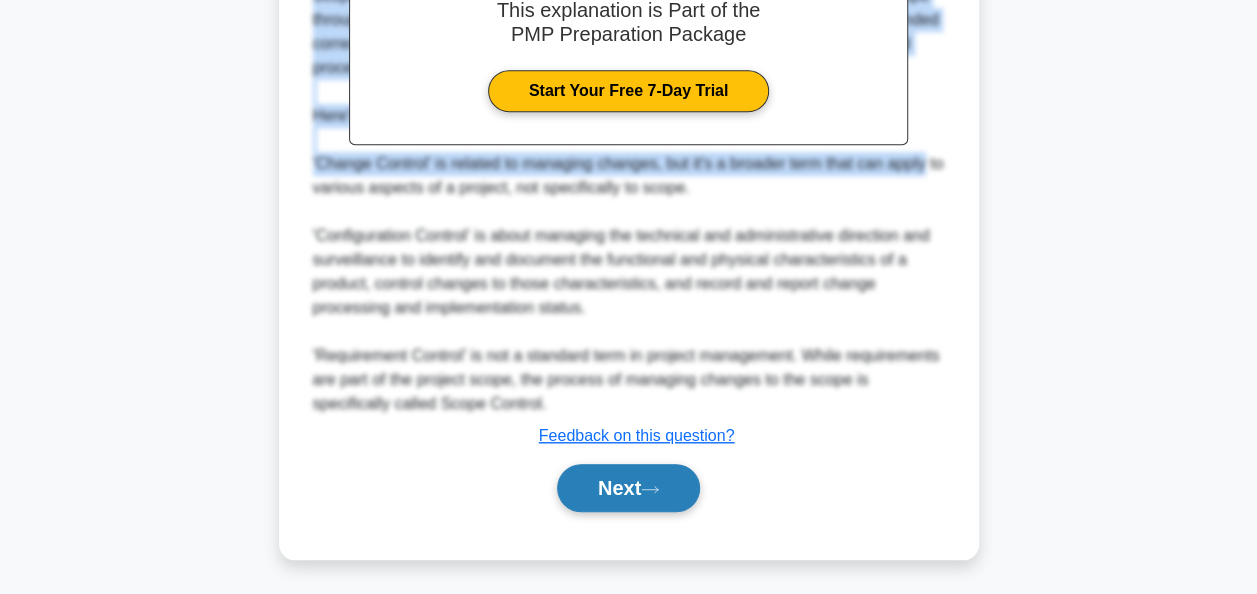 click on "Next" at bounding box center [628, 488] 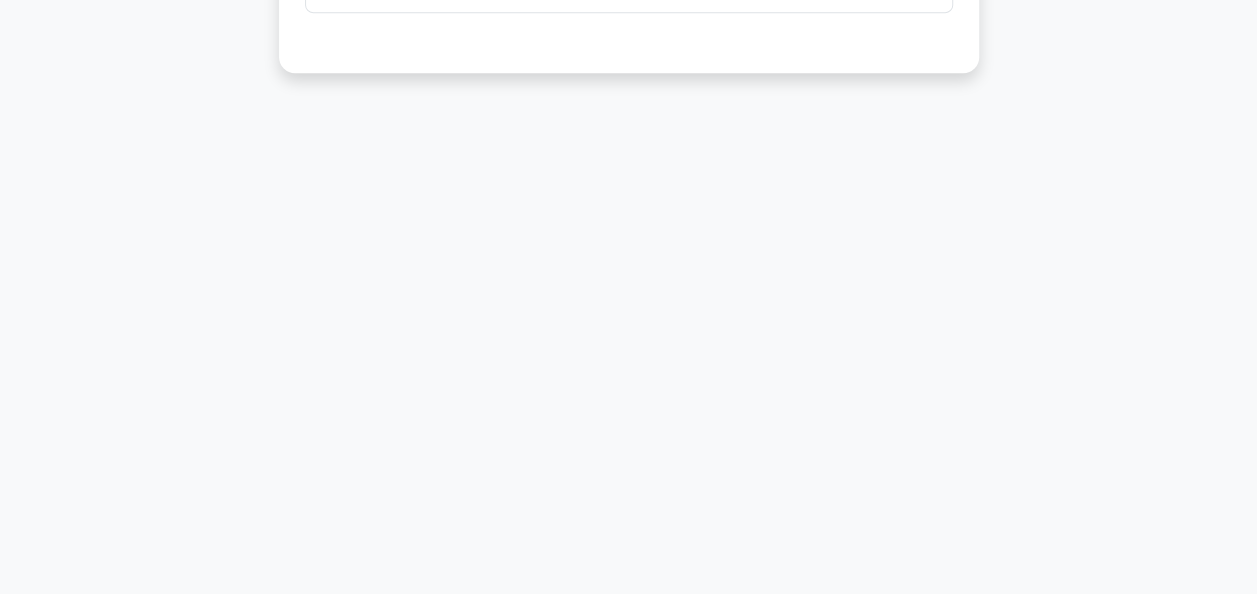 scroll, scrollTop: 486, scrollLeft: 0, axis: vertical 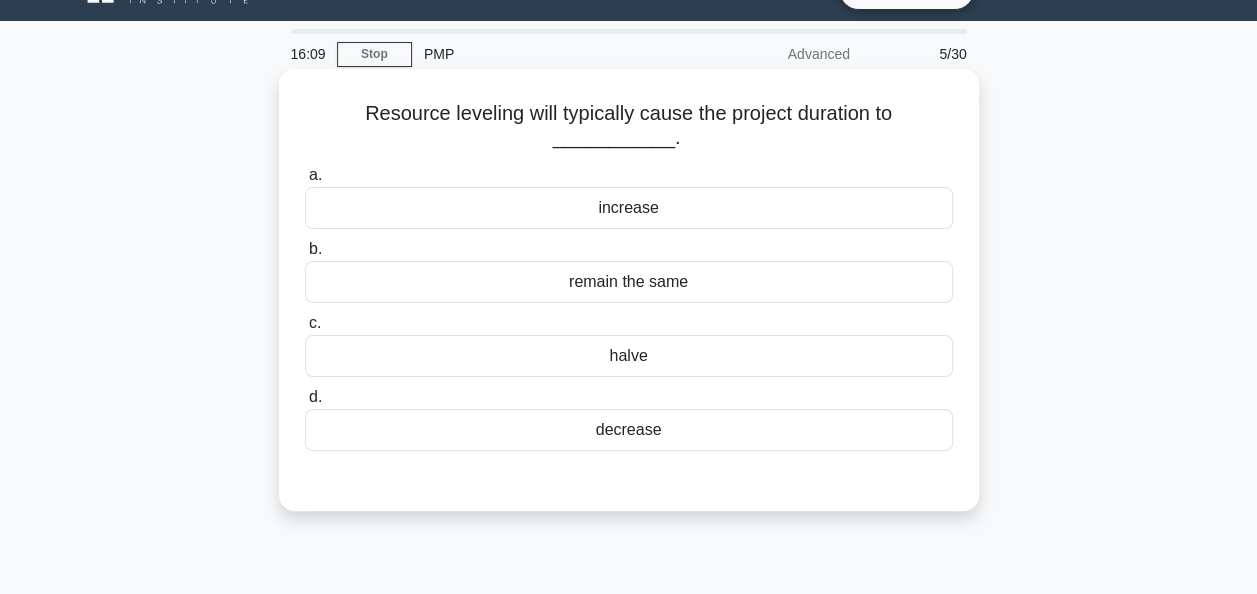 click on "increase" at bounding box center [629, 208] 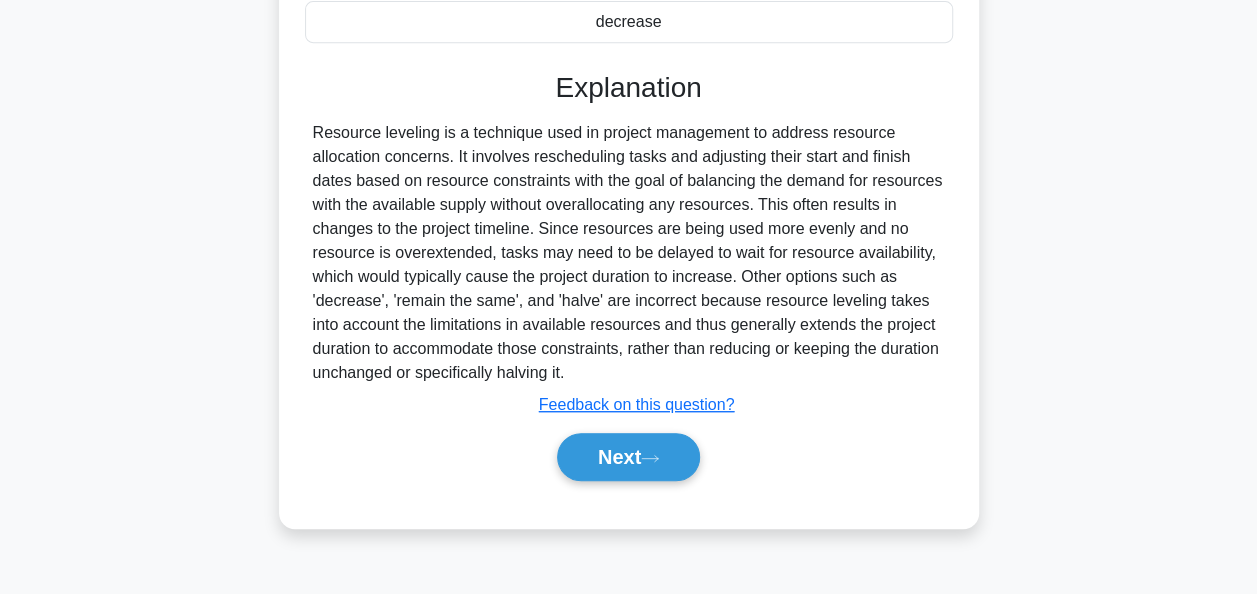 scroll, scrollTop: 486, scrollLeft: 0, axis: vertical 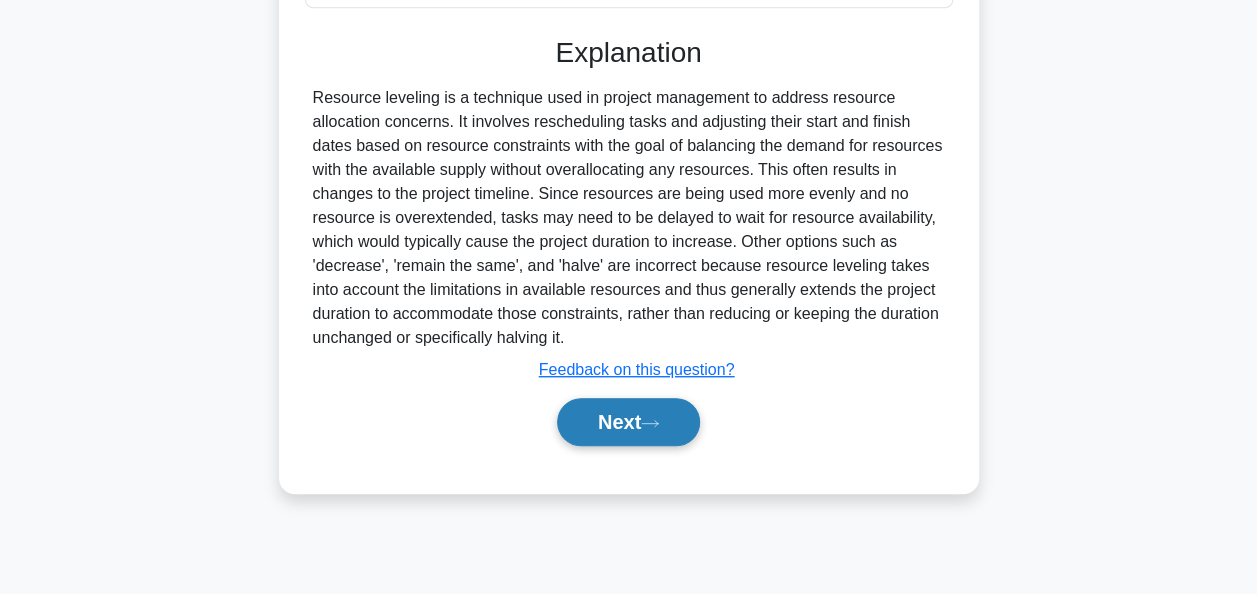 click on "Next" at bounding box center [628, 422] 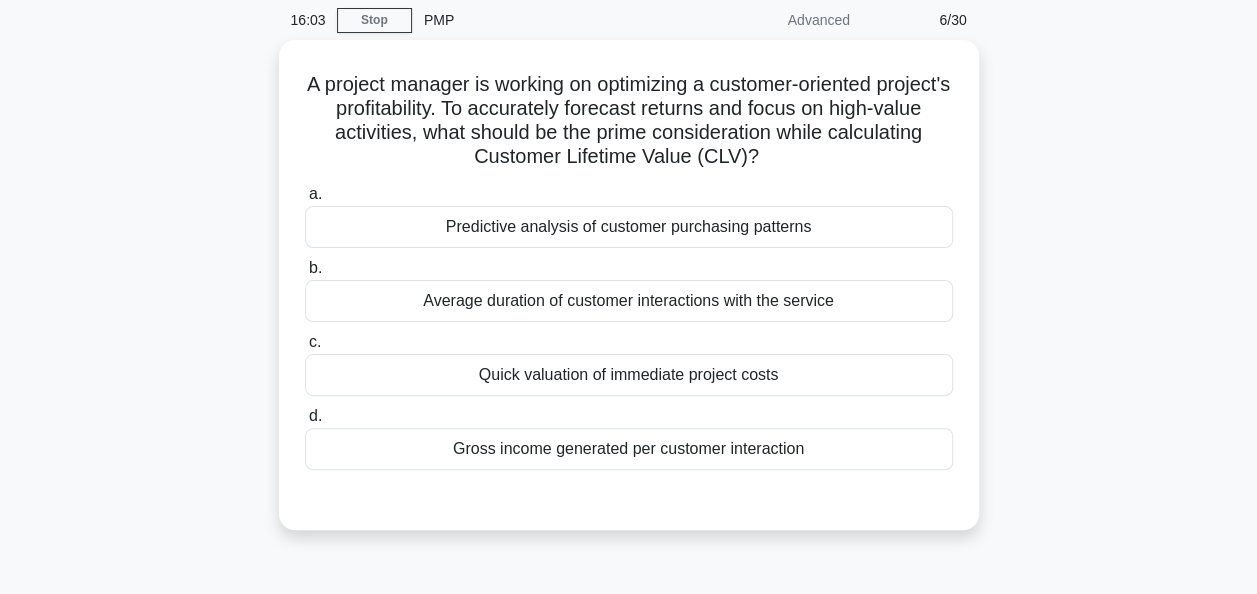 scroll, scrollTop: 73, scrollLeft: 0, axis: vertical 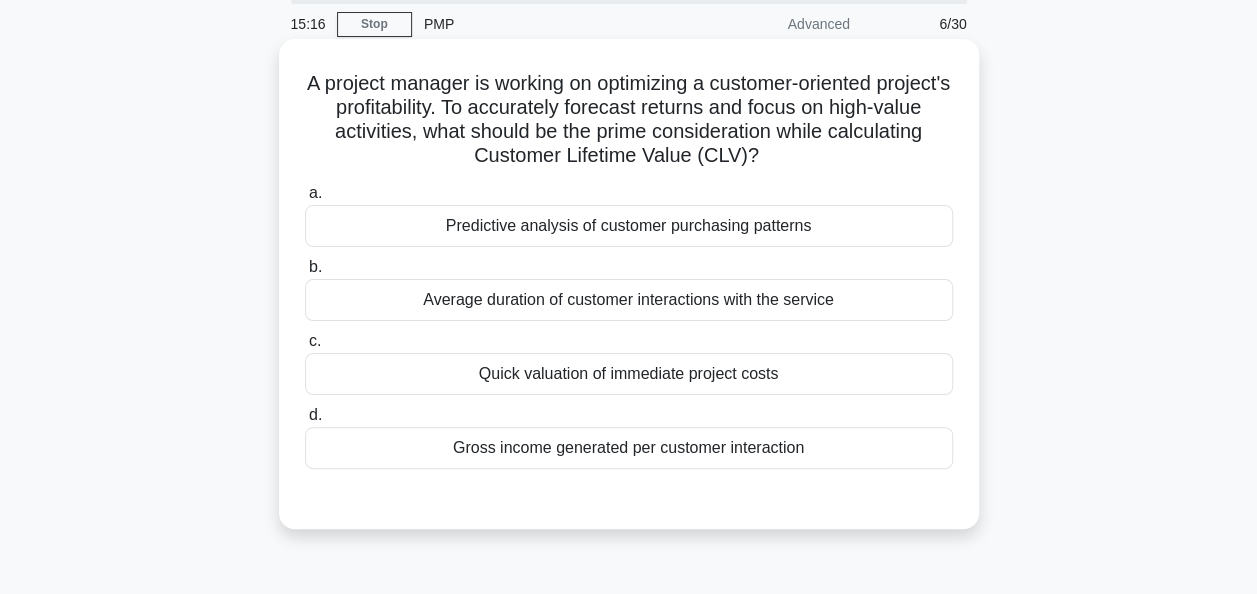 click on "Predictive analysis of customer purchasing patterns" at bounding box center [629, 226] 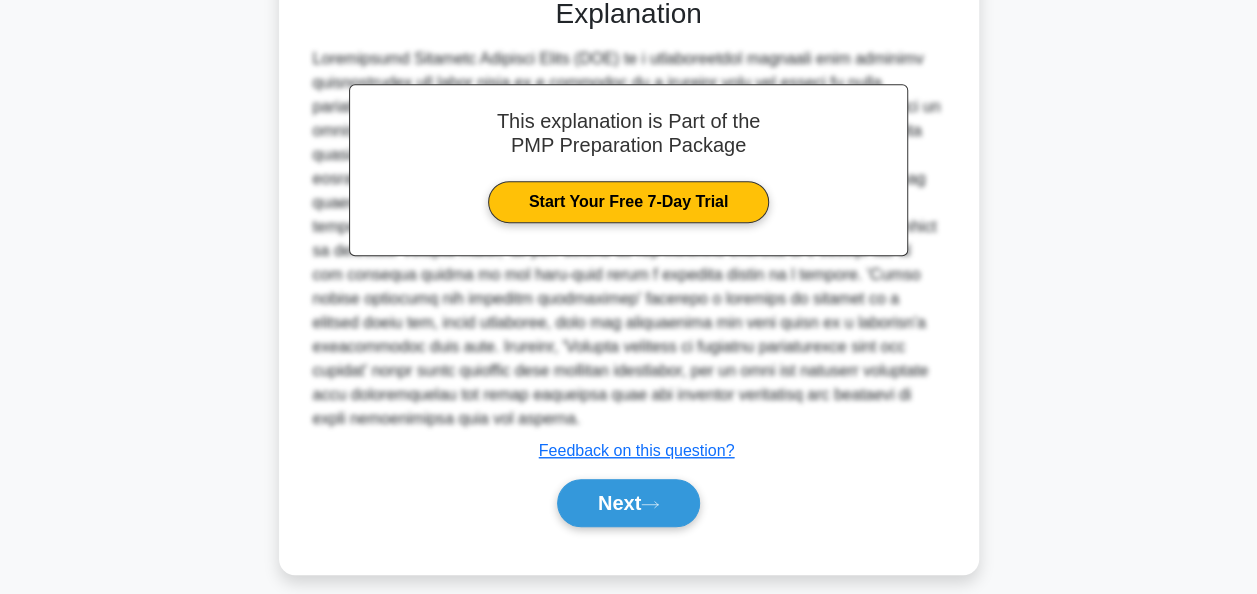 scroll, scrollTop: 588, scrollLeft: 0, axis: vertical 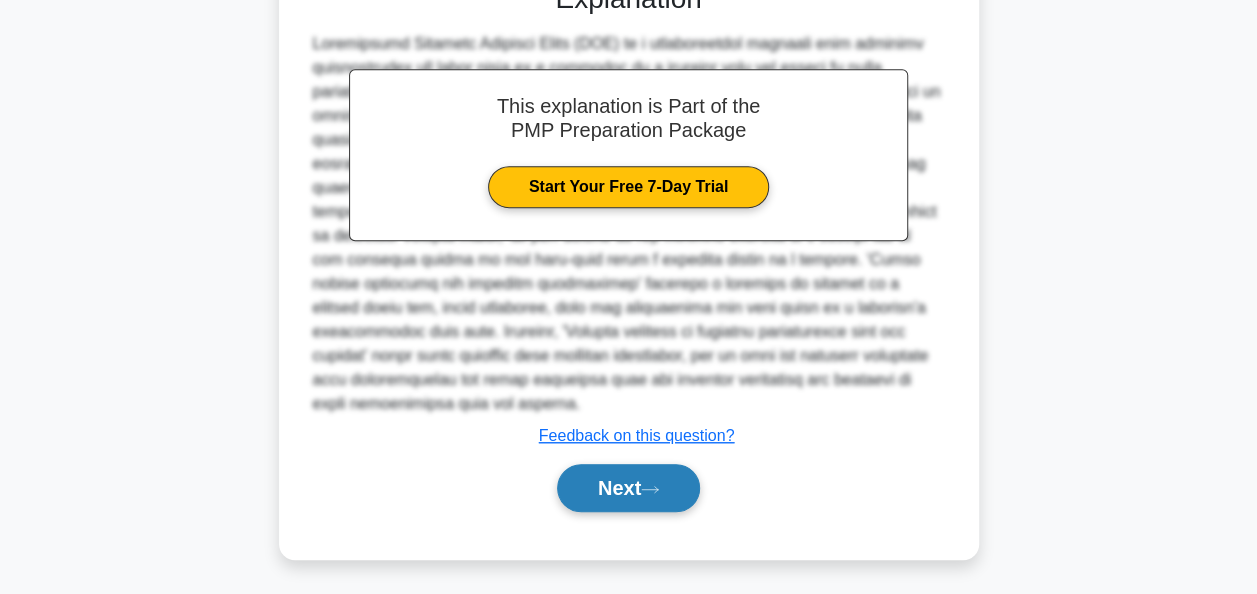 click on "Next" at bounding box center [628, 488] 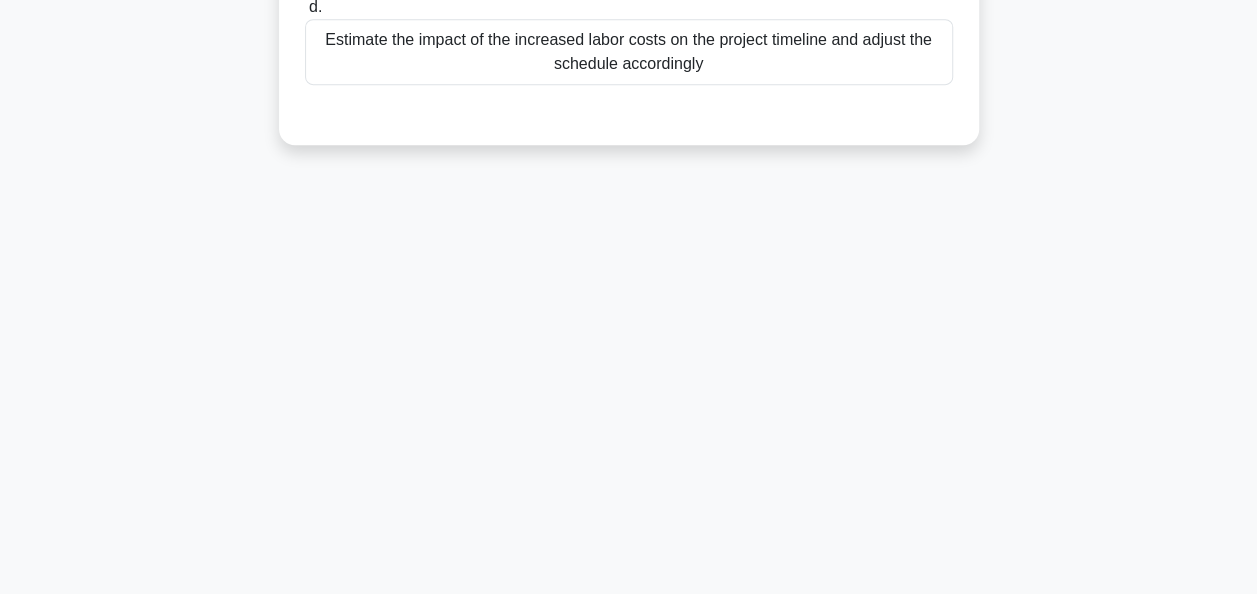 scroll, scrollTop: 486, scrollLeft: 0, axis: vertical 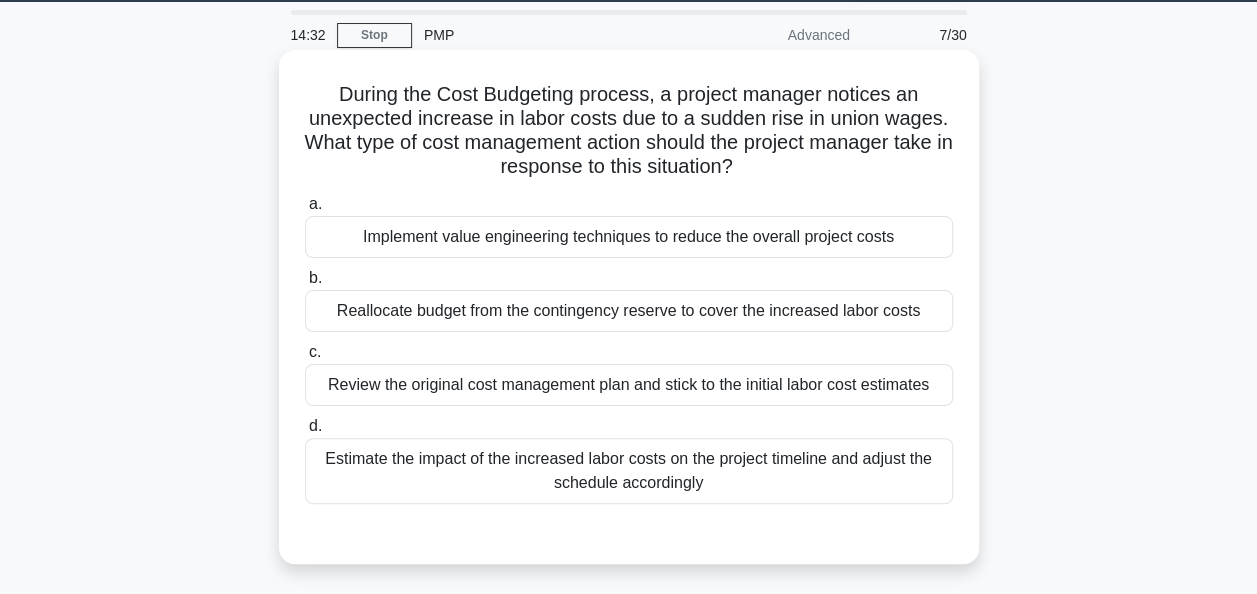 click on "Reallocate budget from the contingency reserve to cover the increased labor costs" at bounding box center (629, 311) 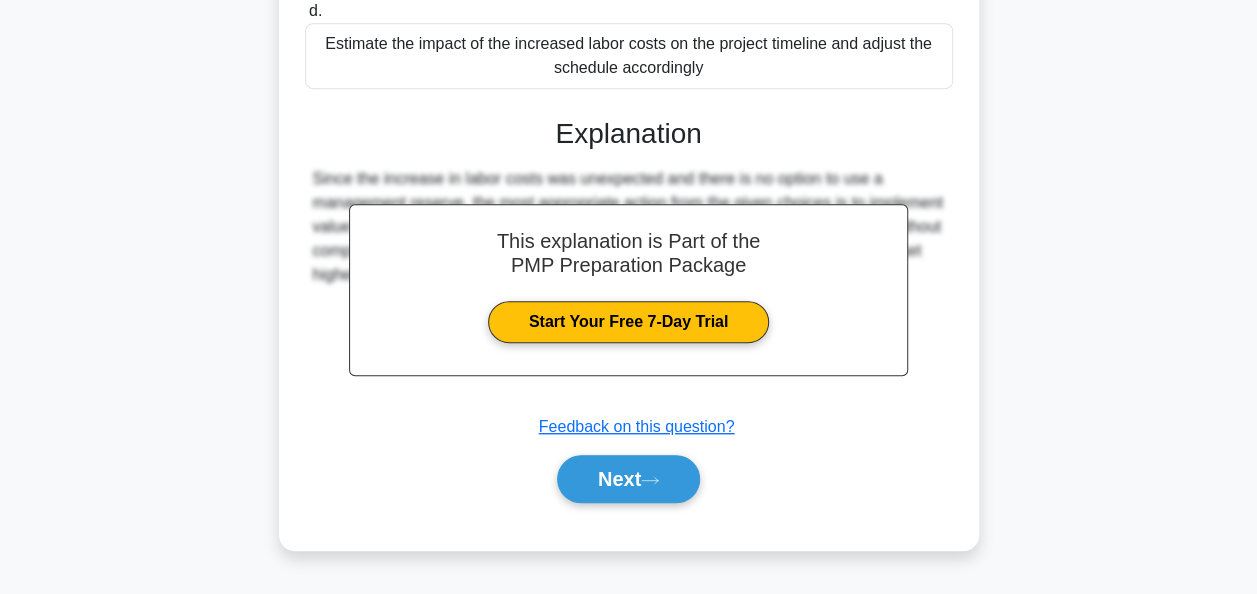scroll, scrollTop: 486, scrollLeft: 0, axis: vertical 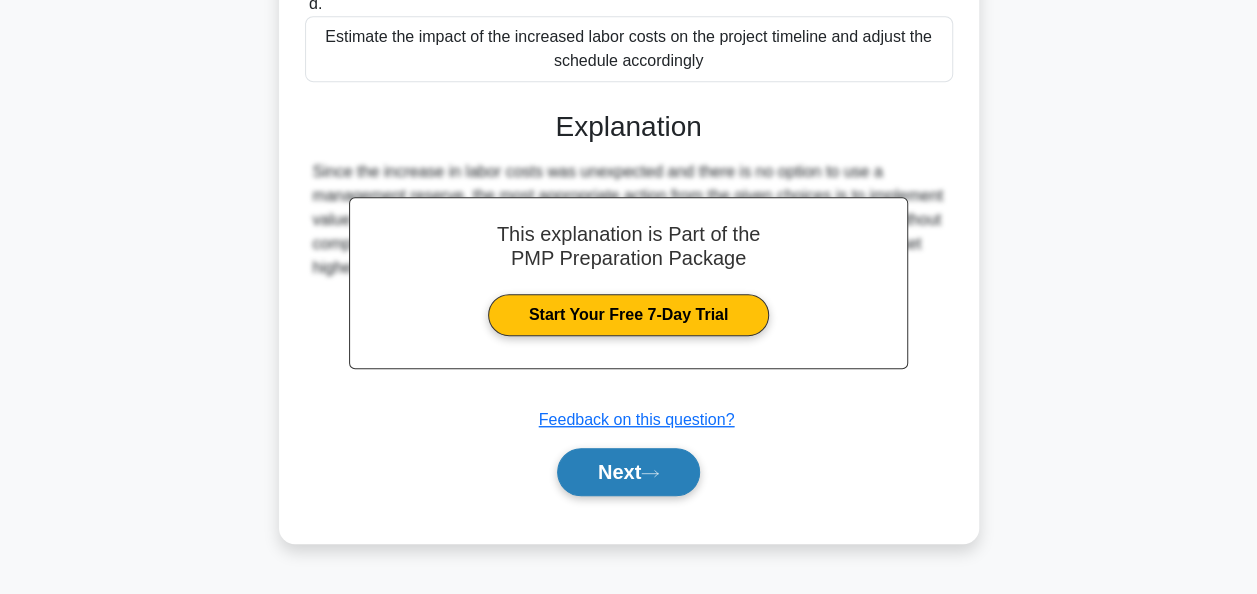 click on "Next" at bounding box center (628, 472) 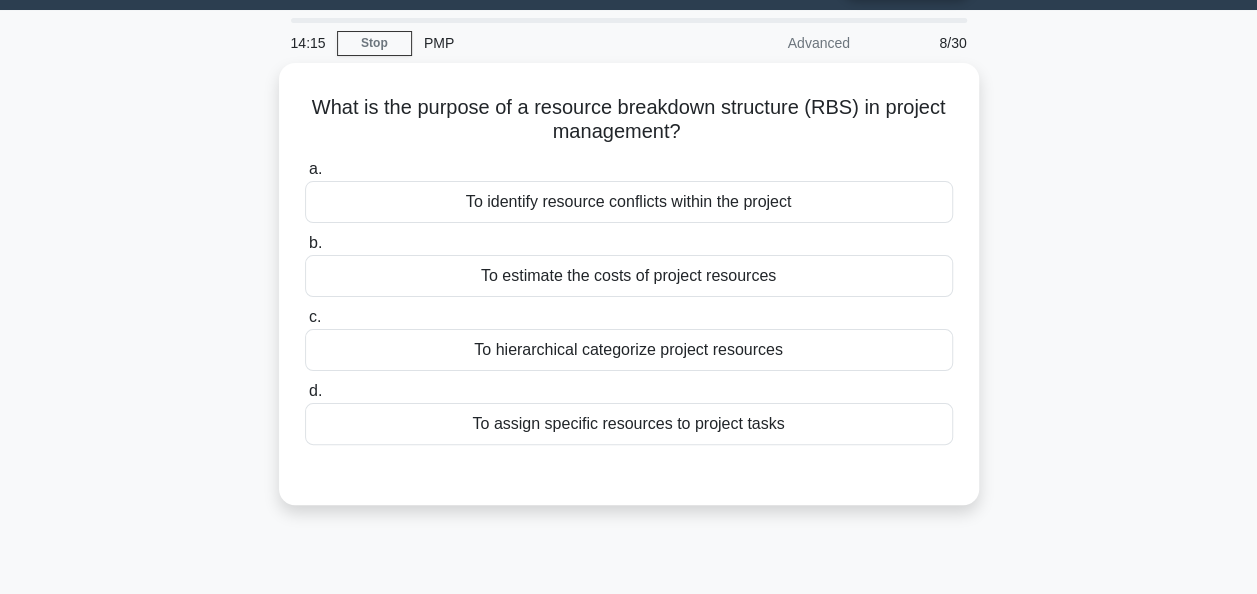 scroll, scrollTop: 56, scrollLeft: 0, axis: vertical 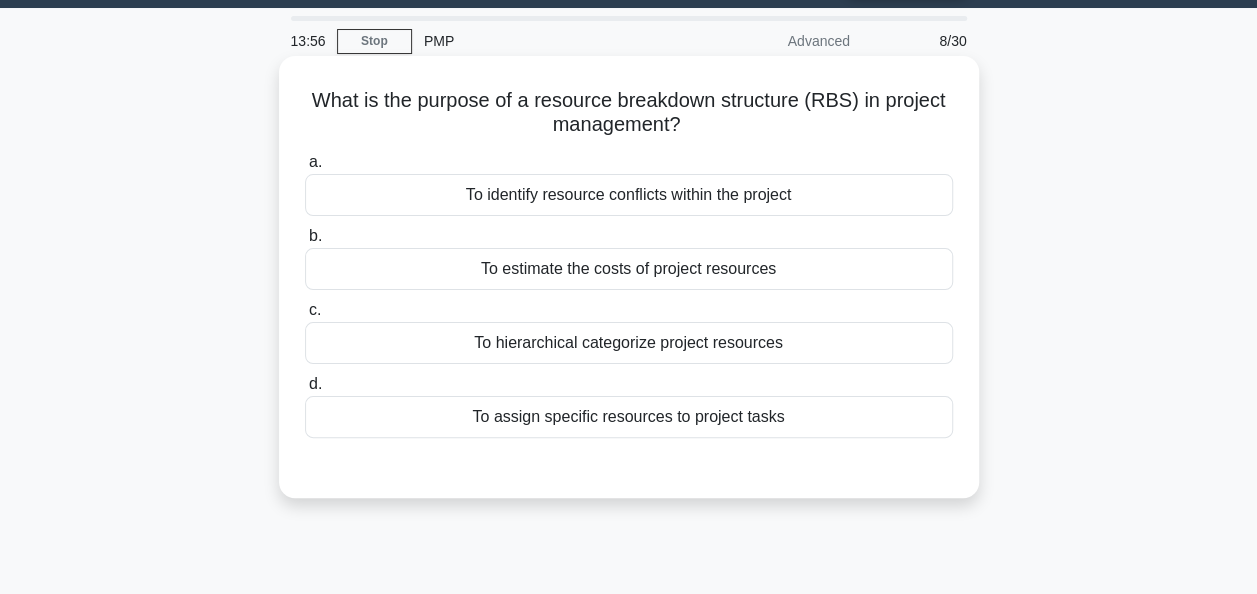 click on "To assign specific resources to project tasks" at bounding box center (629, 417) 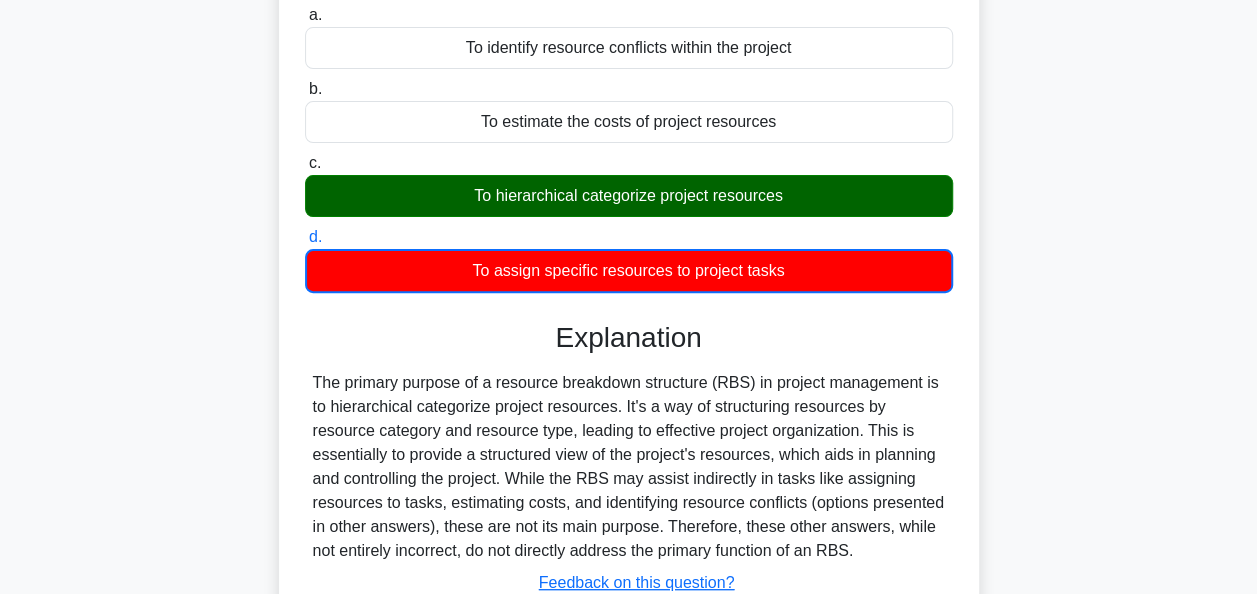 scroll, scrollTop: 222, scrollLeft: 0, axis: vertical 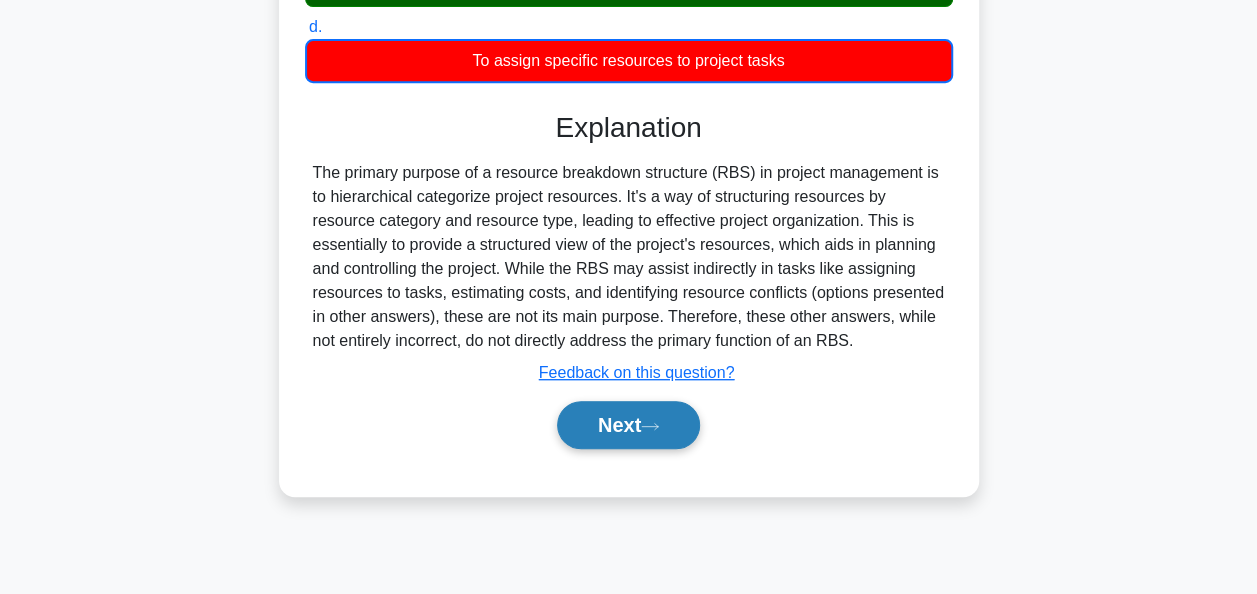 click 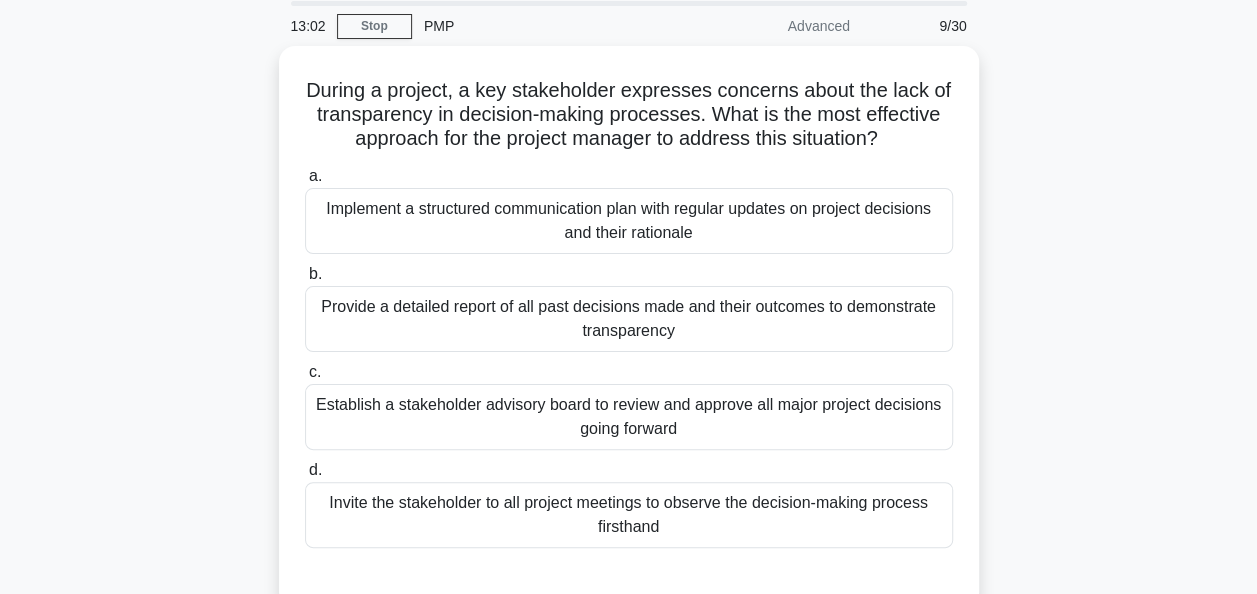 scroll, scrollTop: 72, scrollLeft: 0, axis: vertical 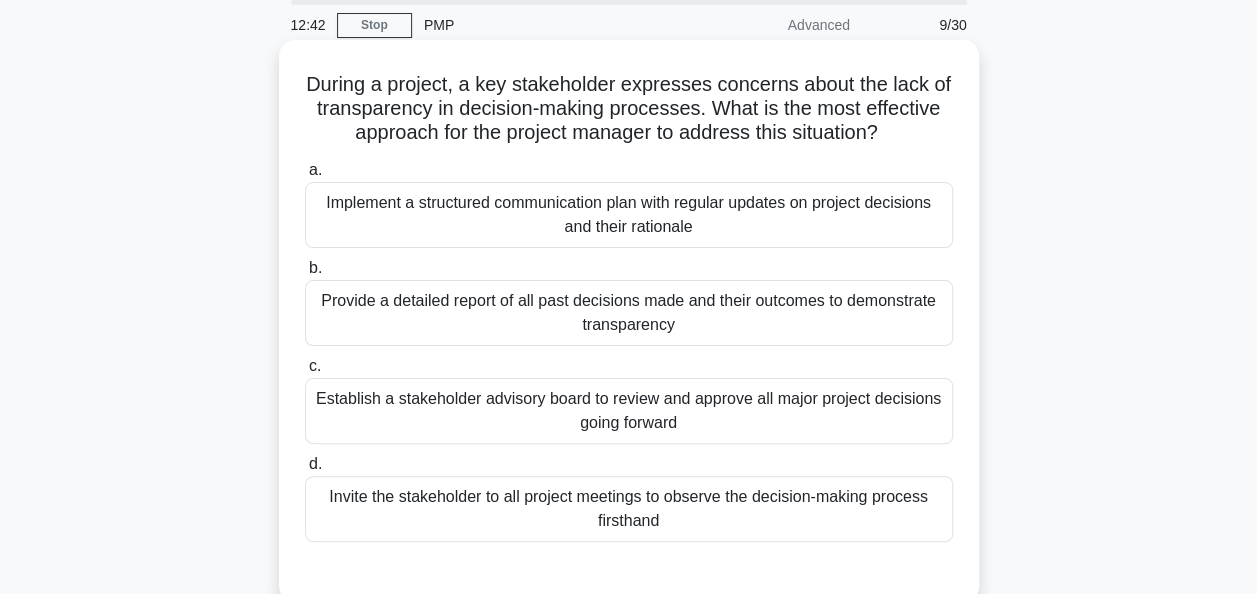 click on "Implement a structured communication plan with regular updates on project decisions and their rationale" at bounding box center (629, 215) 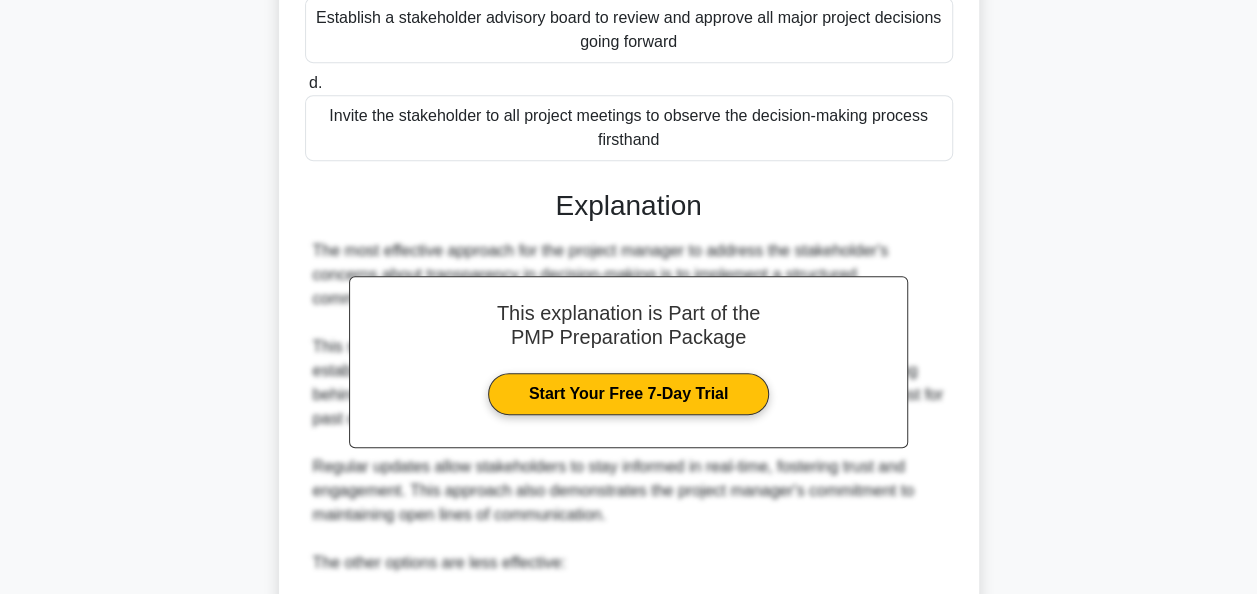 scroll, scrollTop: 470, scrollLeft: 0, axis: vertical 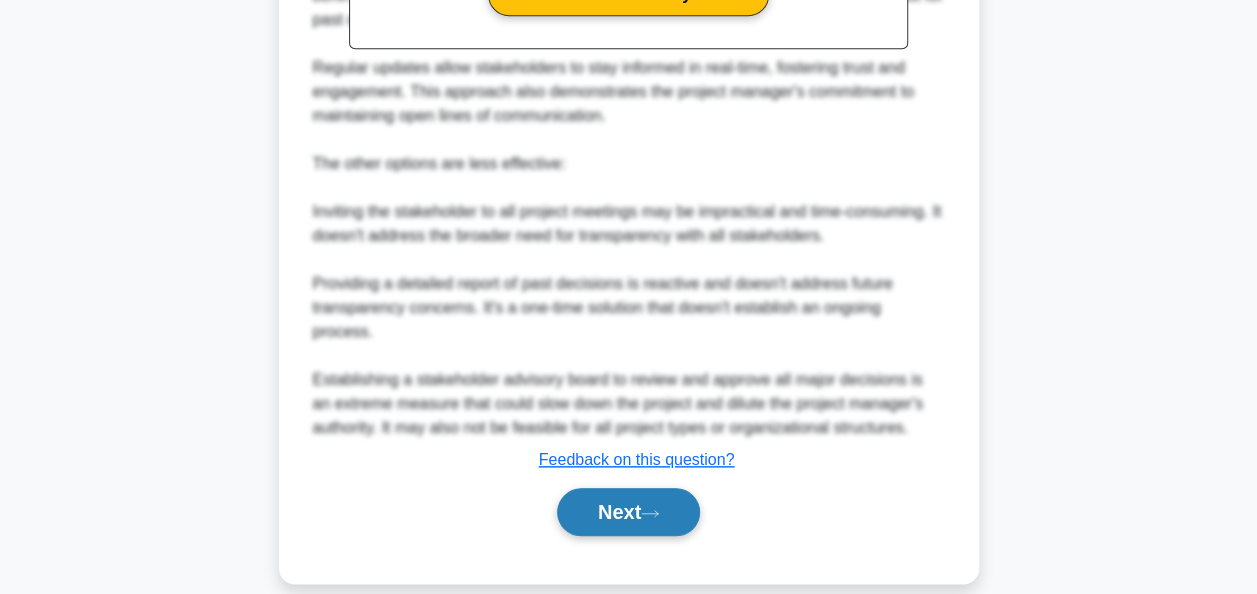 click on "Next" at bounding box center (628, 512) 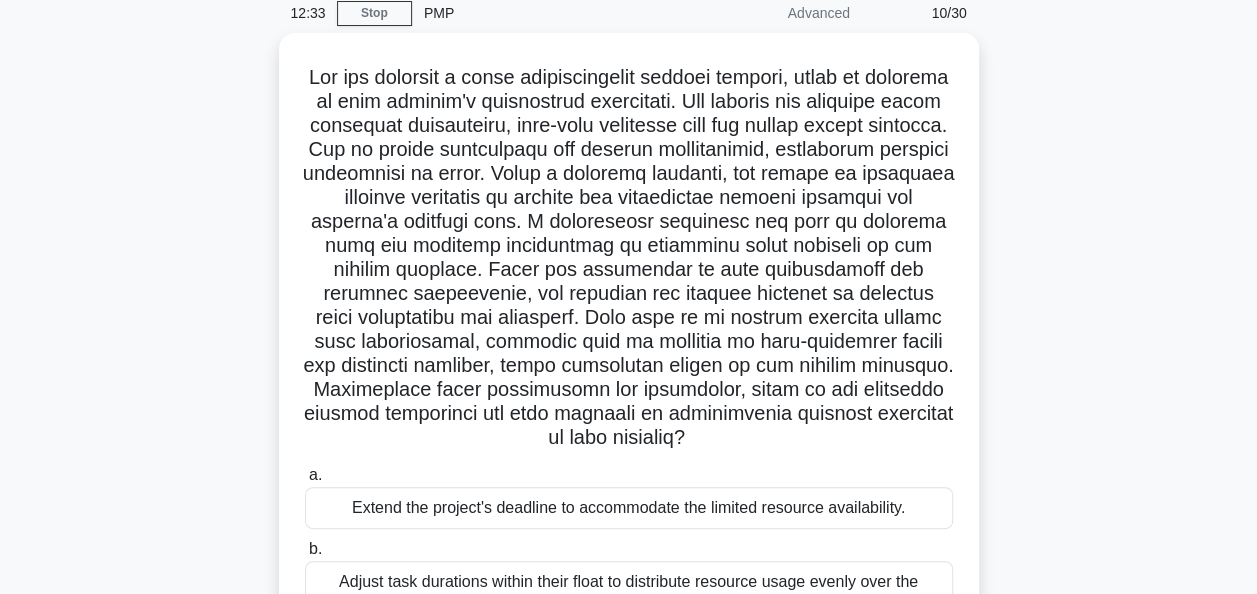 scroll, scrollTop: 86, scrollLeft: 0, axis: vertical 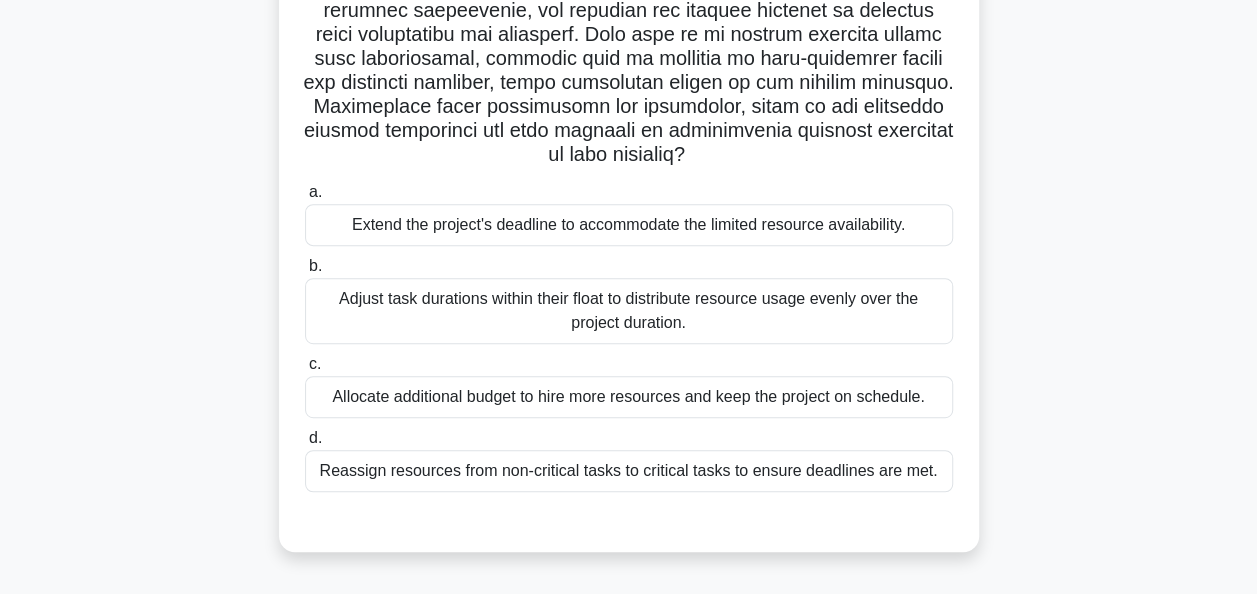 click on "Adjust task durations within their float to distribute resource usage evenly over the project duration." at bounding box center [629, 311] 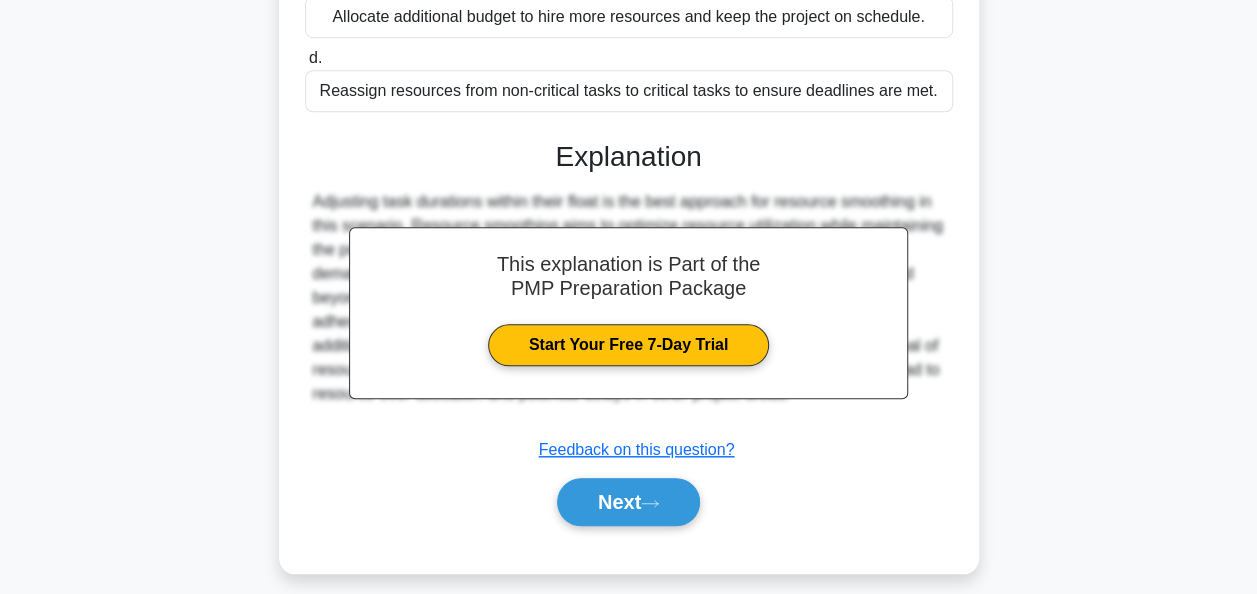 scroll, scrollTop: 743, scrollLeft: 0, axis: vertical 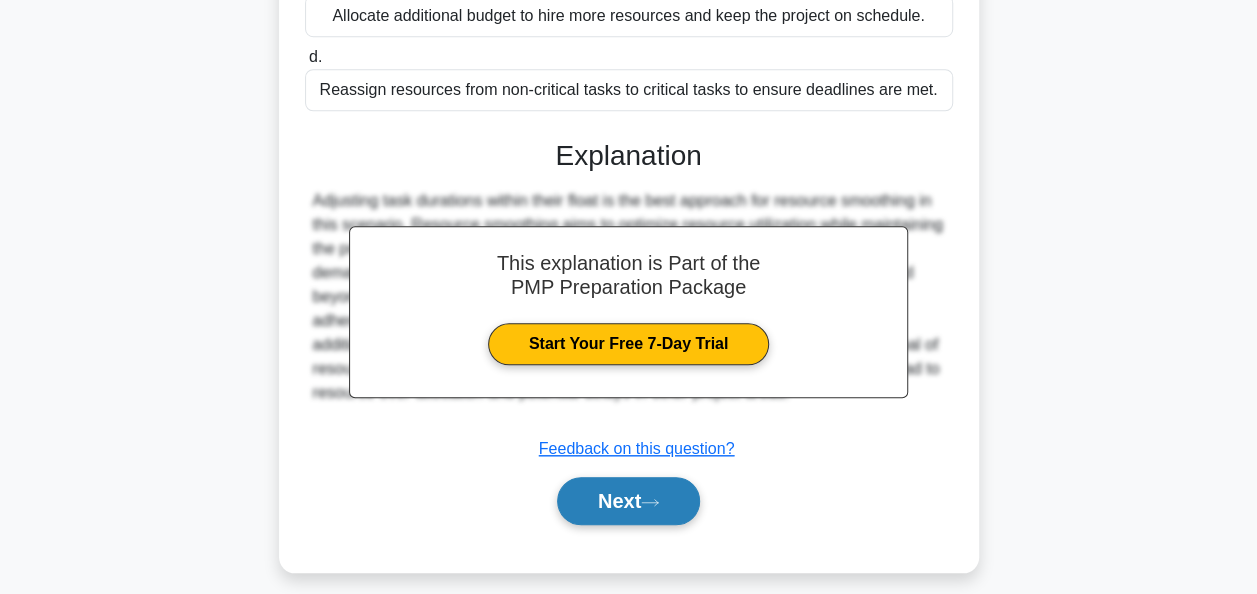 click on "Next" at bounding box center [628, 501] 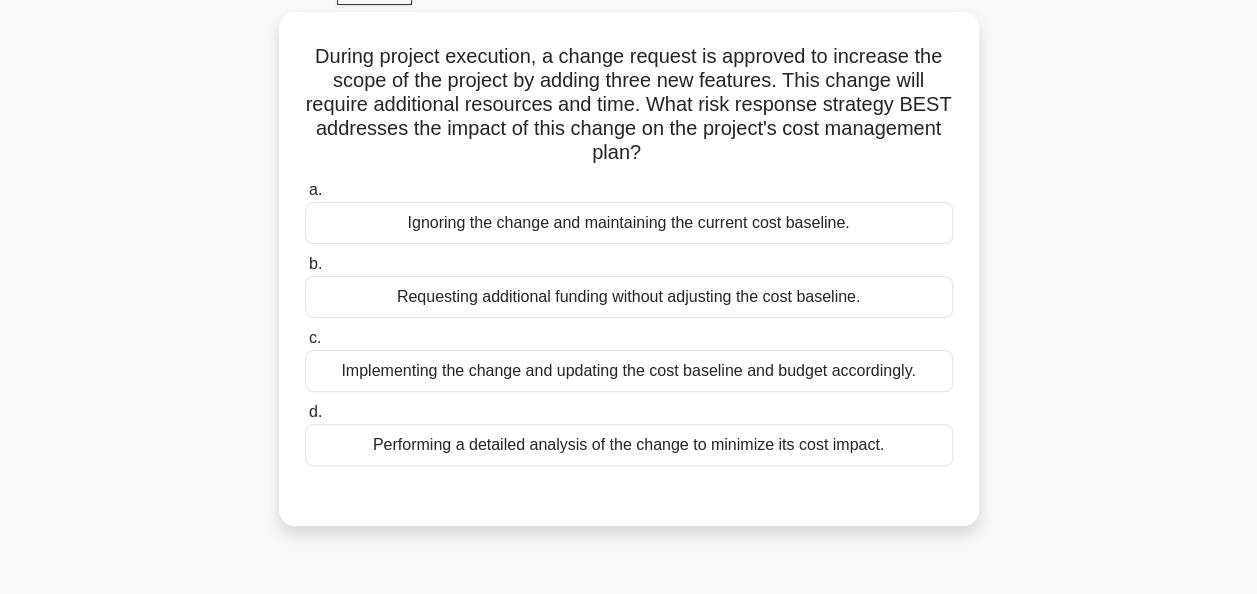 scroll, scrollTop: 106, scrollLeft: 0, axis: vertical 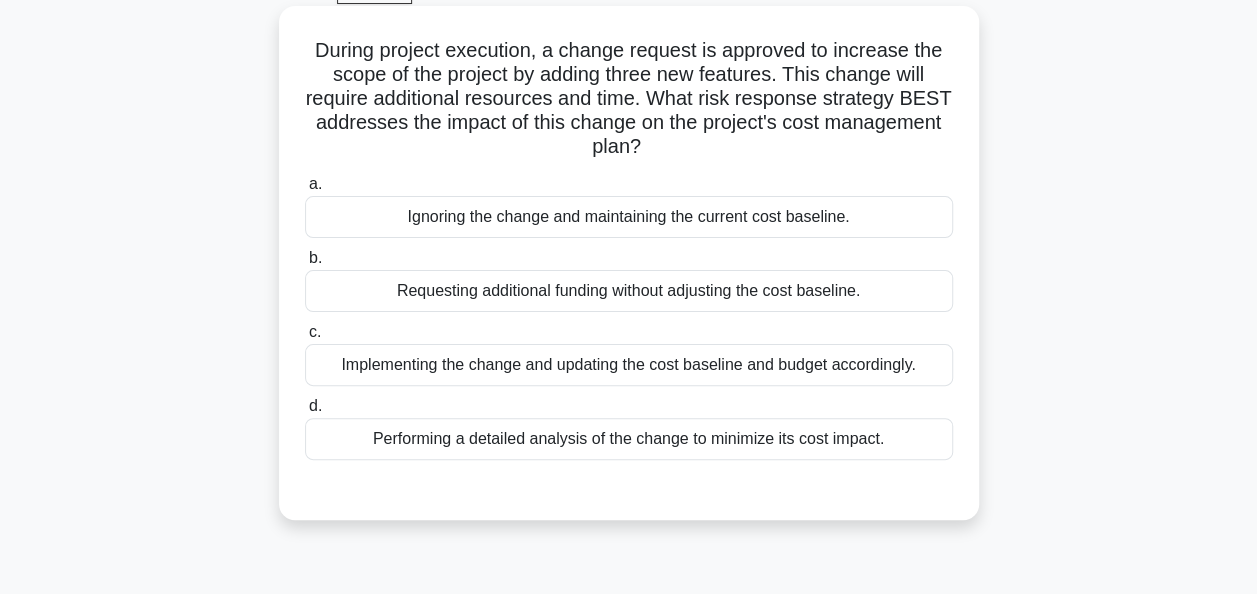 click on "Performing a detailed analysis of the change to minimize its cost impact." at bounding box center (629, 439) 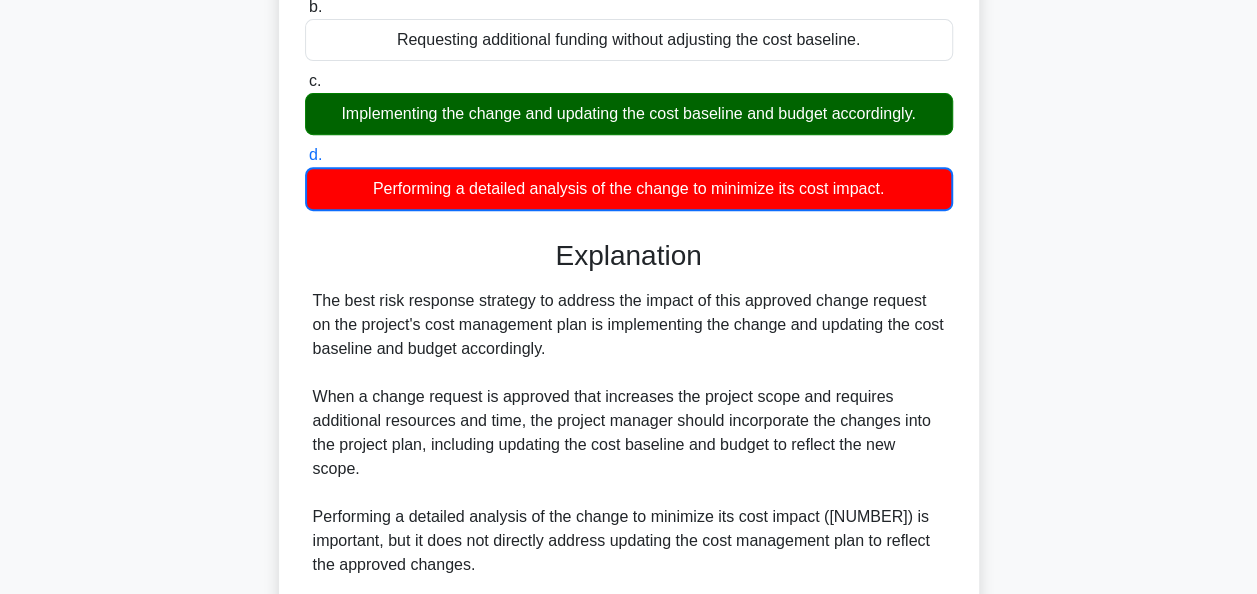 scroll, scrollTop: 364, scrollLeft: 0, axis: vertical 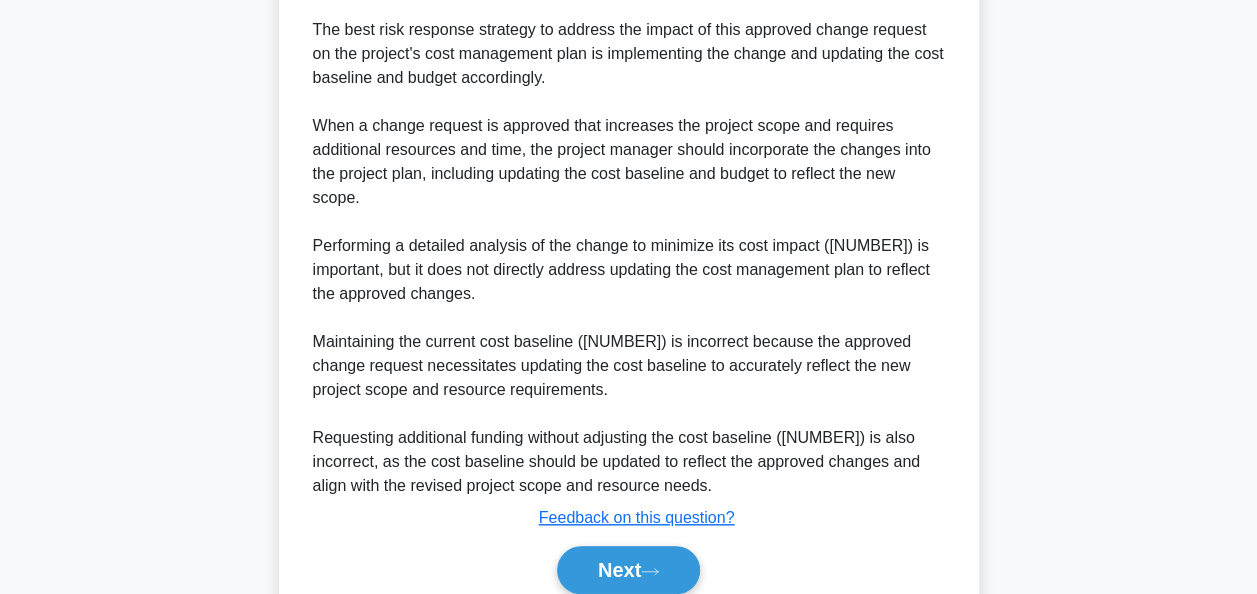 click on "9:51
Stop
PMP
Advanced
11/30
During project execution, a change request is approved to increase the scope of the project by adding three new features. This change will require additional resources and time. What risk response strategy BEST addresses the impact of this change on the project's cost management plan?
.spinner_0XTQ{transform-origin:center;animation:spinner_y6GP .75s linear infinite}@keyframes spinner_y6GP{100%{transform:rotate(360deg)}}
a. b. c. d." at bounding box center [628, 52] 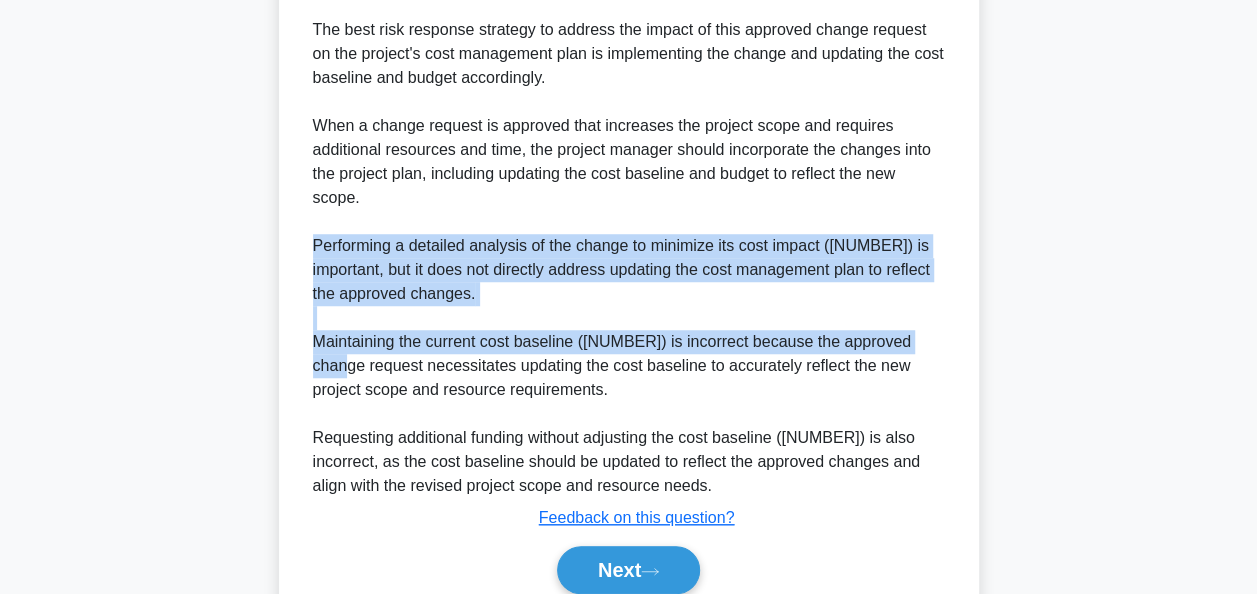 drag, startPoint x: 1255, startPoint y: 347, endPoint x: 1252, endPoint y: 308, distance: 39.115215 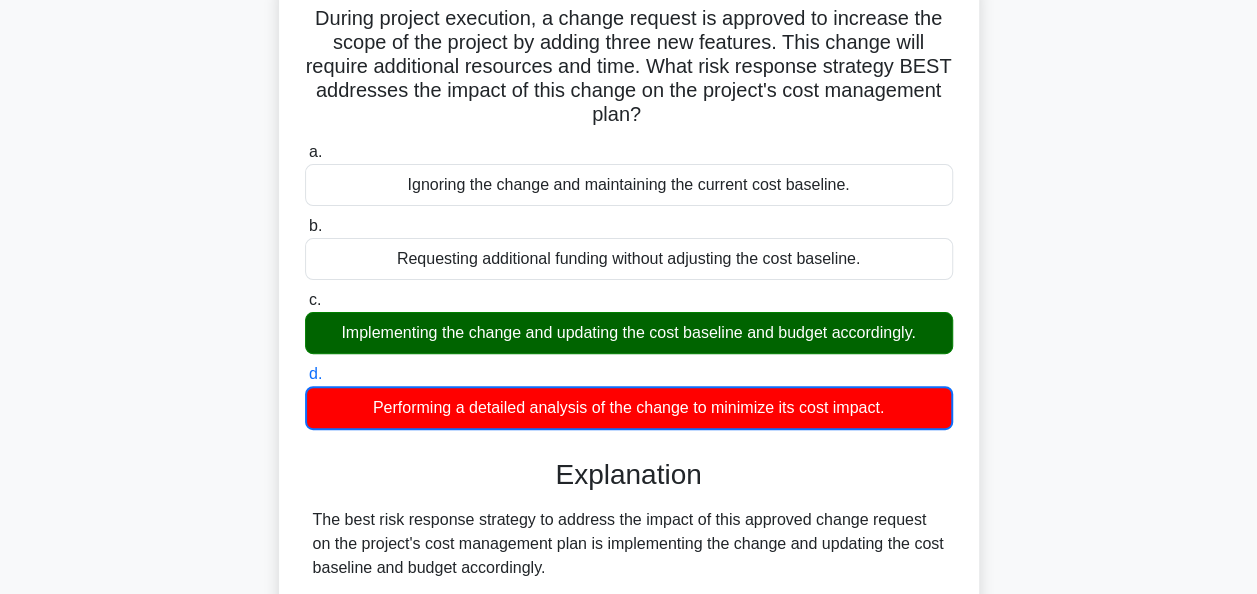 scroll, scrollTop: 140, scrollLeft: 0, axis: vertical 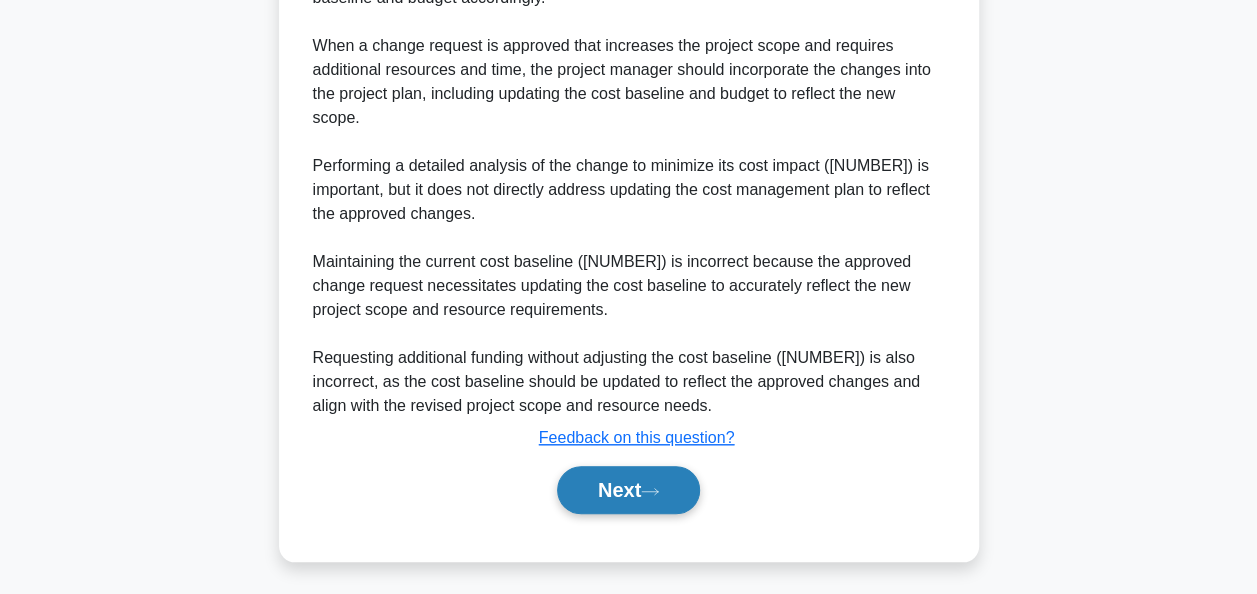 click on "Next" at bounding box center (628, 490) 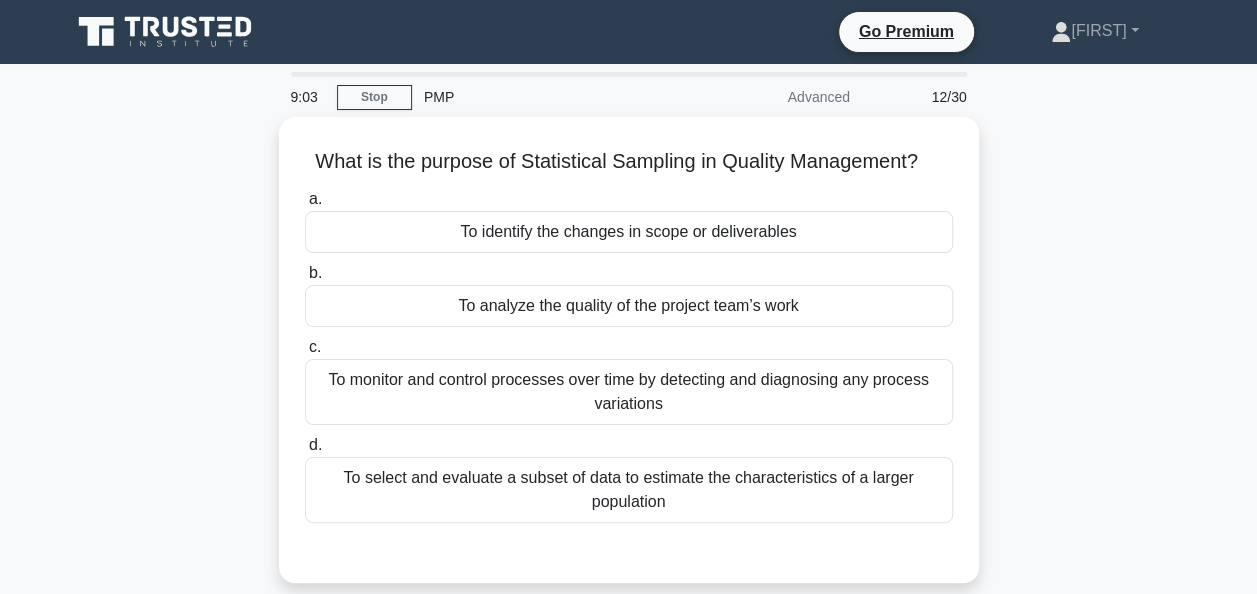 scroll, scrollTop: 1, scrollLeft: 0, axis: vertical 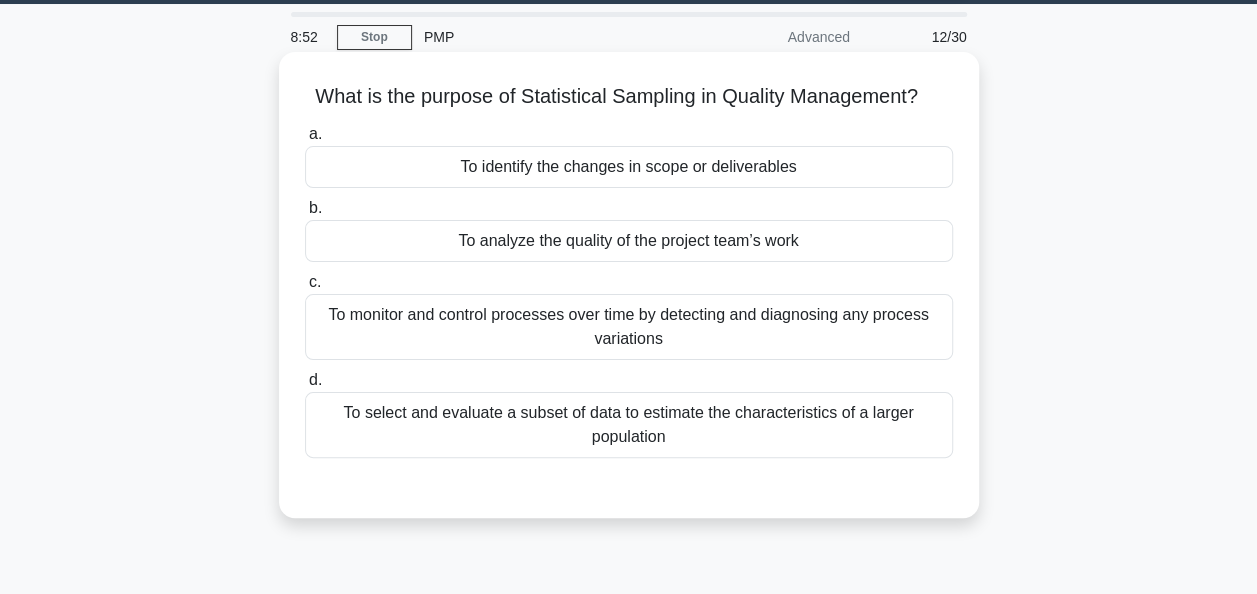 click on "To select and evaluate a subset of data to estimate the characteristics of a larger population" at bounding box center (629, 425) 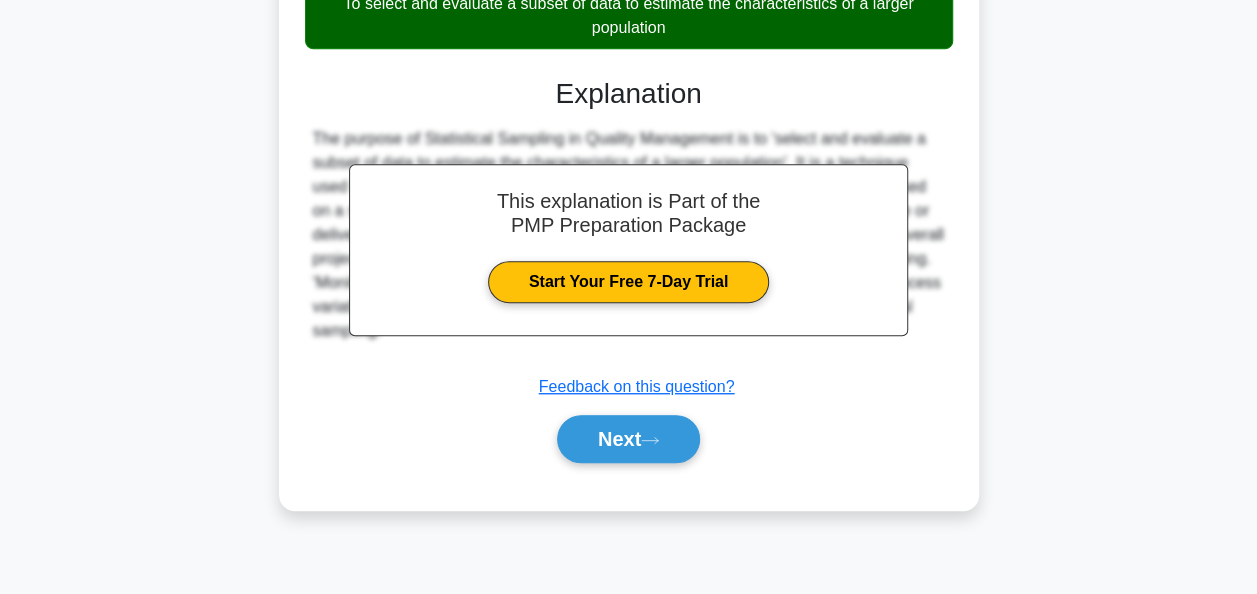 scroll, scrollTop: 486, scrollLeft: 0, axis: vertical 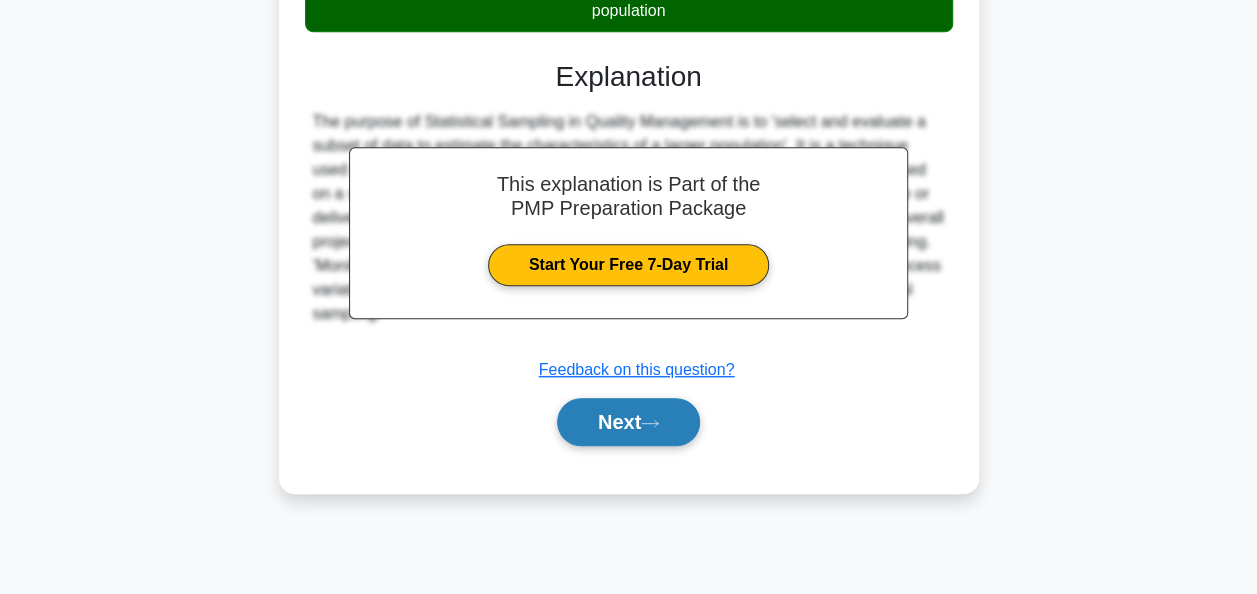 click on "Next" at bounding box center (628, 422) 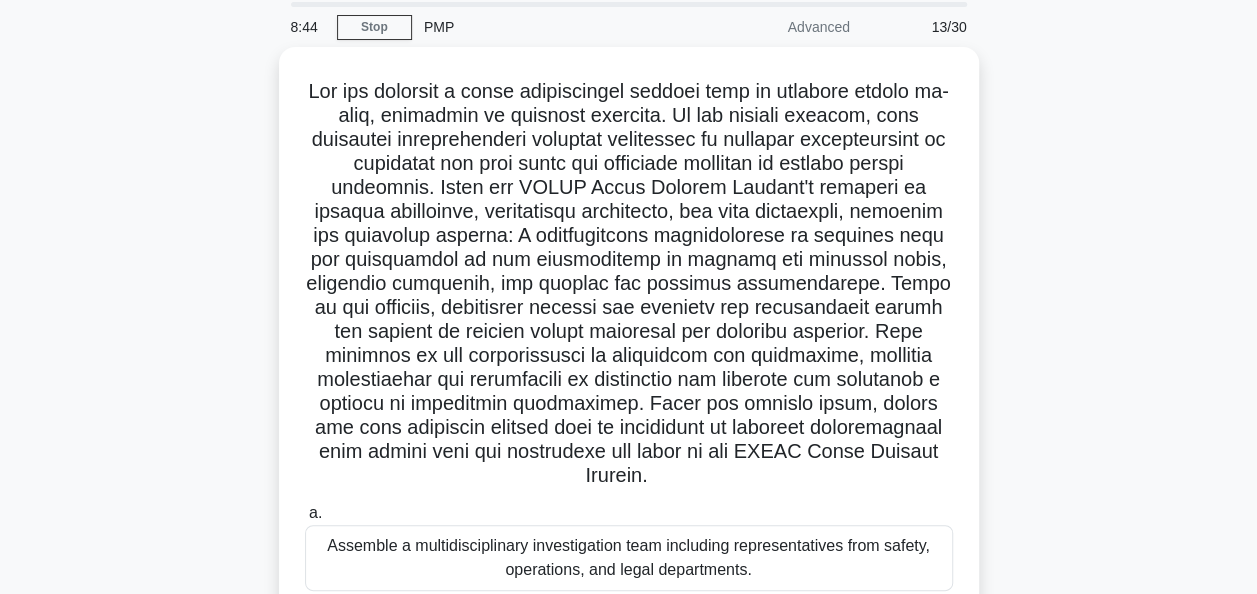 scroll, scrollTop: 64, scrollLeft: 0, axis: vertical 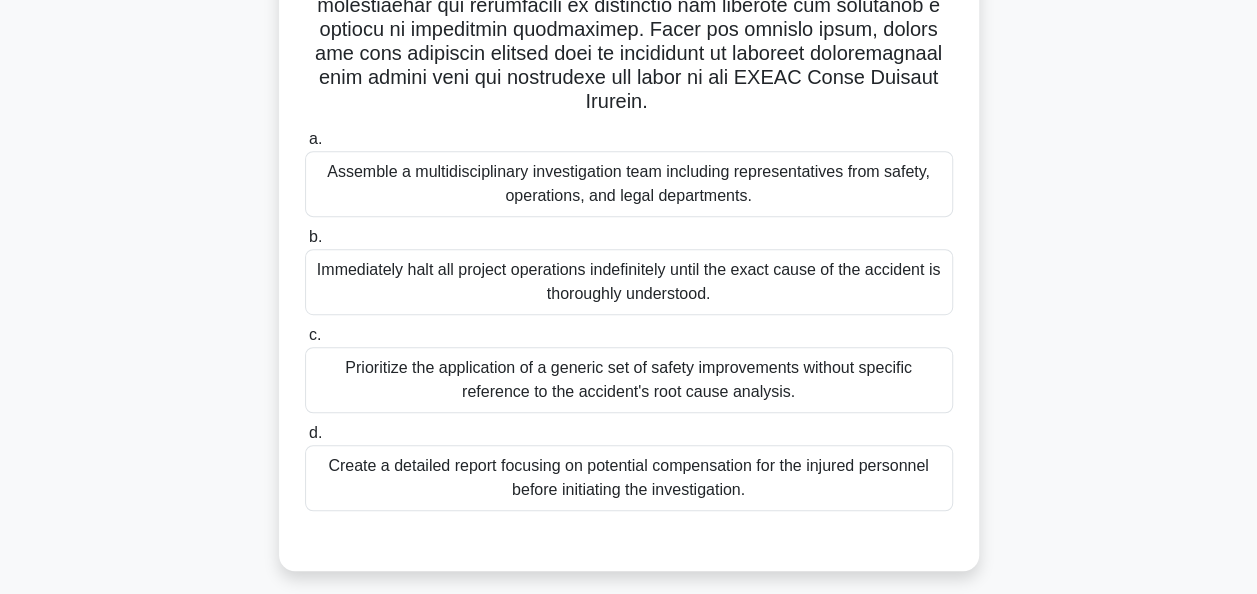 click on "Immediately halt all project operations indefinitely until the exact cause of the accident is thoroughly understood." at bounding box center (629, 282) 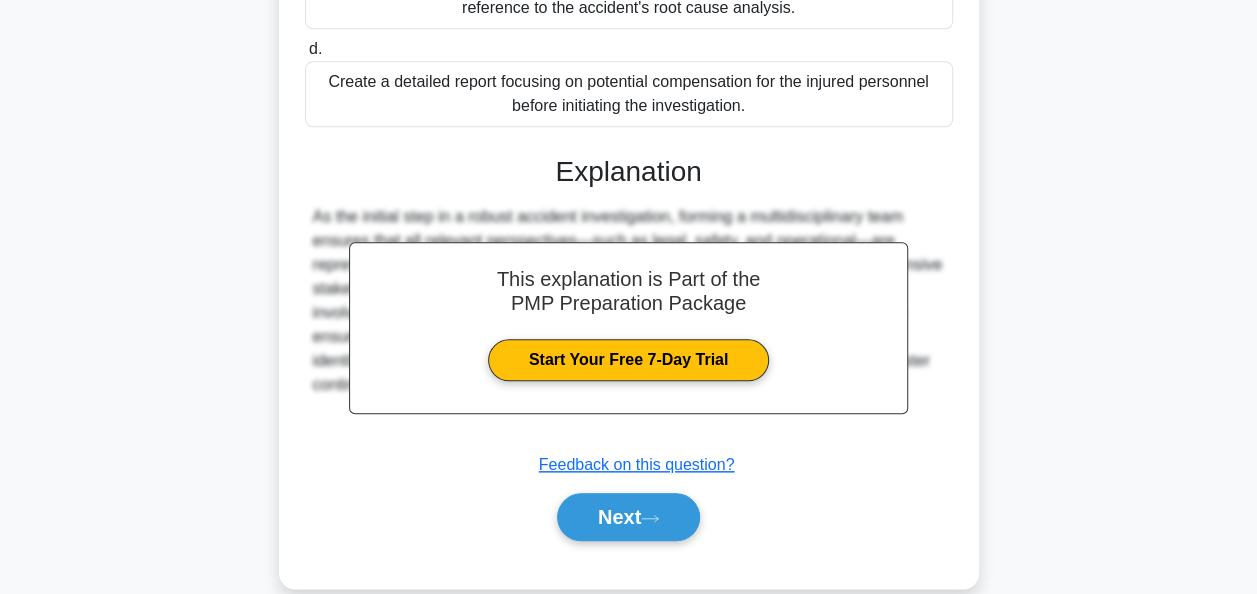 scroll, scrollTop: 855, scrollLeft: 0, axis: vertical 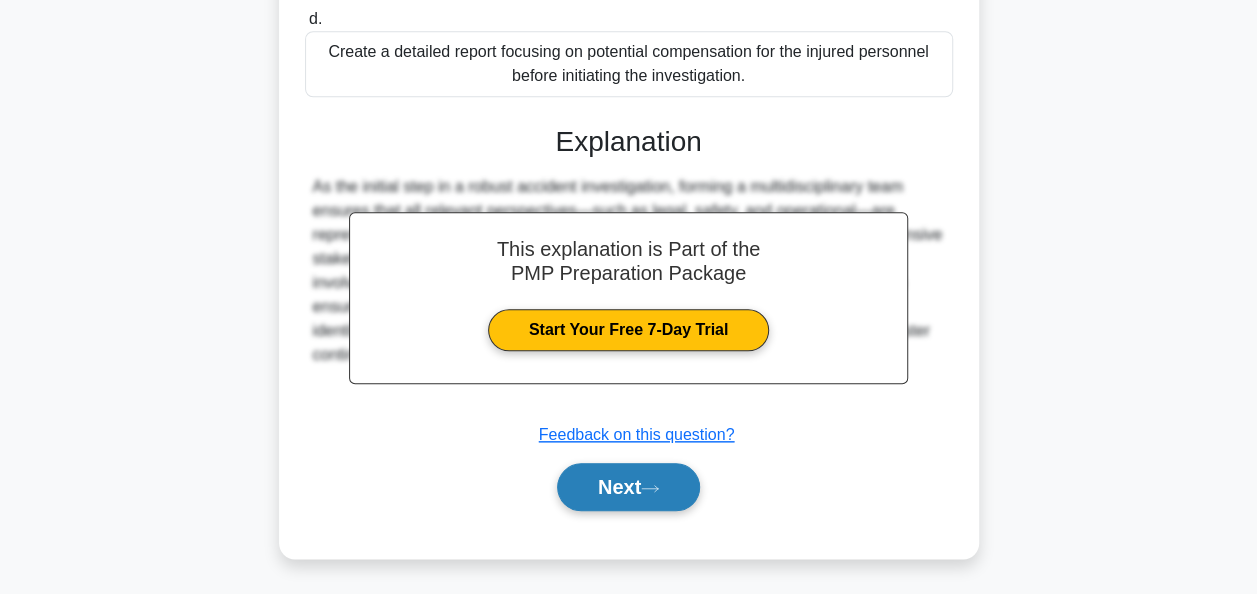 click on "Next" at bounding box center (628, 487) 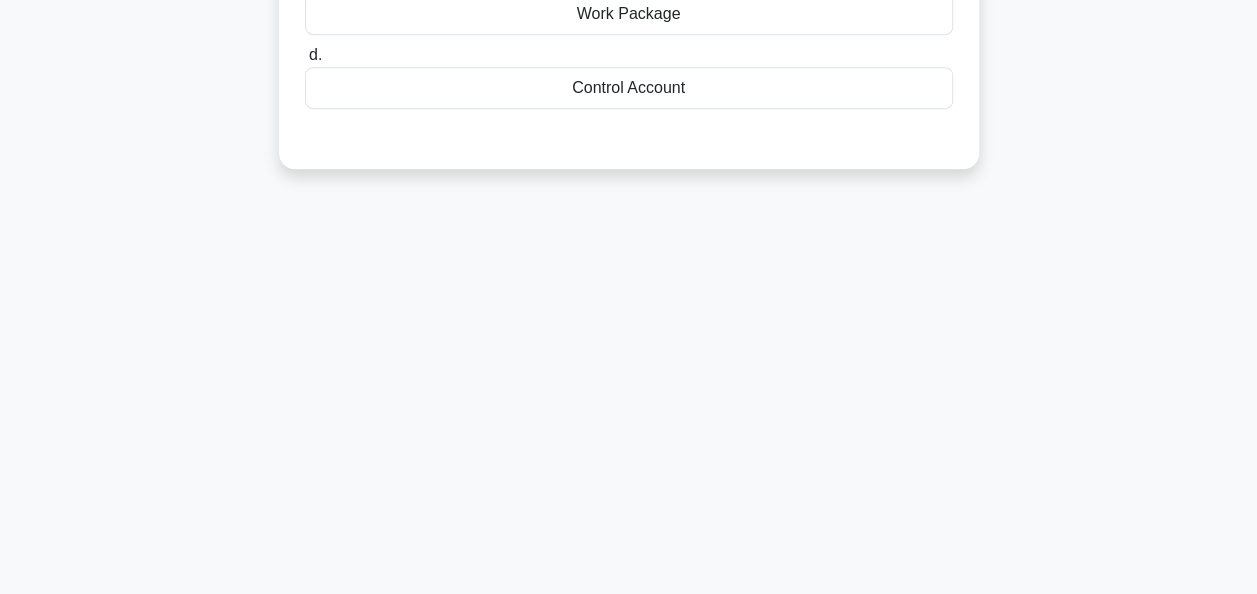 scroll, scrollTop: 486, scrollLeft: 0, axis: vertical 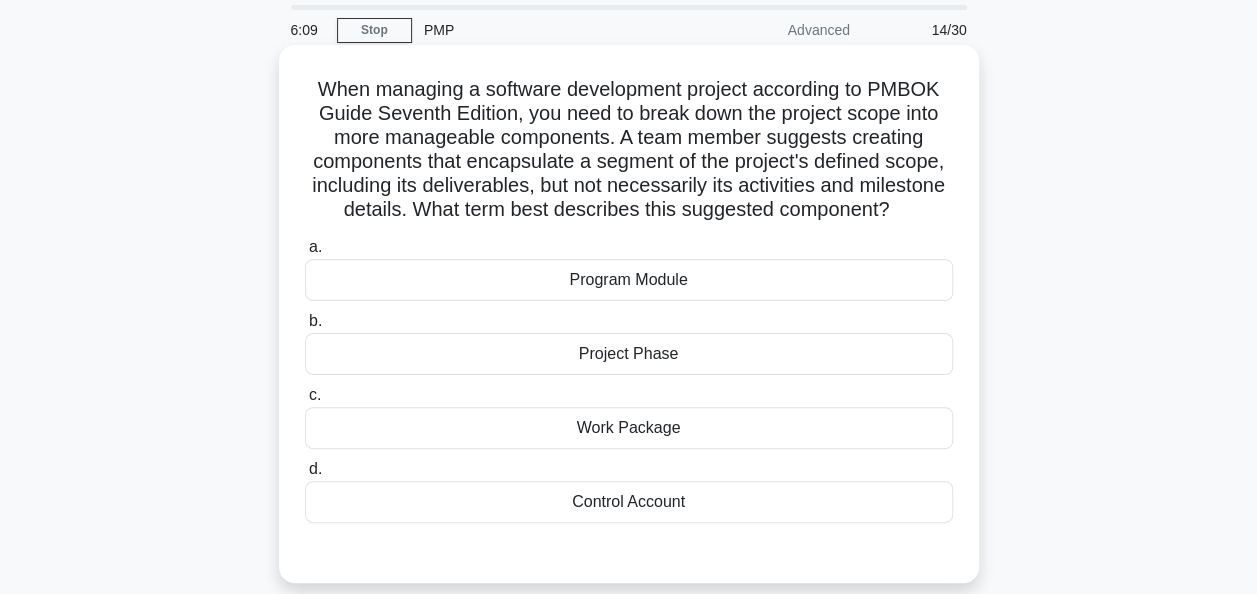 click on "Program Module" at bounding box center [629, 280] 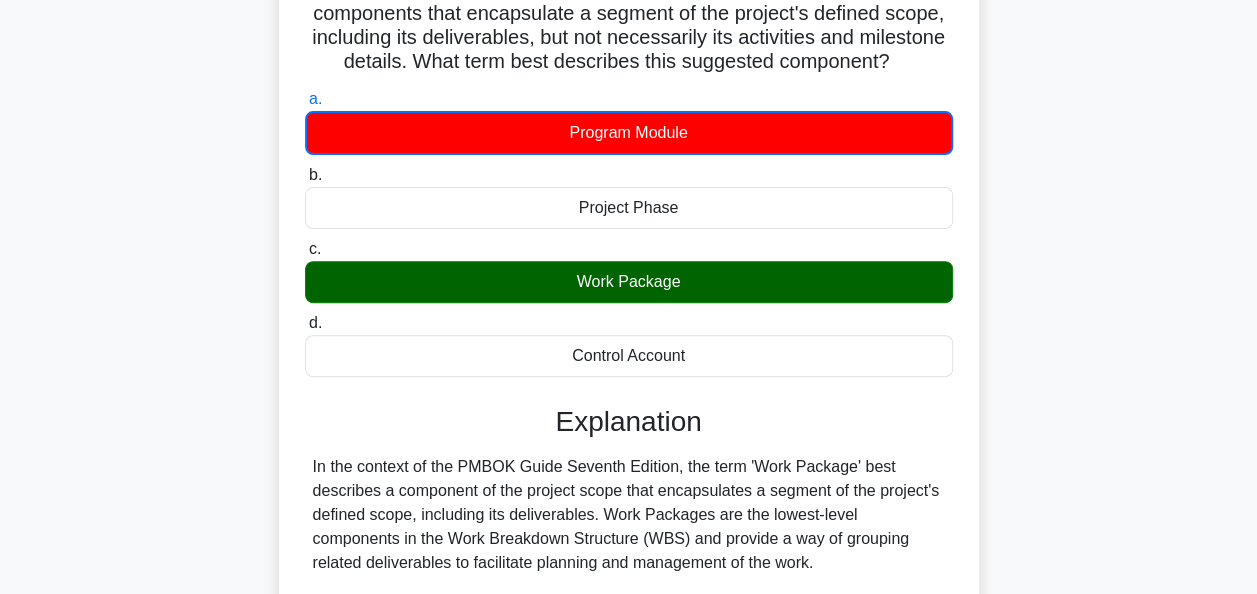 scroll, scrollTop: 221, scrollLeft: 0, axis: vertical 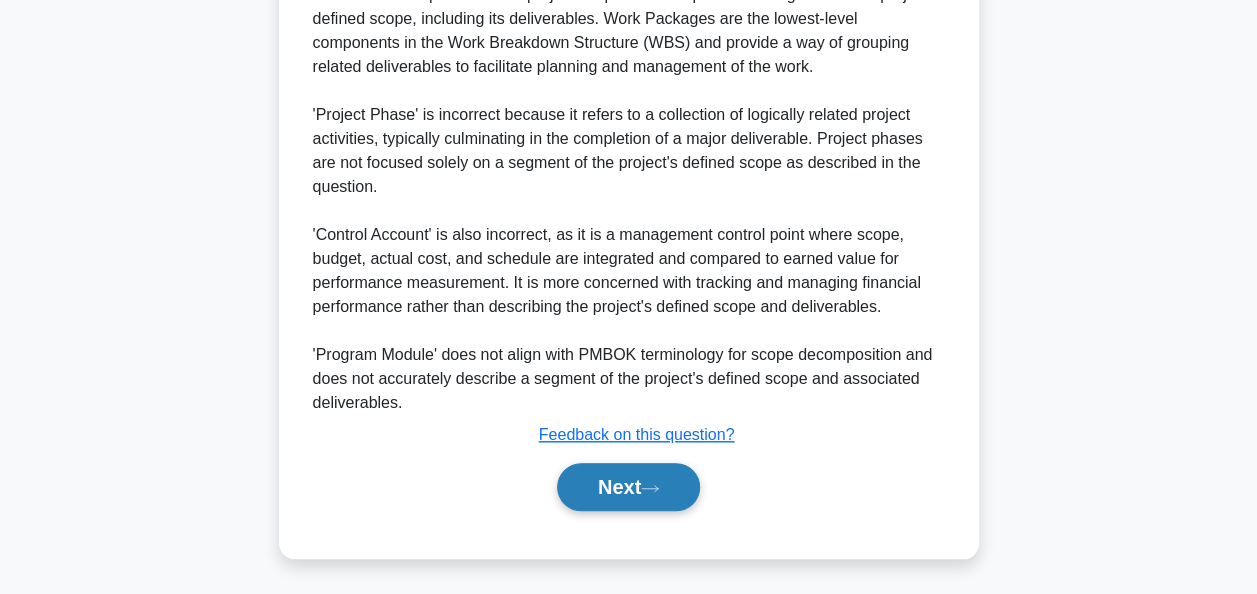 click on "Next" at bounding box center [628, 487] 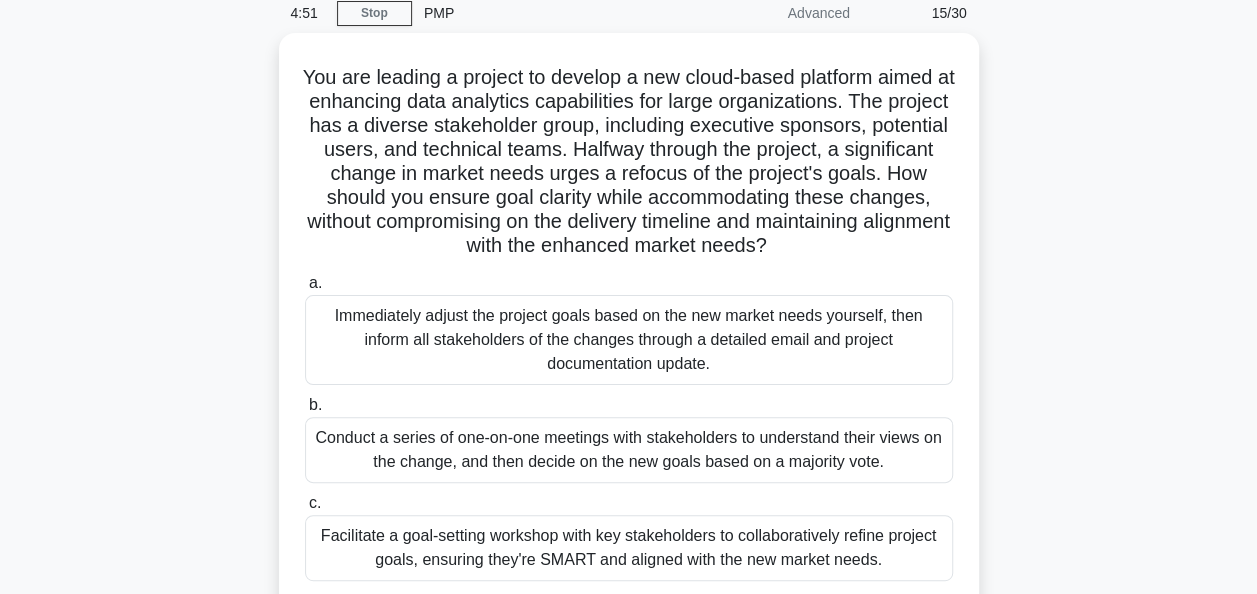 scroll, scrollTop: 80, scrollLeft: 0, axis: vertical 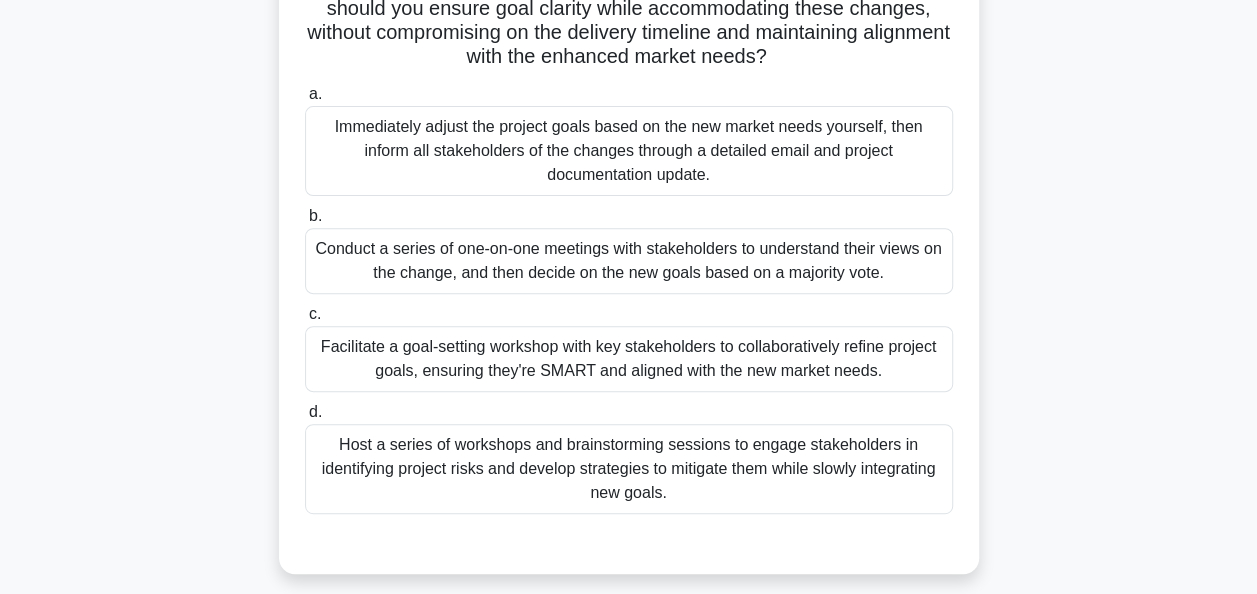 click on "Facilitate a goal-setting workshop with key stakeholders to collaboratively refine project goals, ensuring they're SMART and aligned with the new market needs." at bounding box center (629, 359) 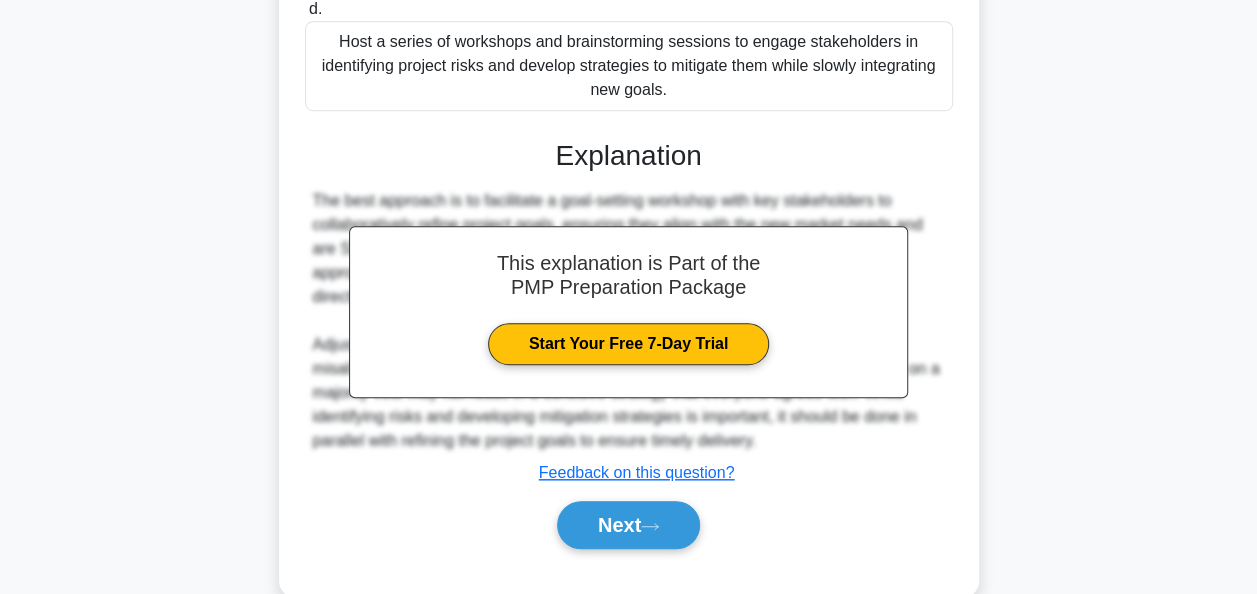 scroll, scrollTop: 684, scrollLeft: 0, axis: vertical 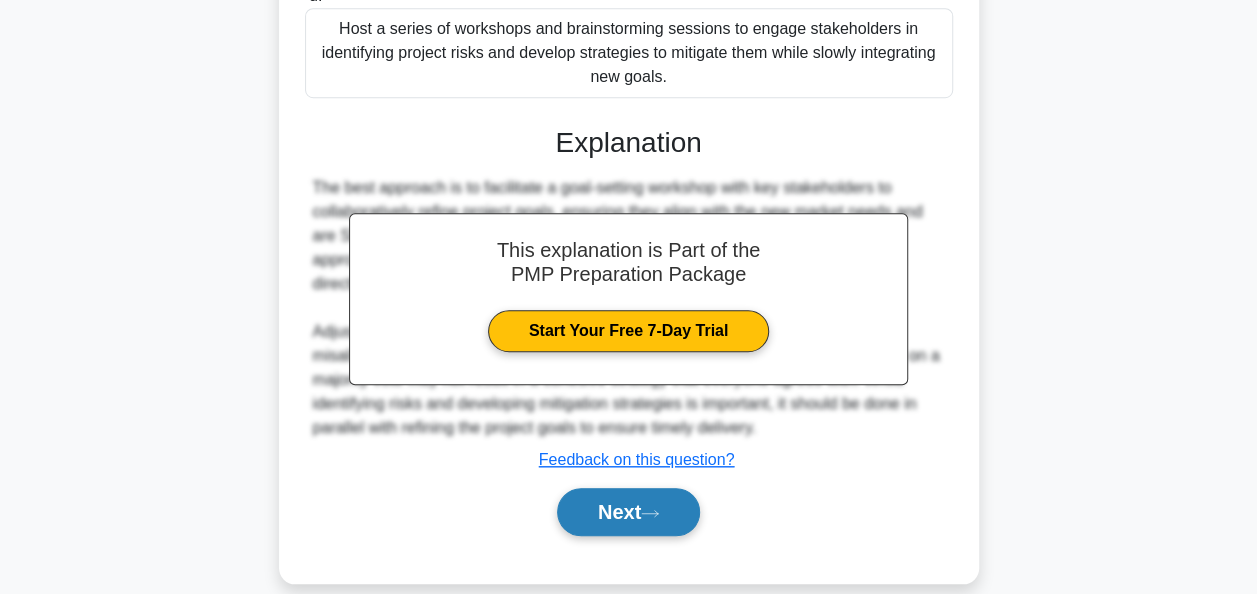 click on "Next" at bounding box center [628, 512] 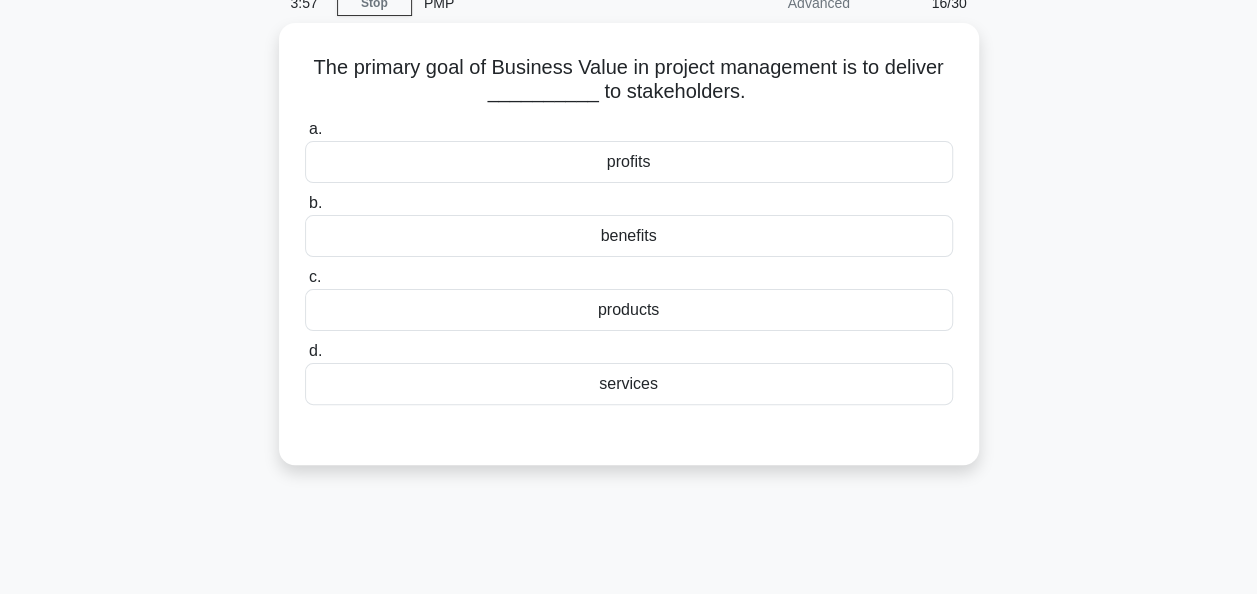 scroll, scrollTop: 93, scrollLeft: 0, axis: vertical 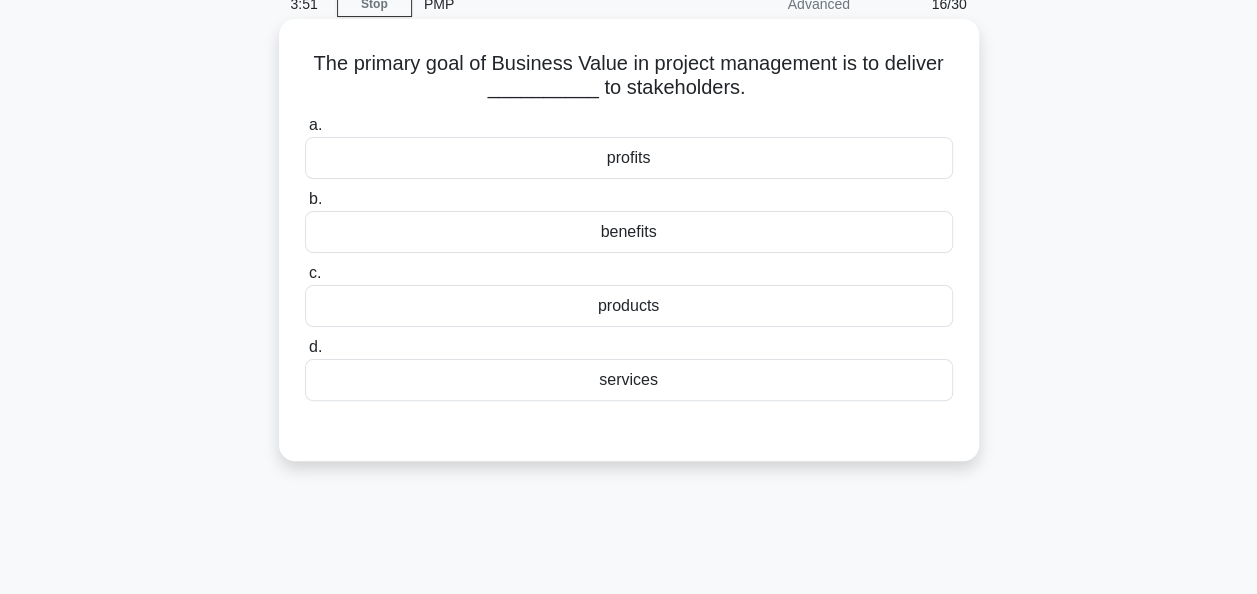 click on "benefits" at bounding box center (629, 232) 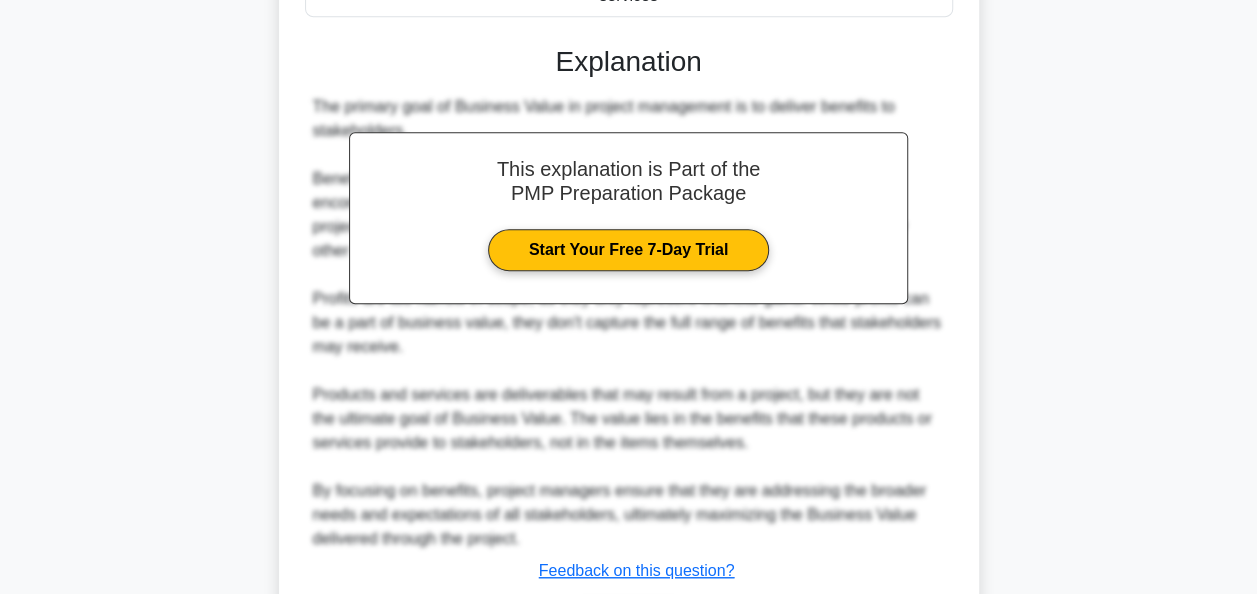 scroll, scrollTop: 612, scrollLeft: 0, axis: vertical 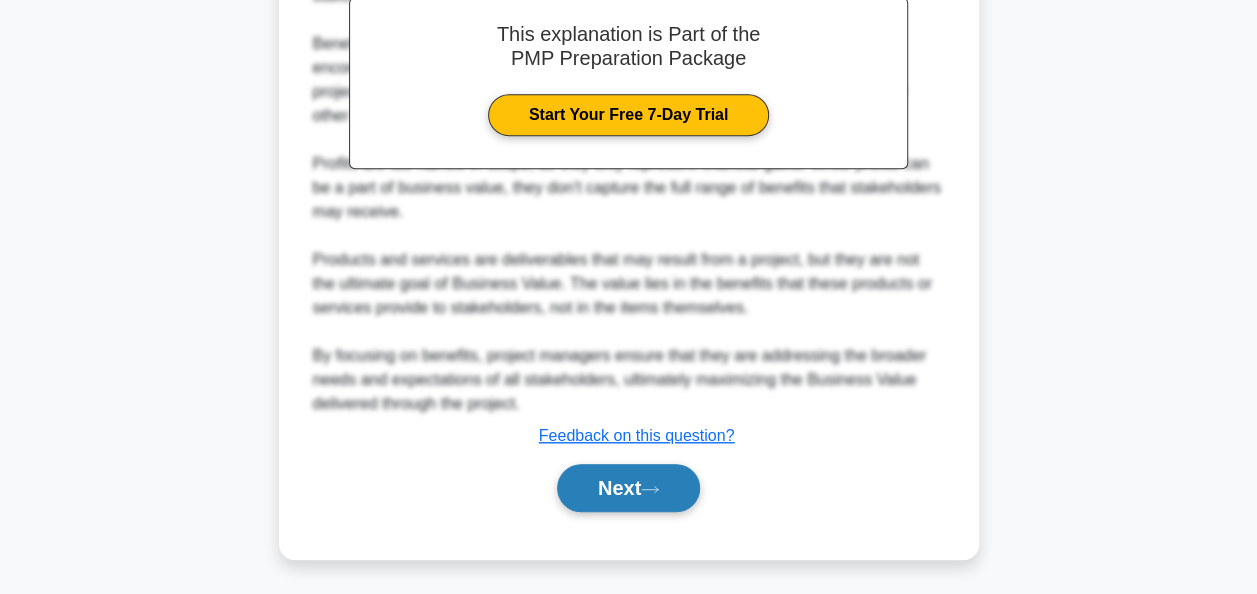 click on "Next" at bounding box center (628, 488) 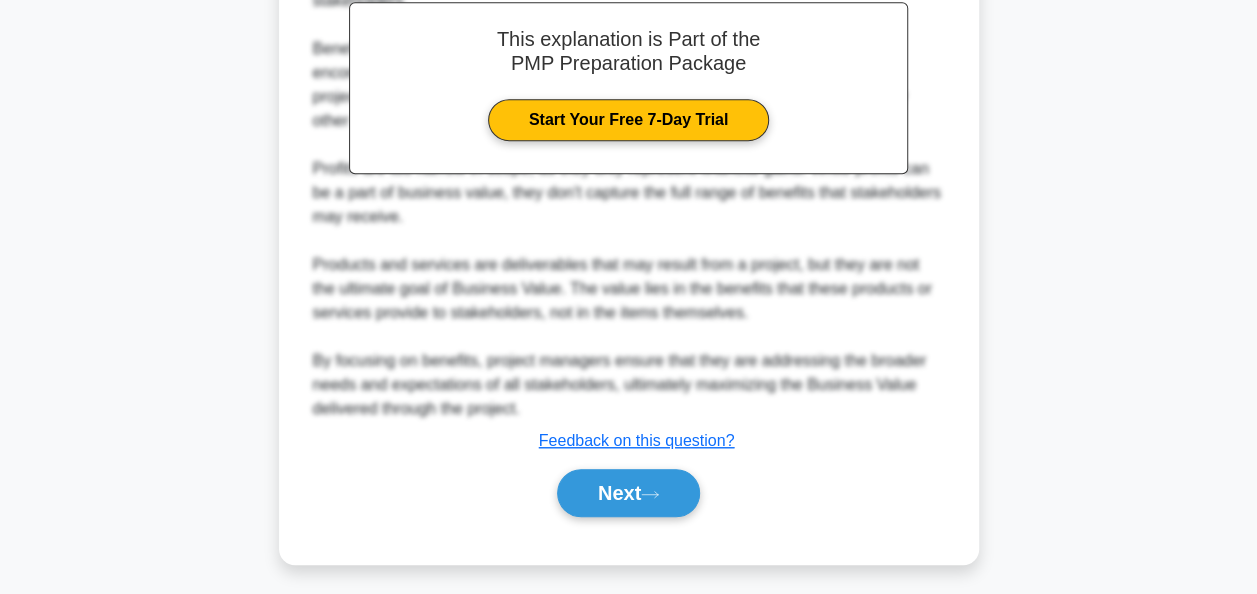 scroll, scrollTop: 486, scrollLeft: 0, axis: vertical 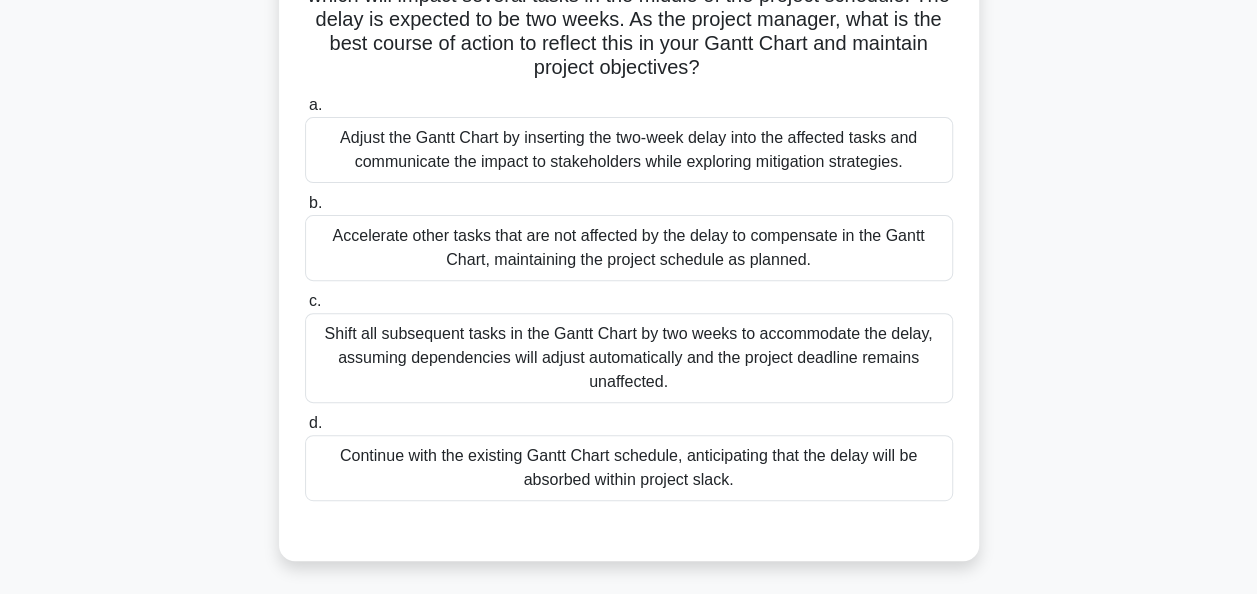 click on "Accelerate other tasks that are not affected by the delay to compensate in the Gantt Chart, maintaining the project schedule as planned." at bounding box center (629, 248) 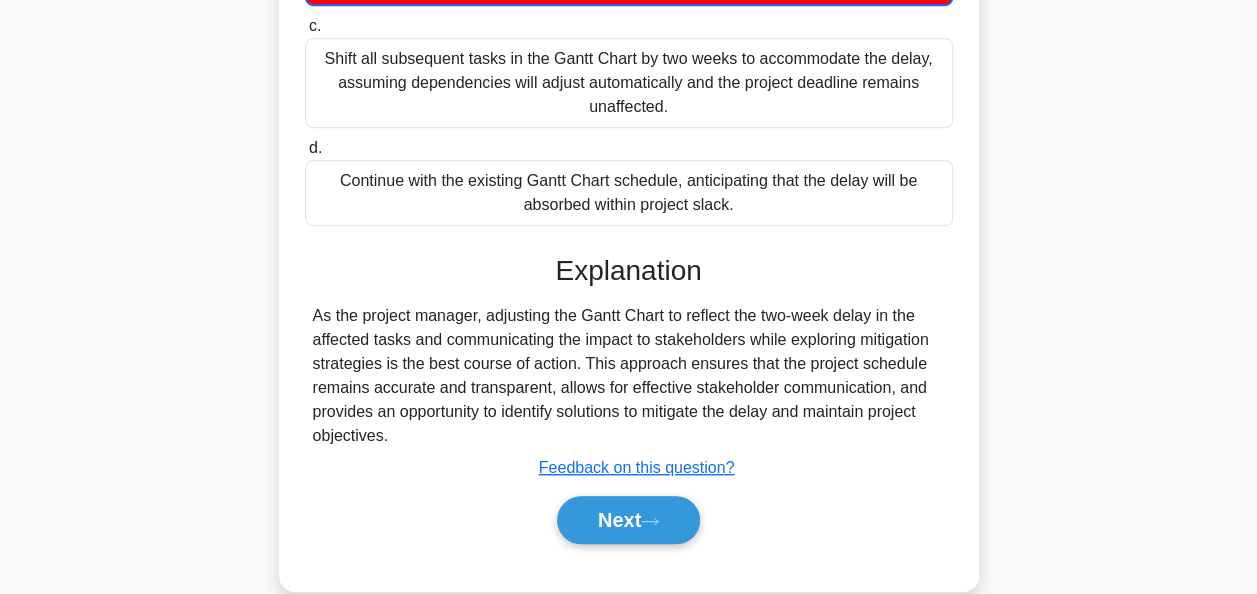 scroll, scrollTop: 494, scrollLeft: 0, axis: vertical 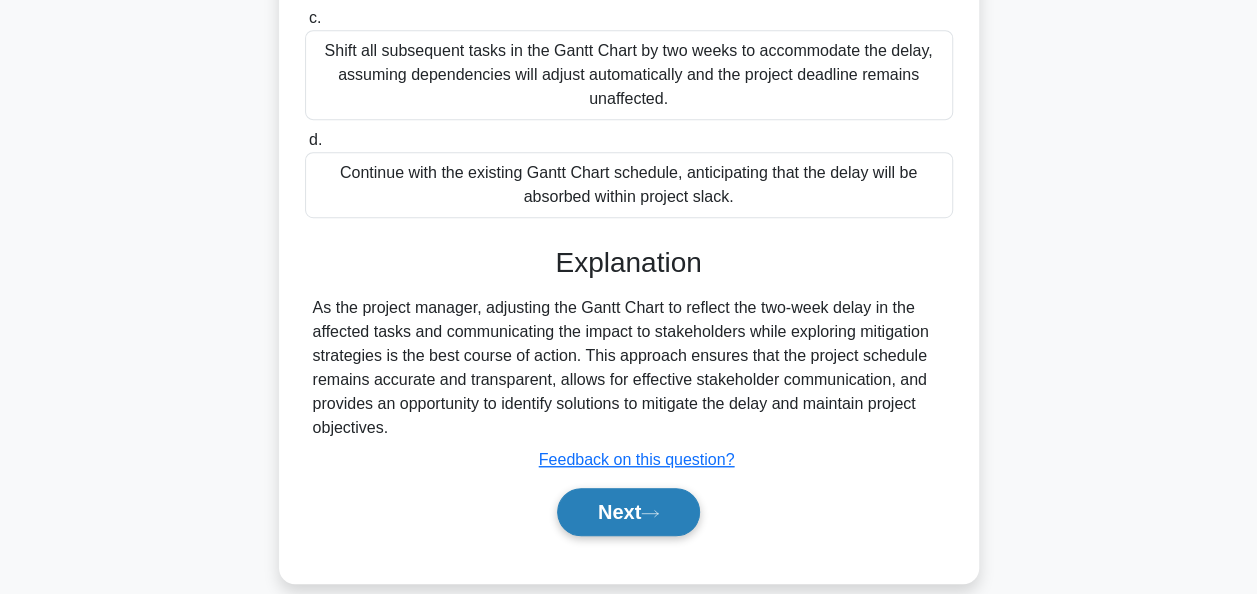 click on "Next" at bounding box center (628, 512) 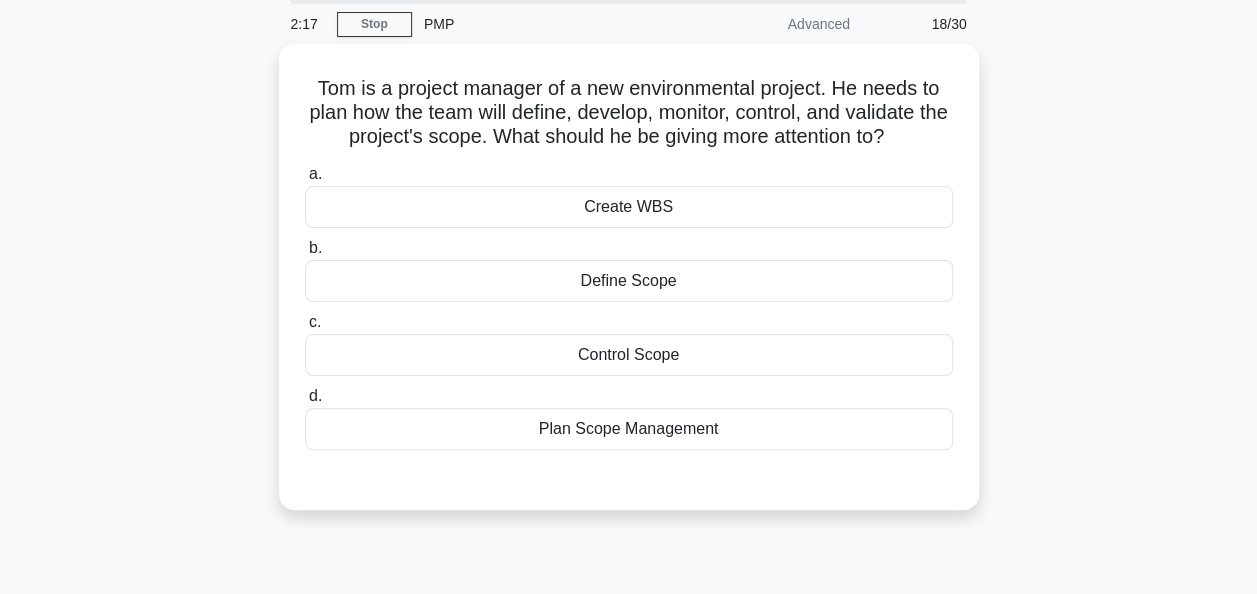 scroll, scrollTop: 68, scrollLeft: 0, axis: vertical 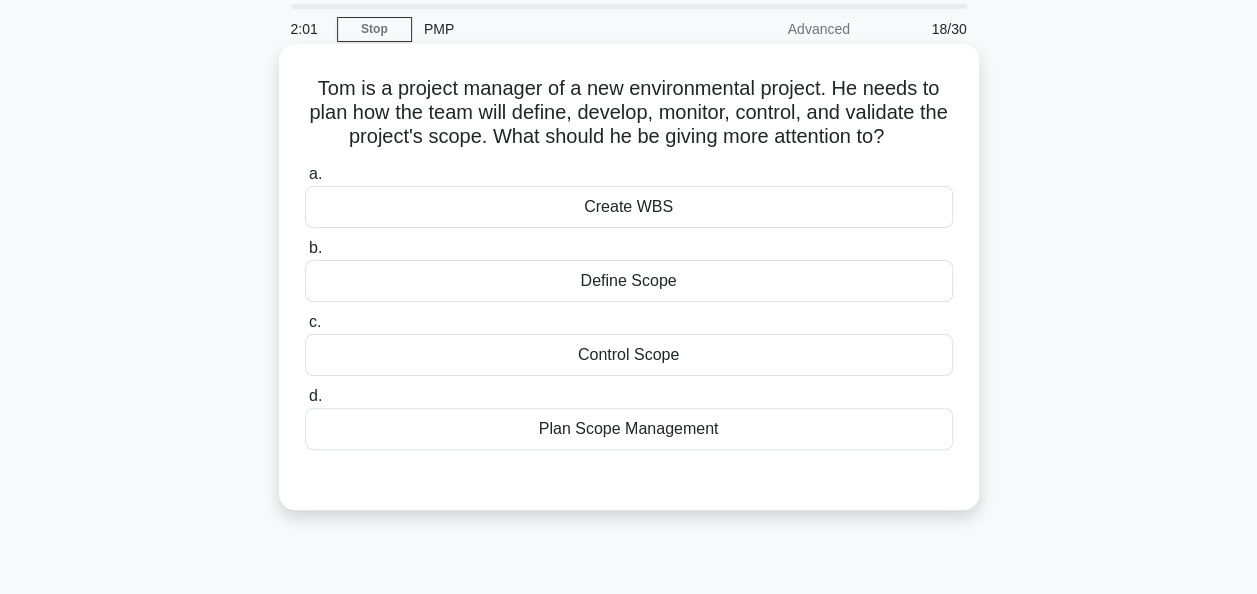 click on "Plan Scope Management" at bounding box center (629, 429) 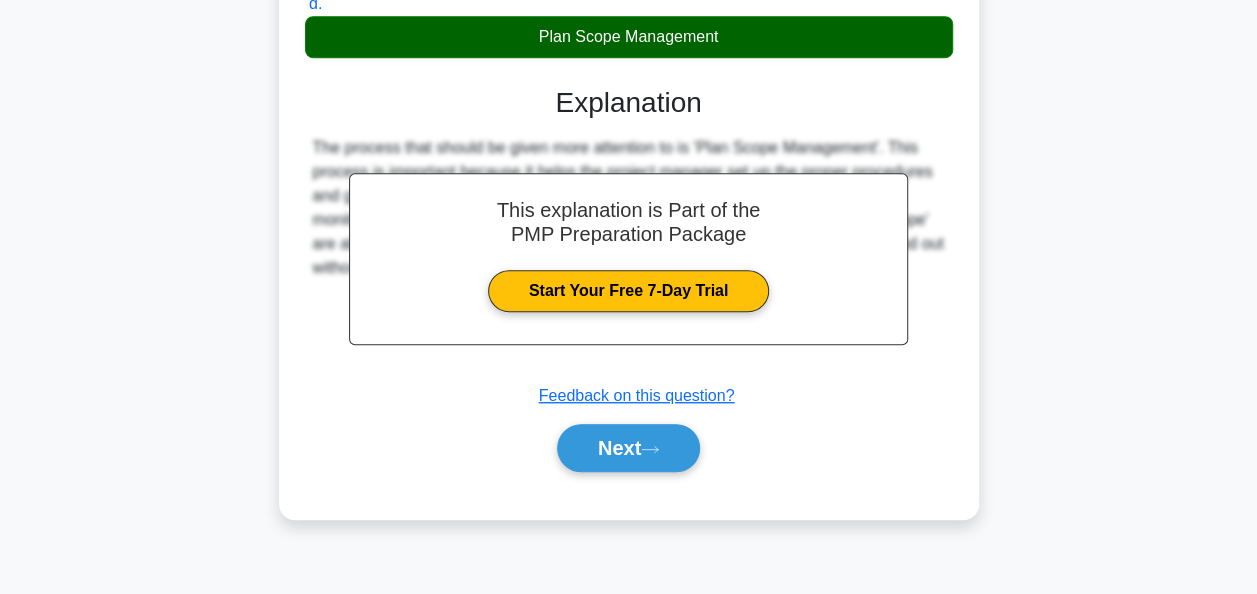 scroll, scrollTop: 486, scrollLeft: 0, axis: vertical 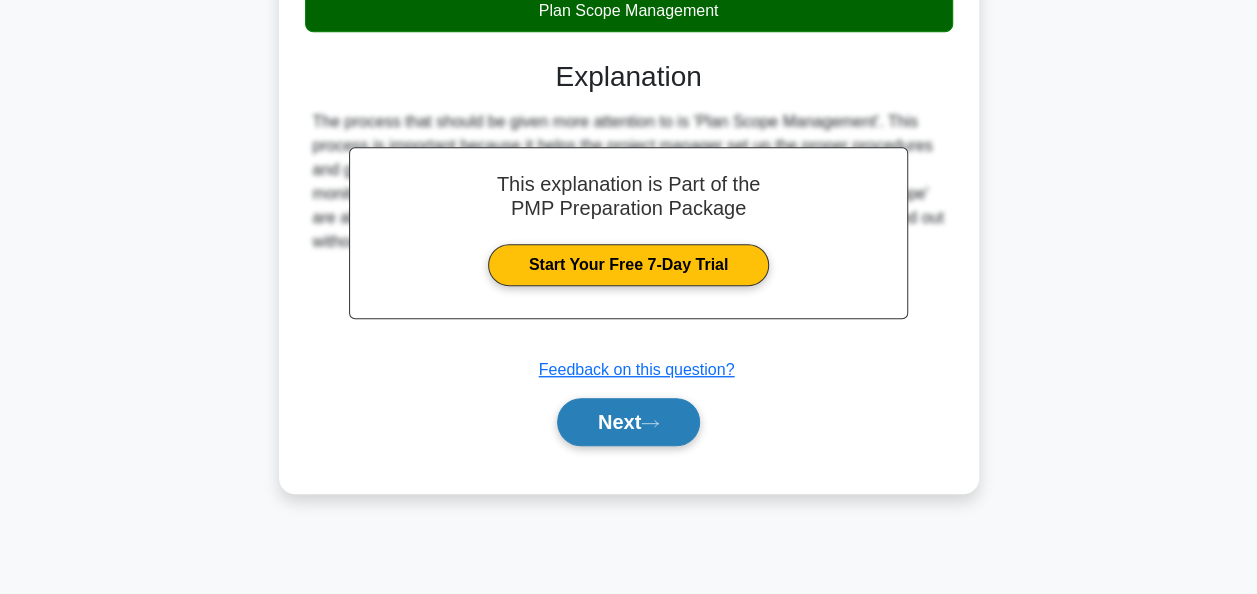 click on "Next" at bounding box center [628, 422] 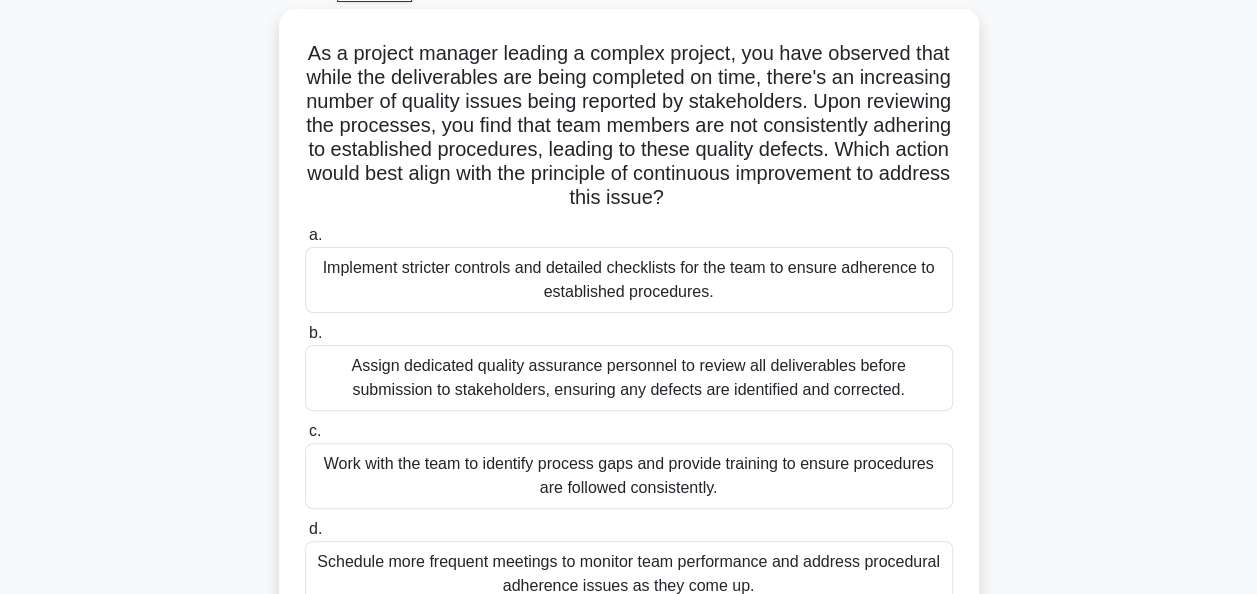scroll, scrollTop: 112, scrollLeft: 0, axis: vertical 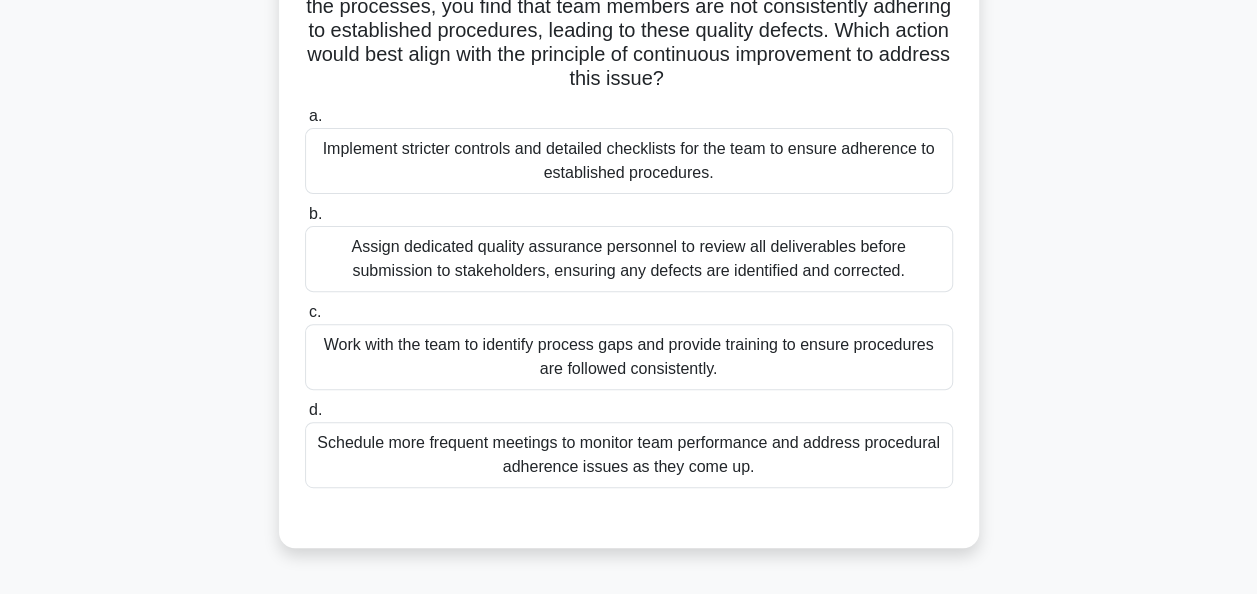 click on "Work with the team to identify process gaps and provide training to ensure procedures are followed consistently." at bounding box center (629, 357) 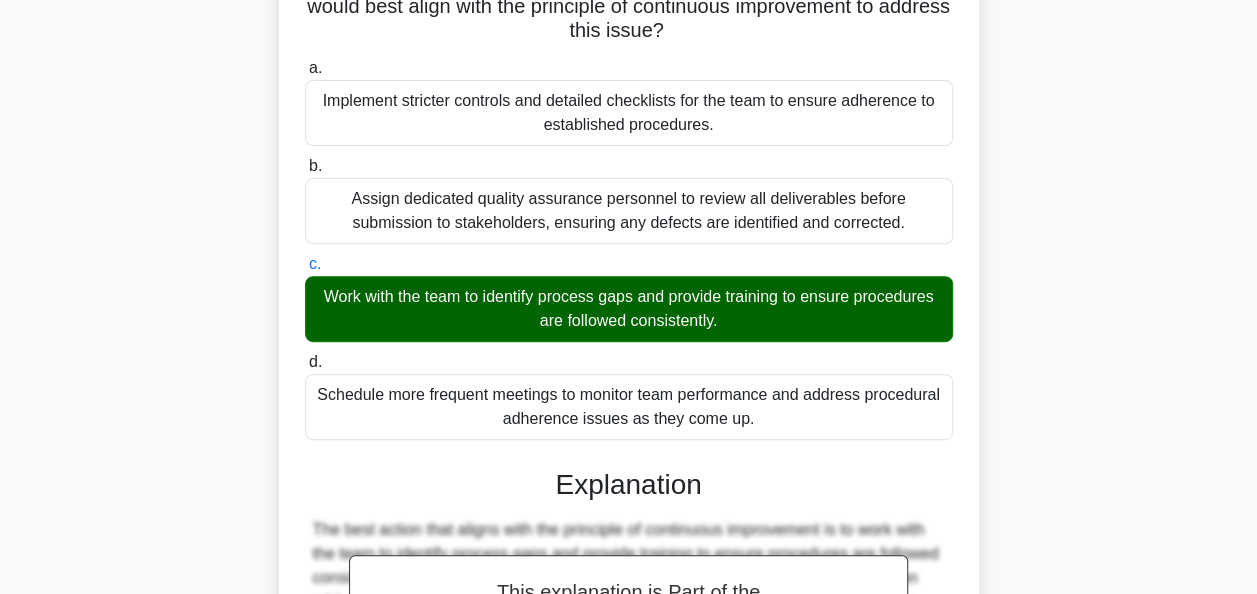 scroll, scrollTop: 472, scrollLeft: 0, axis: vertical 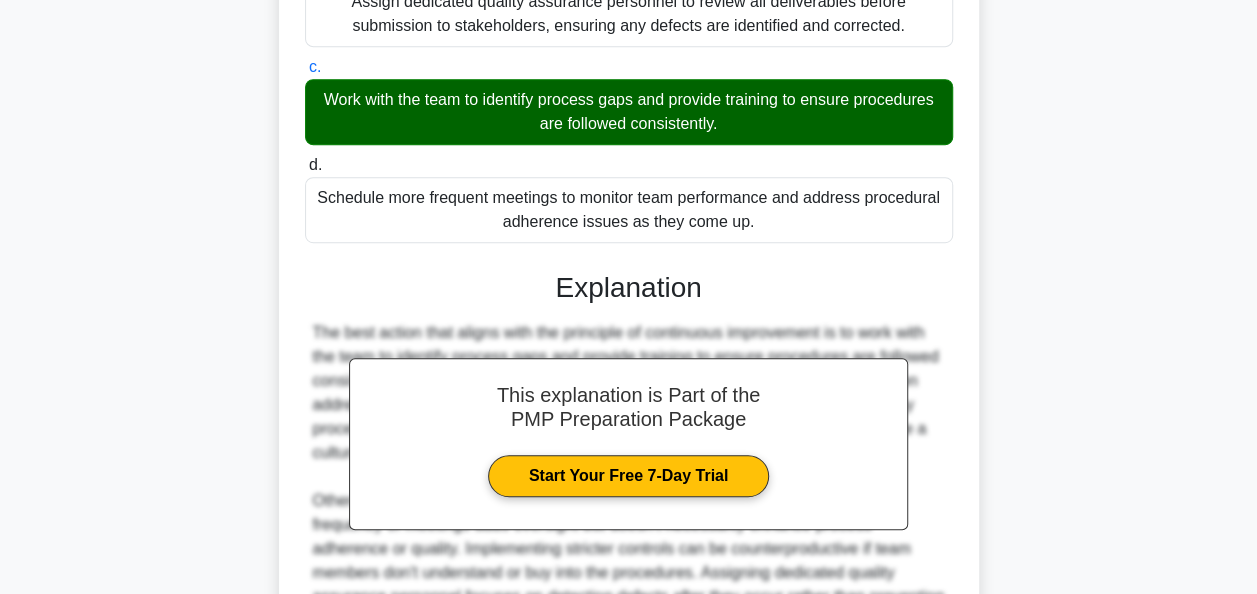 click on "1:21
Stop
PMP
Advanced
19/30
As a project manager leading a complex project, you have observed that while the deliverables are being completed on time, there's an increasing number of quality issues being reported by stakeholders. Upon reviewing the processes, you find that team members are not consistently adhering to established procedures, leading to these quality defects. Which action would best align with the principle of continuous improvement to address this issue?
.spinner_0XTQ{transform-origin:center;animation:spinner_y6GP .75s linear infinite}@keyframes spinner_y6GP{100%{transform:rotate(360deg)}}
a." at bounding box center [628, 200] 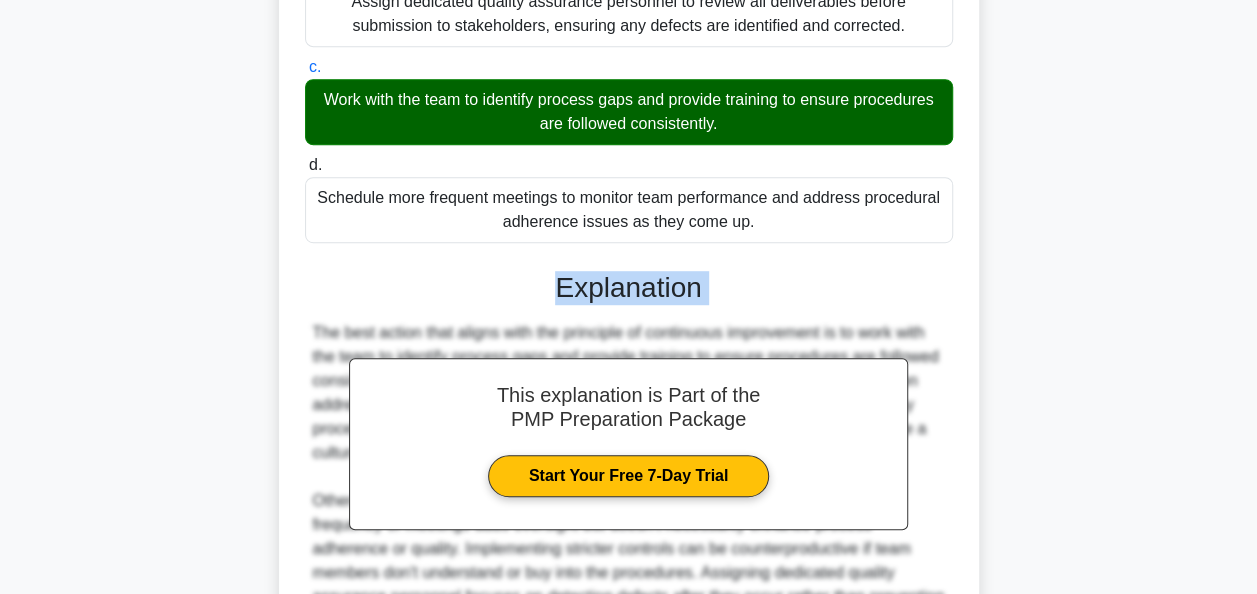 click on "1:21
Stop
PMP
Advanced
19/30
As a project manager leading a complex project, you have observed that while the deliverables are being completed on time, there's an increasing number of quality issues being reported by stakeholders. Upon reviewing the processes, you find that team members are not consistently adhering to established procedures, leading to these quality defects. Which action would best align with the principle of continuous improvement to address this issue?
.spinner_0XTQ{transform-origin:center;animation:spinner_y6GP .75s linear infinite}@keyframes spinner_y6GP{100%{transform:rotate(360deg)}}
a." at bounding box center (628, 200) 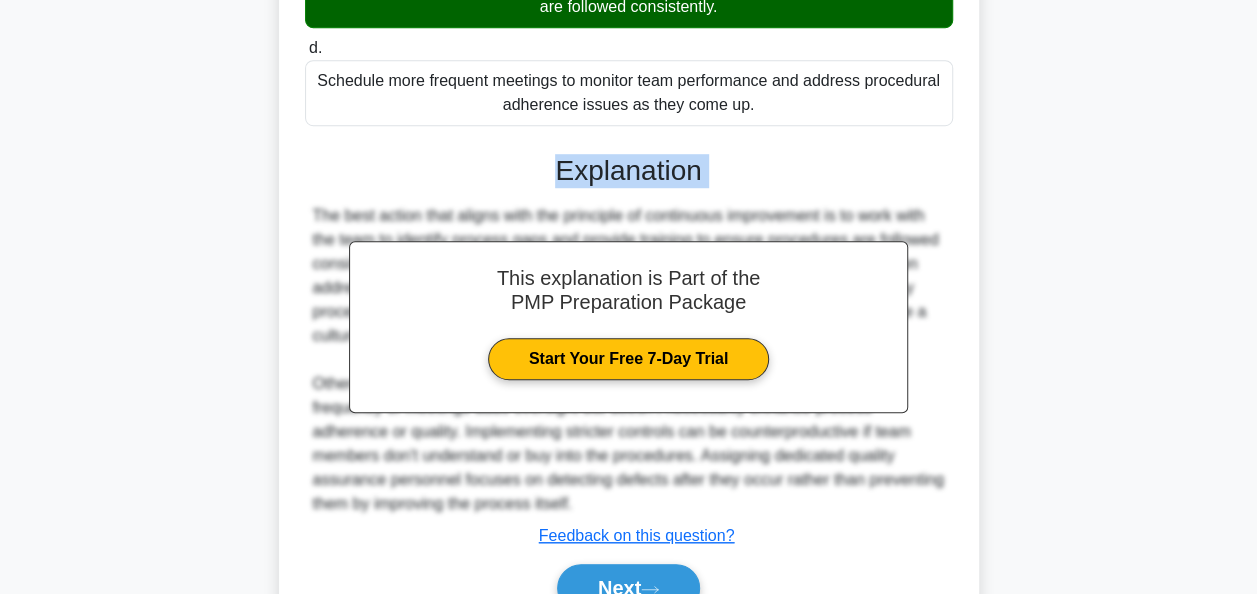scroll, scrollTop: 684, scrollLeft: 0, axis: vertical 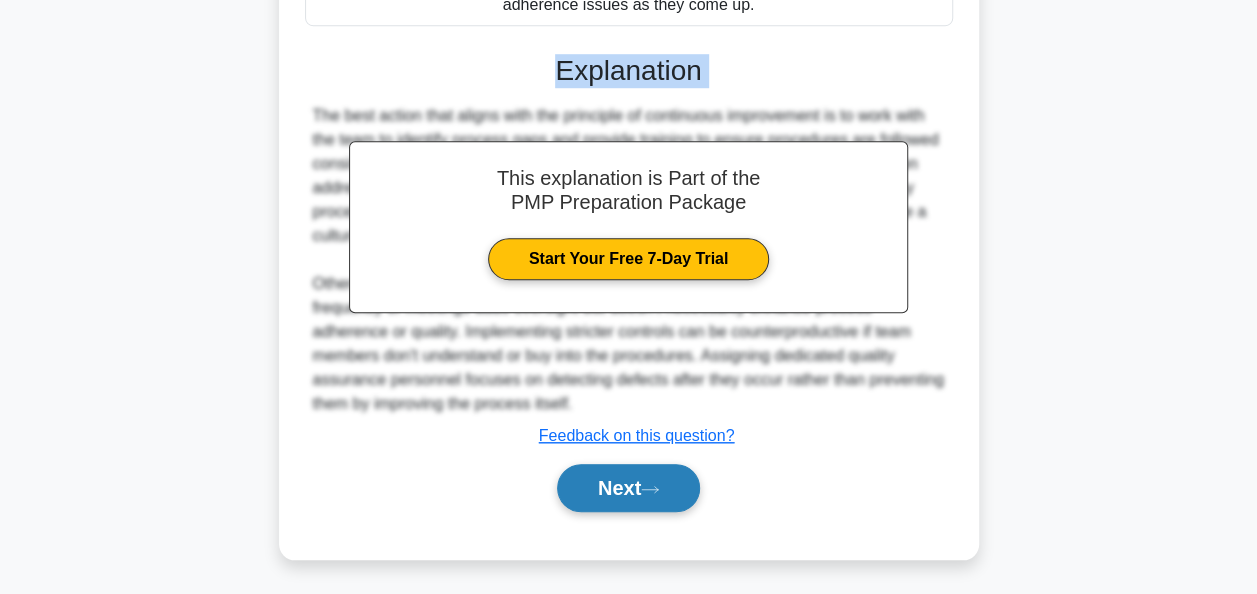 click on "Next" at bounding box center (628, 488) 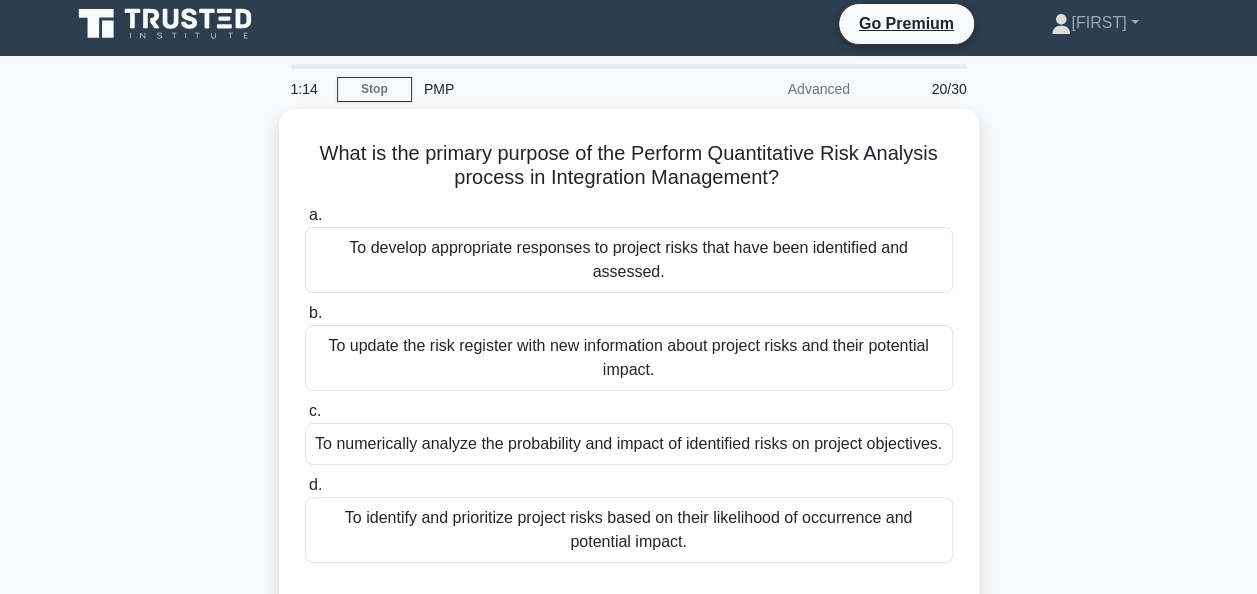scroll, scrollTop: 0, scrollLeft: 0, axis: both 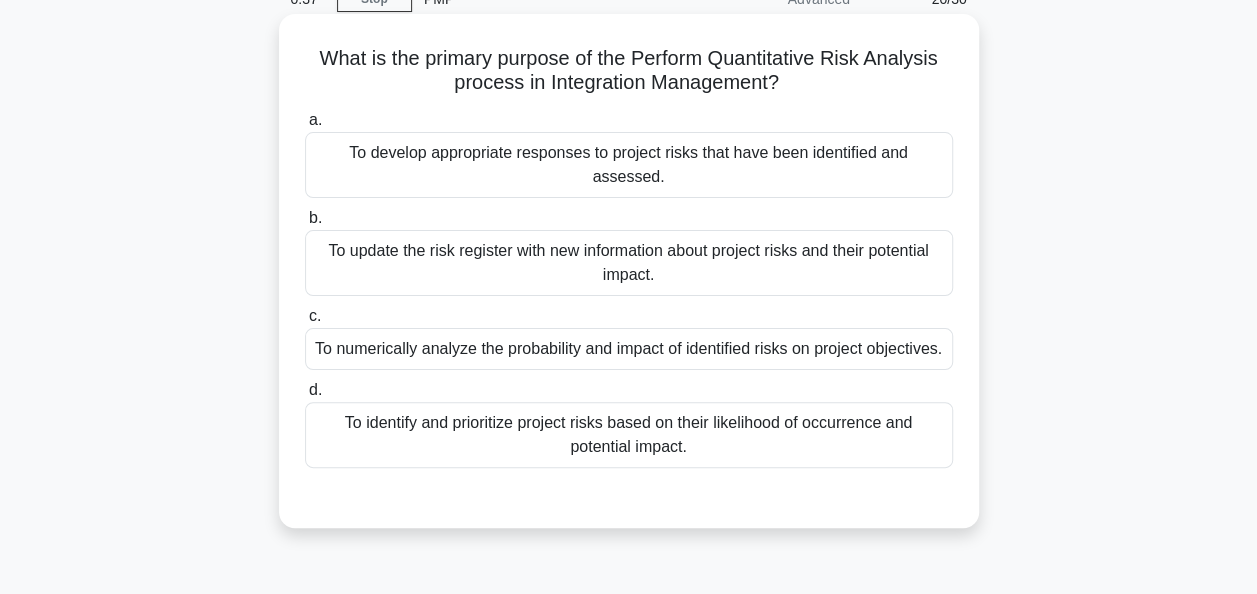 click on "To numerically analyze the probability and impact of identified risks on project objectives." at bounding box center [629, 349] 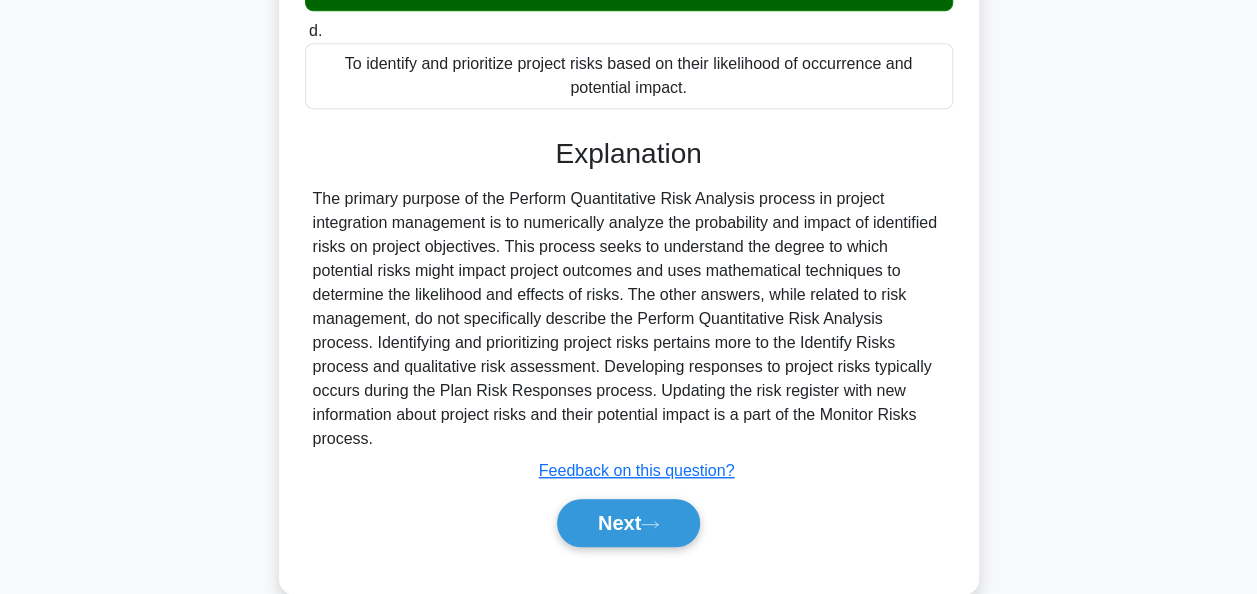 scroll, scrollTop: 486, scrollLeft: 0, axis: vertical 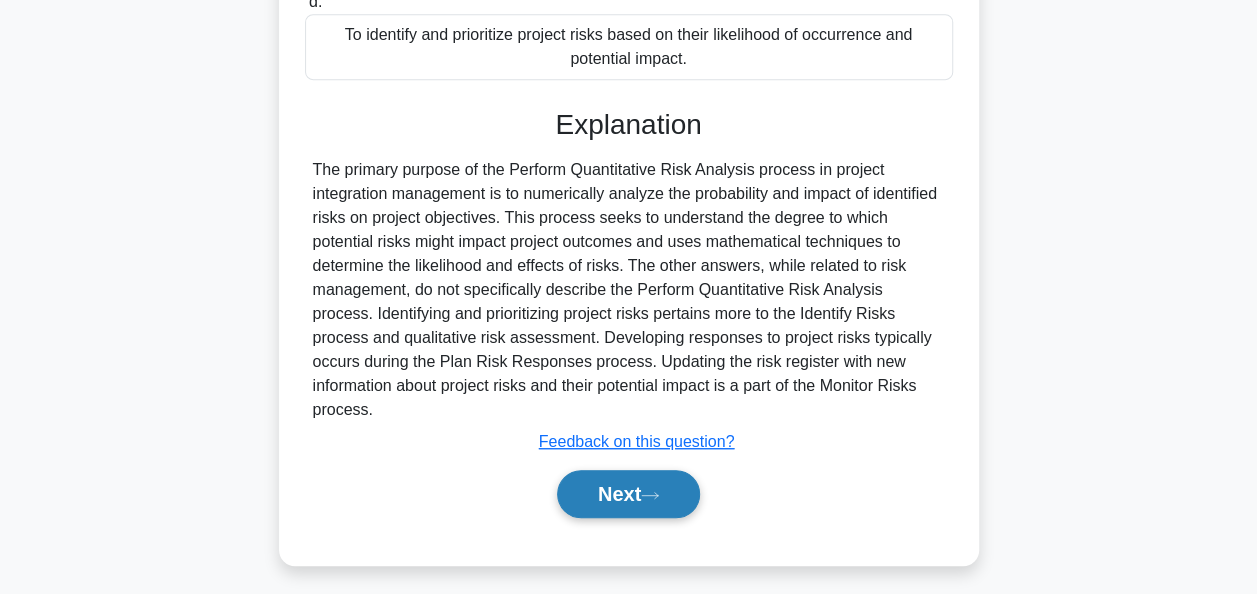 click on "Next" at bounding box center (628, 494) 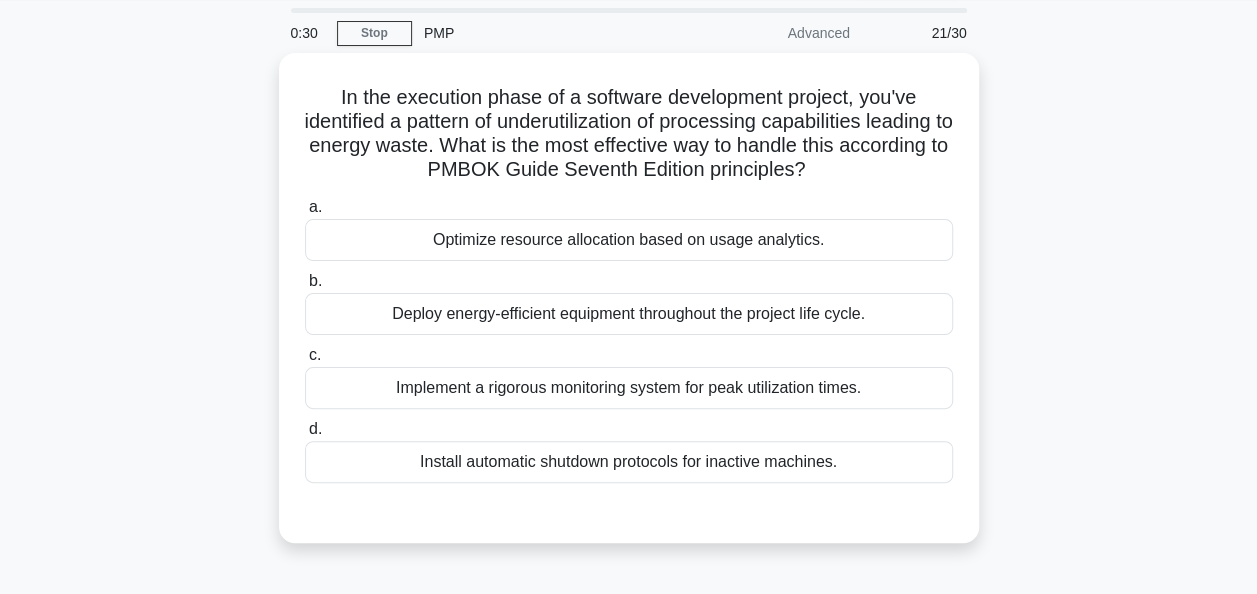 scroll, scrollTop: 66, scrollLeft: 0, axis: vertical 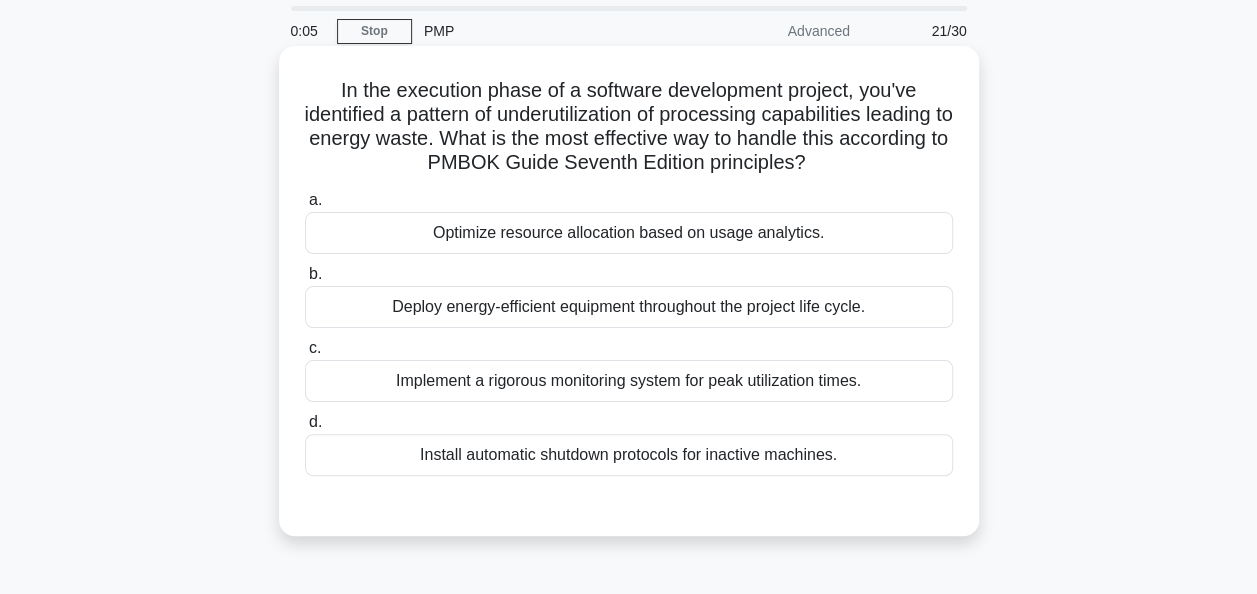 click on "Implement a rigorous monitoring system for peak utilization times." at bounding box center [629, 381] 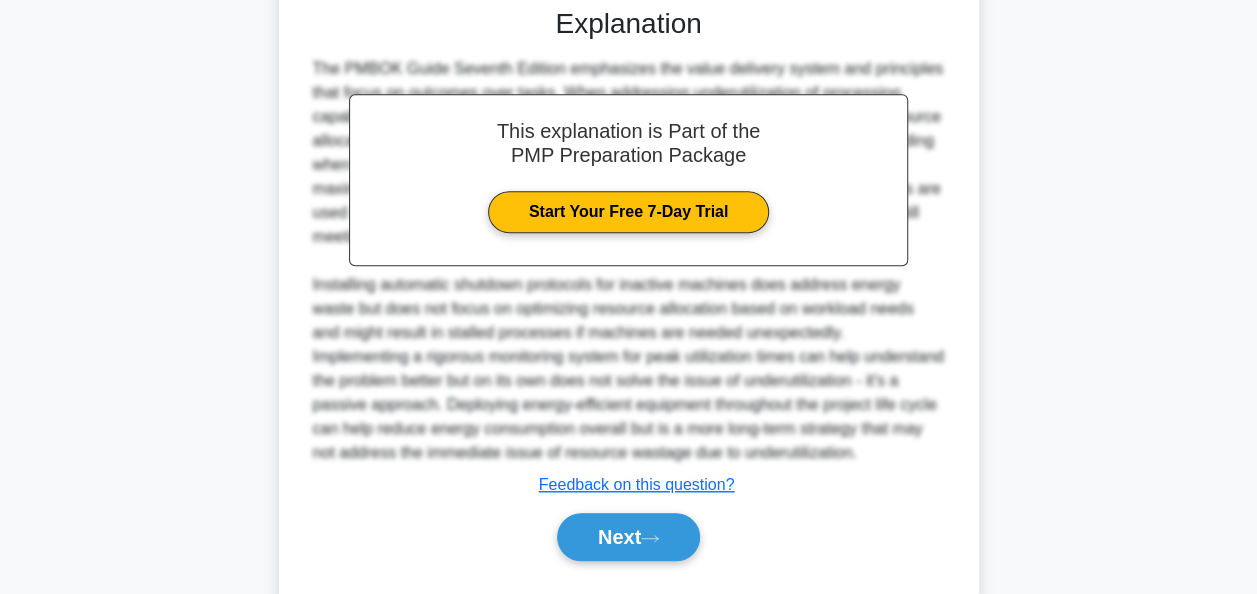 scroll, scrollTop: 578, scrollLeft: 0, axis: vertical 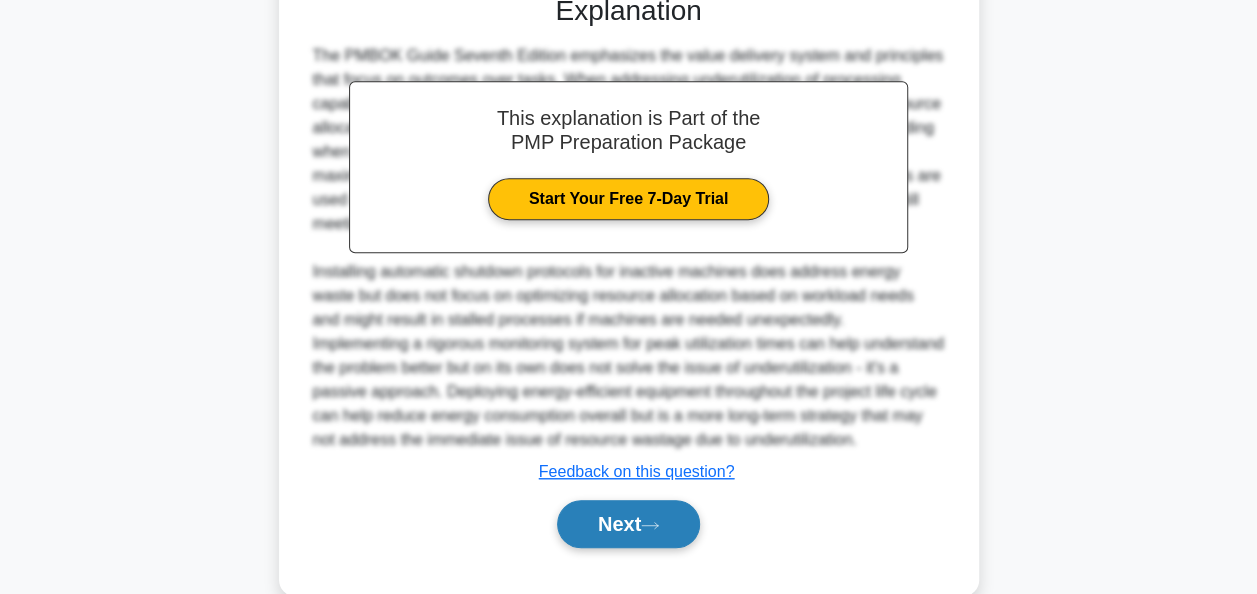 click on "Next" at bounding box center [628, 524] 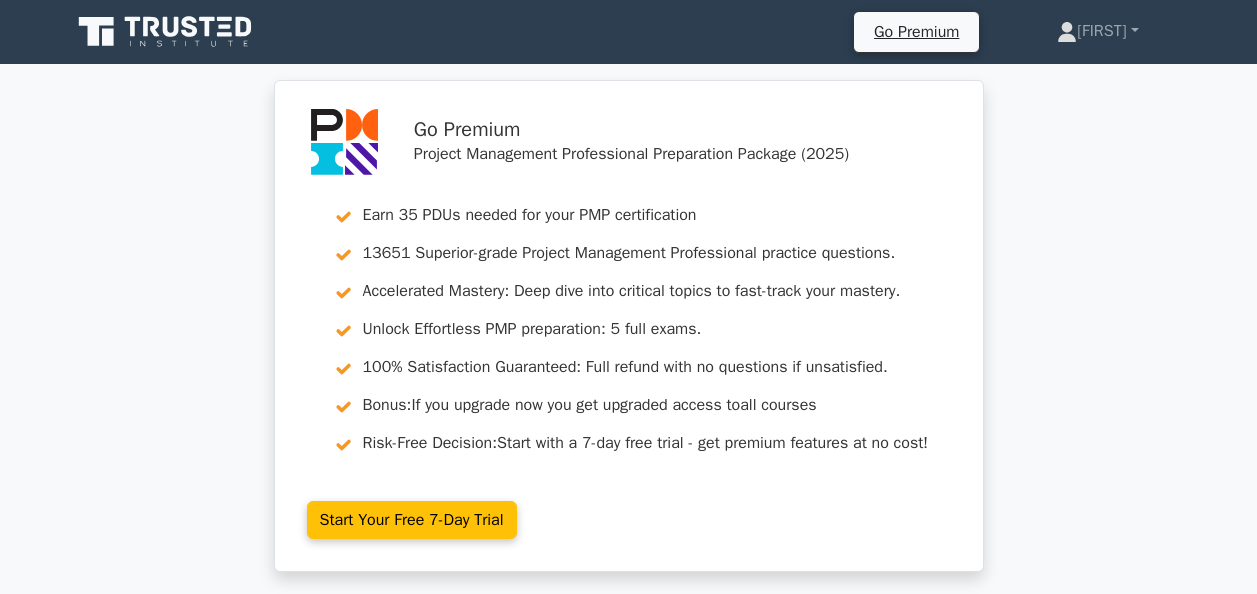 scroll, scrollTop: 0, scrollLeft: 0, axis: both 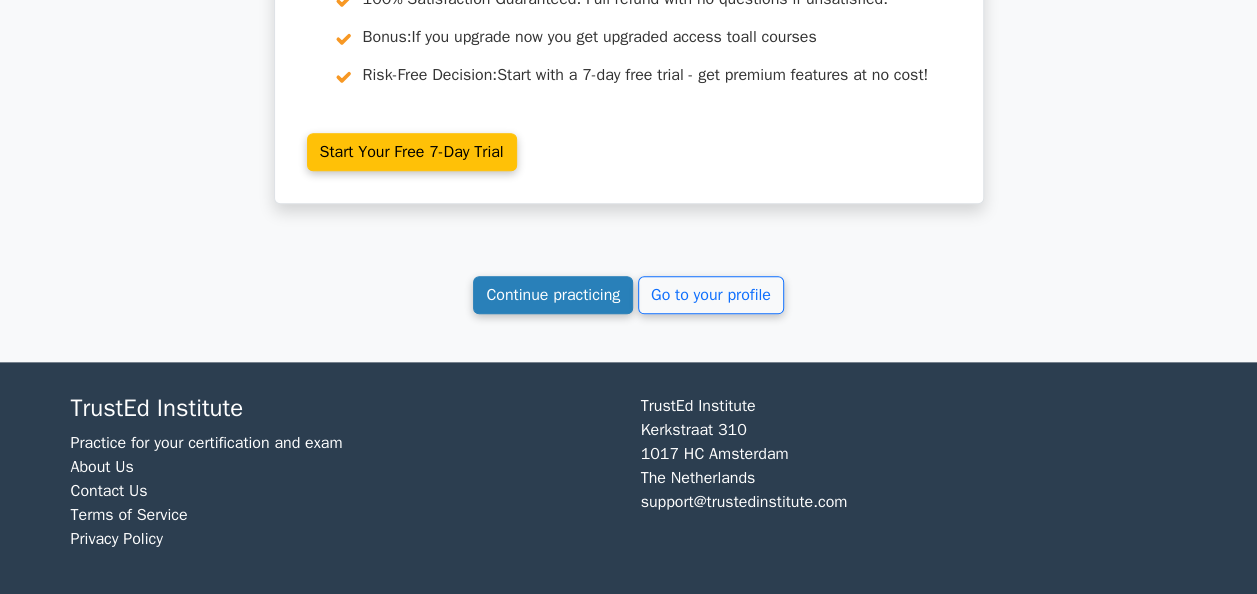 click on "Continue practicing" at bounding box center (553, 295) 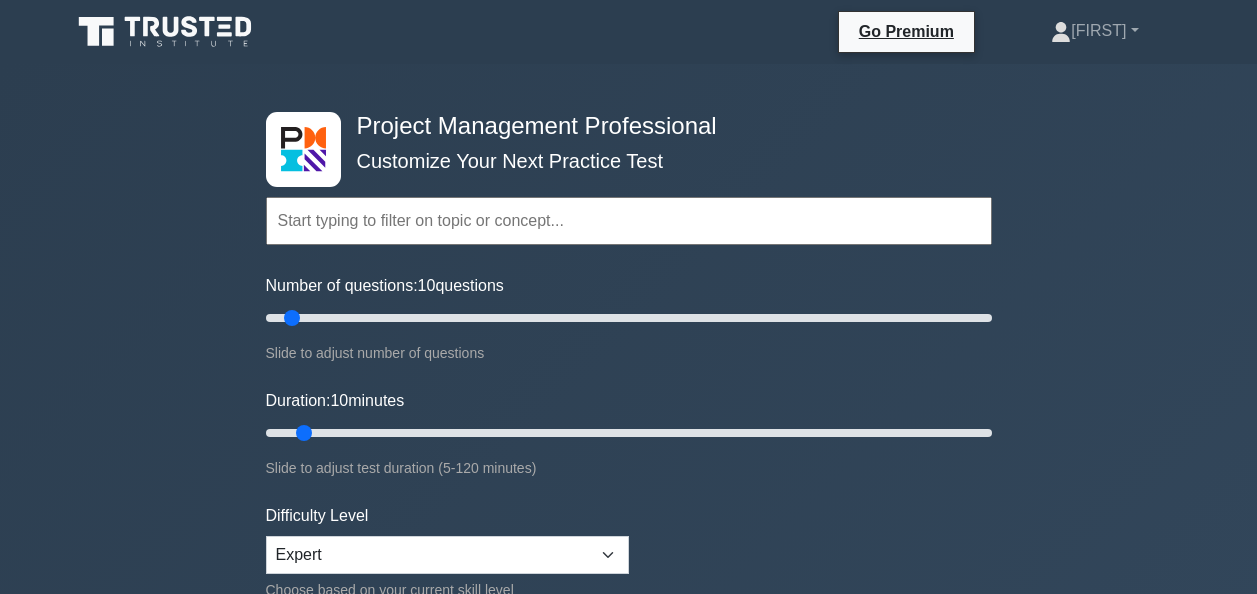scroll, scrollTop: 0, scrollLeft: 0, axis: both 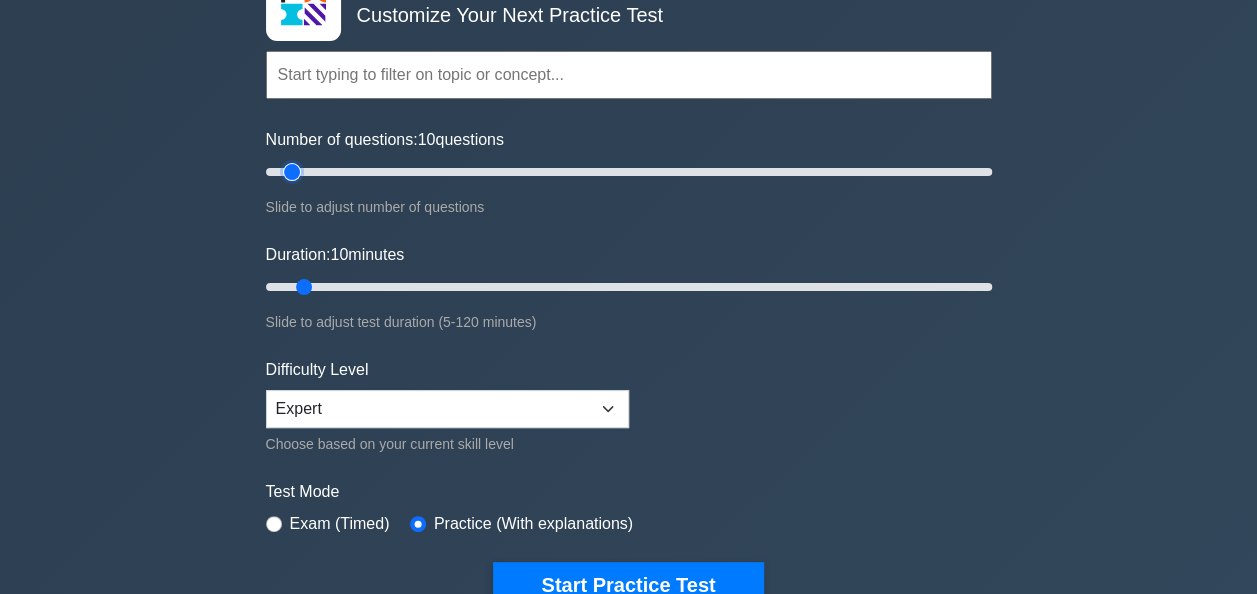 click on "Number of questions:  10  questions" at bounding box center [629, 172] 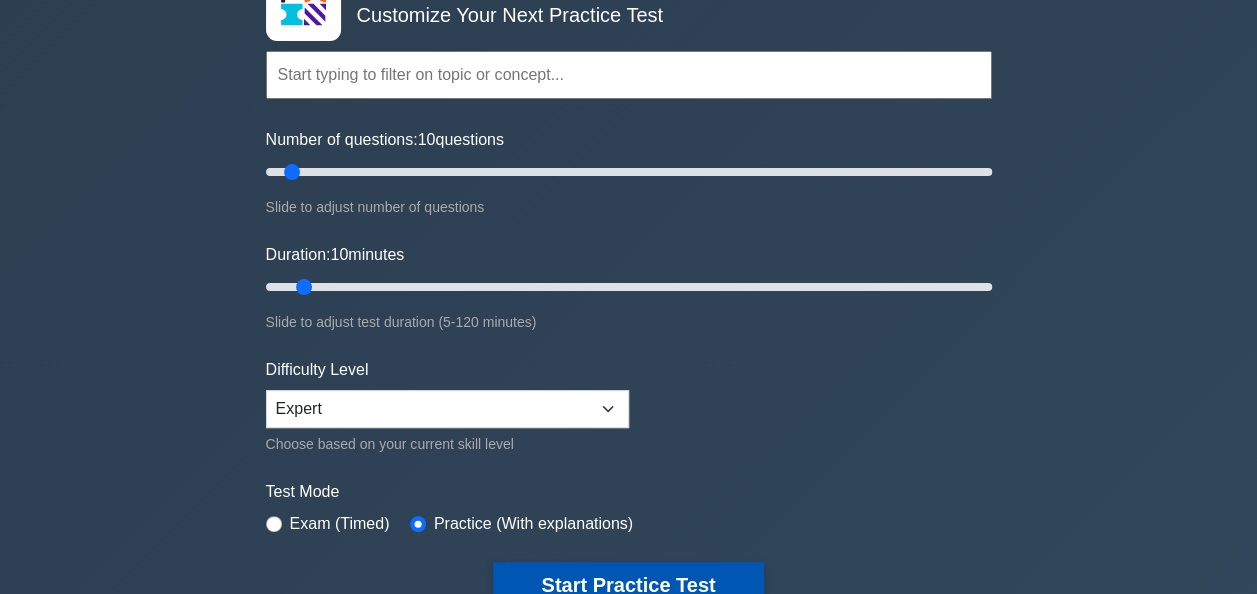 click on "Start Practice Test" at bounding box center (628, 585) 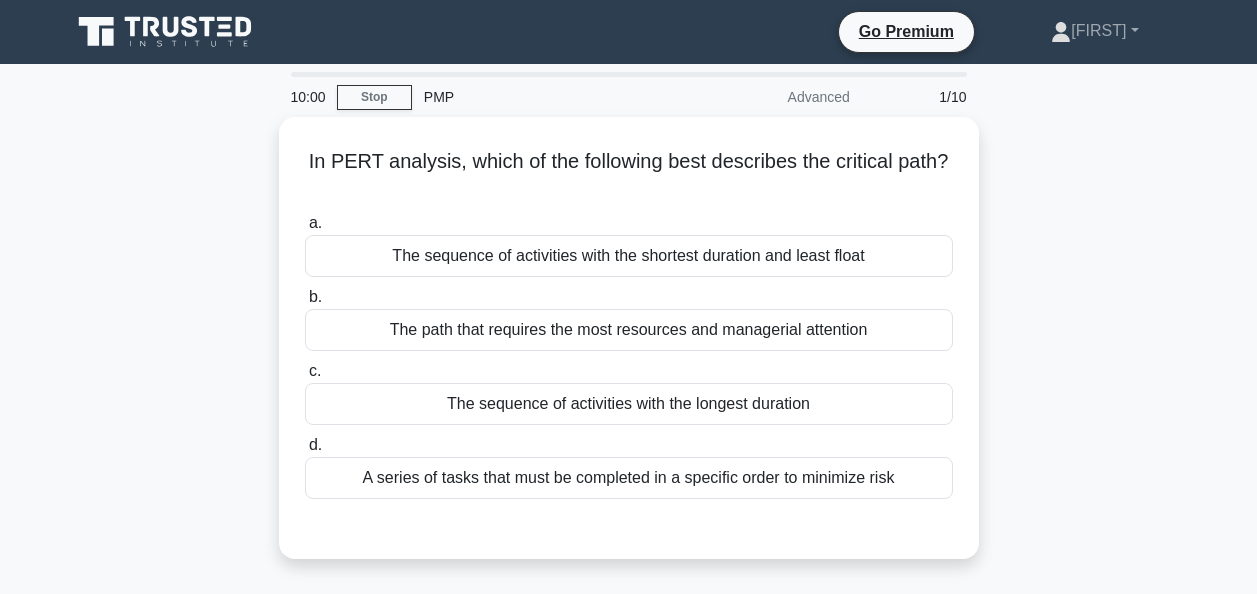 scroll, scrollTop: 0, scrollLeft: 0, axis: both 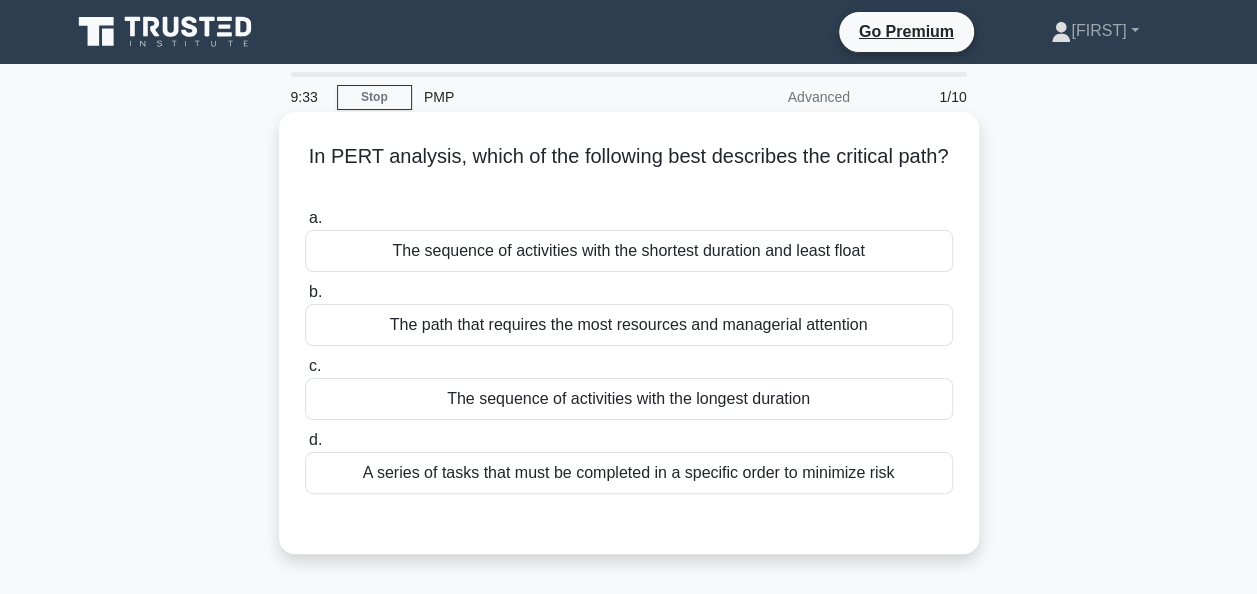 click on "The sequence of activities with the shortest duration and least float" at bounding box center (629, 251) 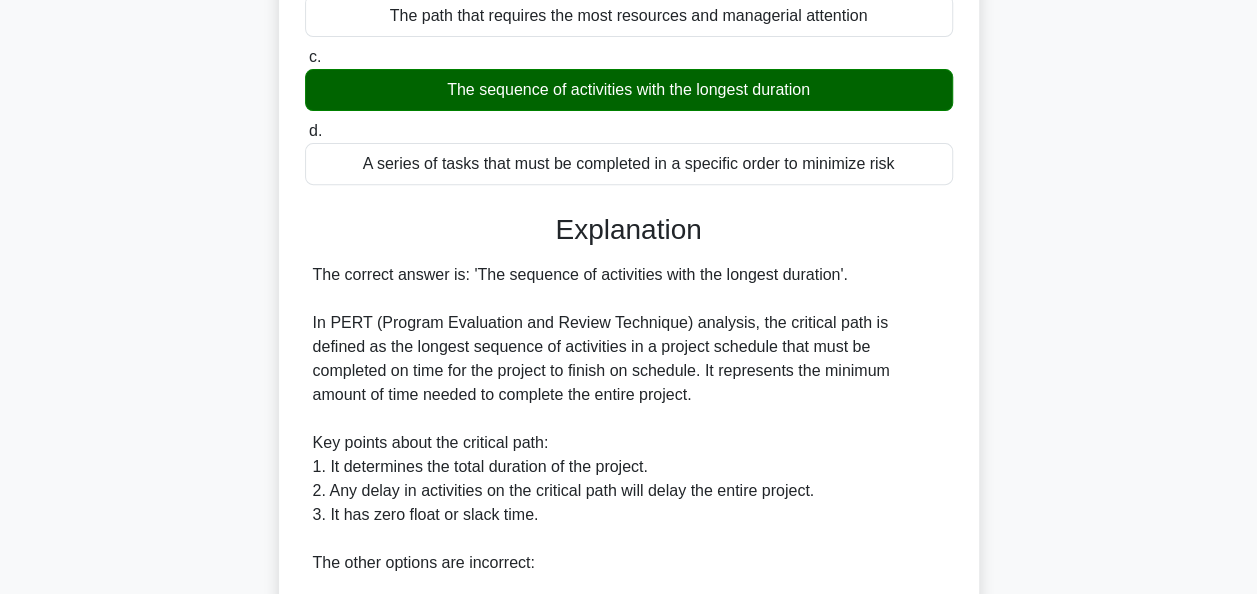 scroll, scrollTop: 317, scrollLeft: 0, axis: vertical 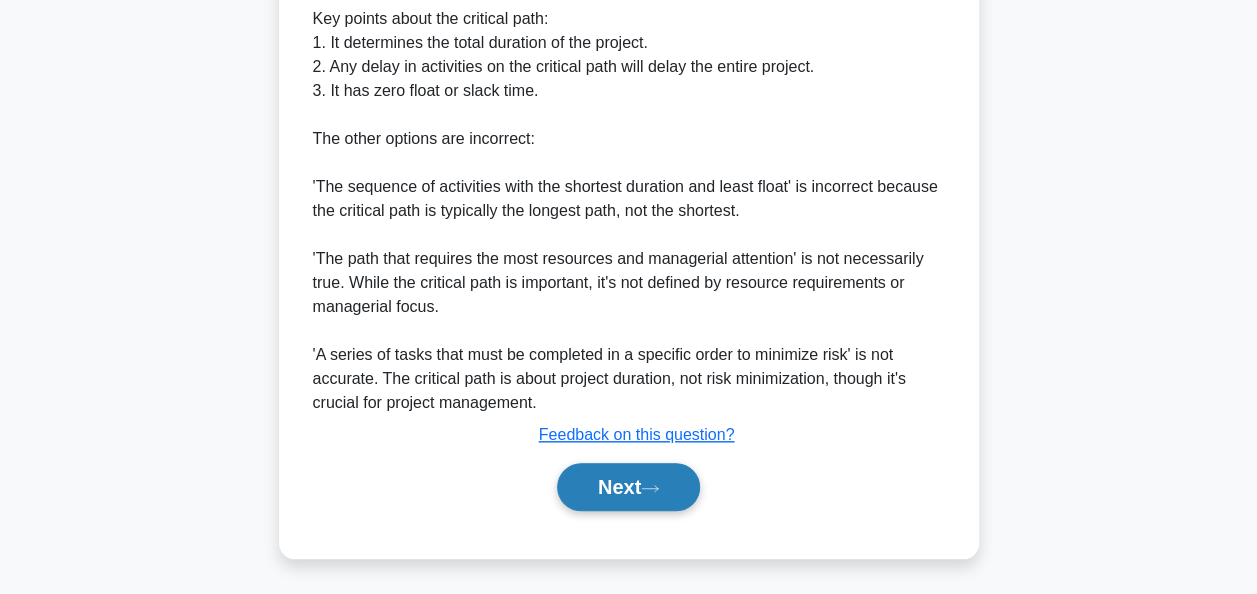 click on "Next" at bounding box center [628, 487] 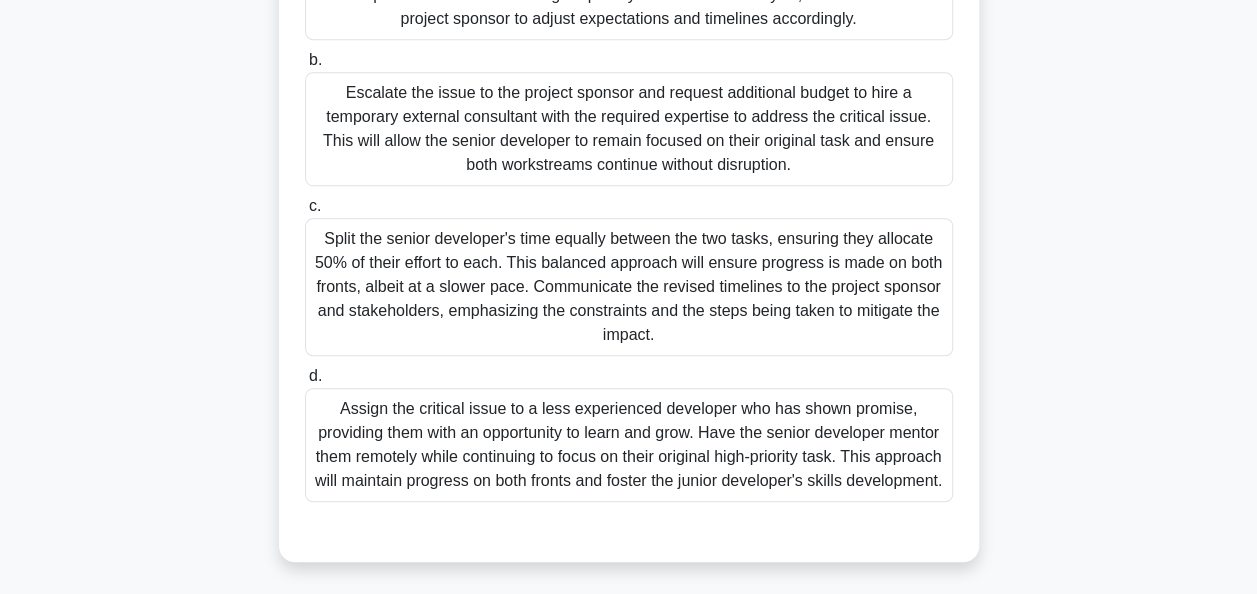 scroll, scrollTop: 548, scrollLeft: 0, axis: vertical 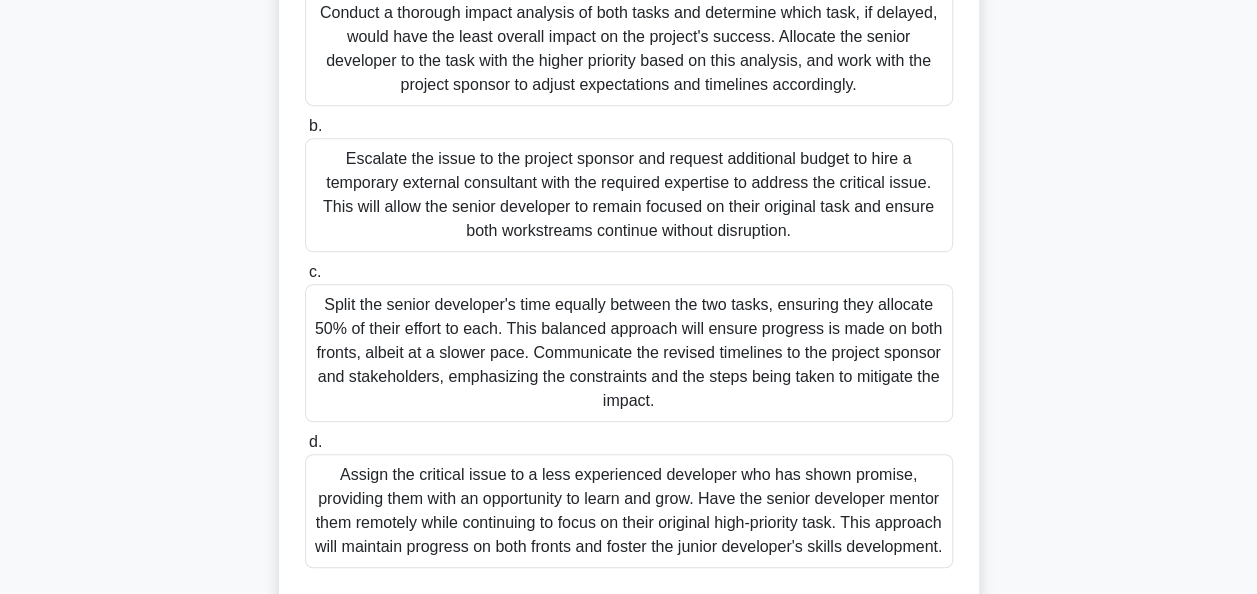 click on "Escalate the issue to the project sponsor and request additional budget to hire a temporary external consultant with the required expertise to address the critical issue. This will allow the senior developer to remain focused on their original task and ensure both workstreams continue without disruption." at bounding box center (629, 195) 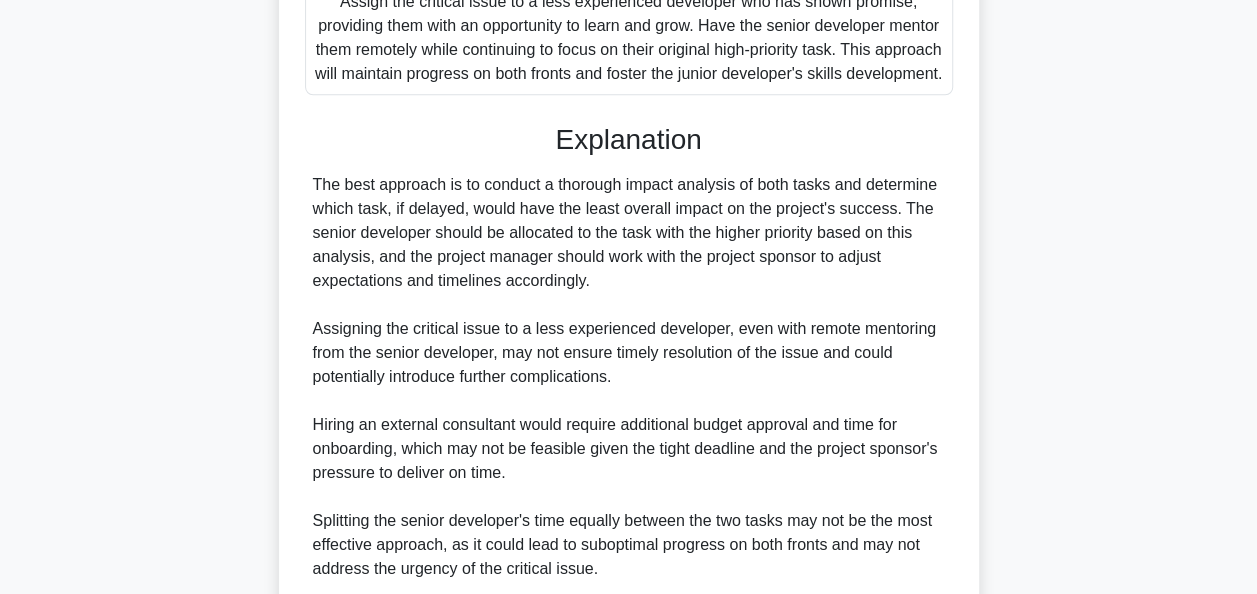 scroll, scrollTop: 932, scrollLeft: 0, axis: vertical 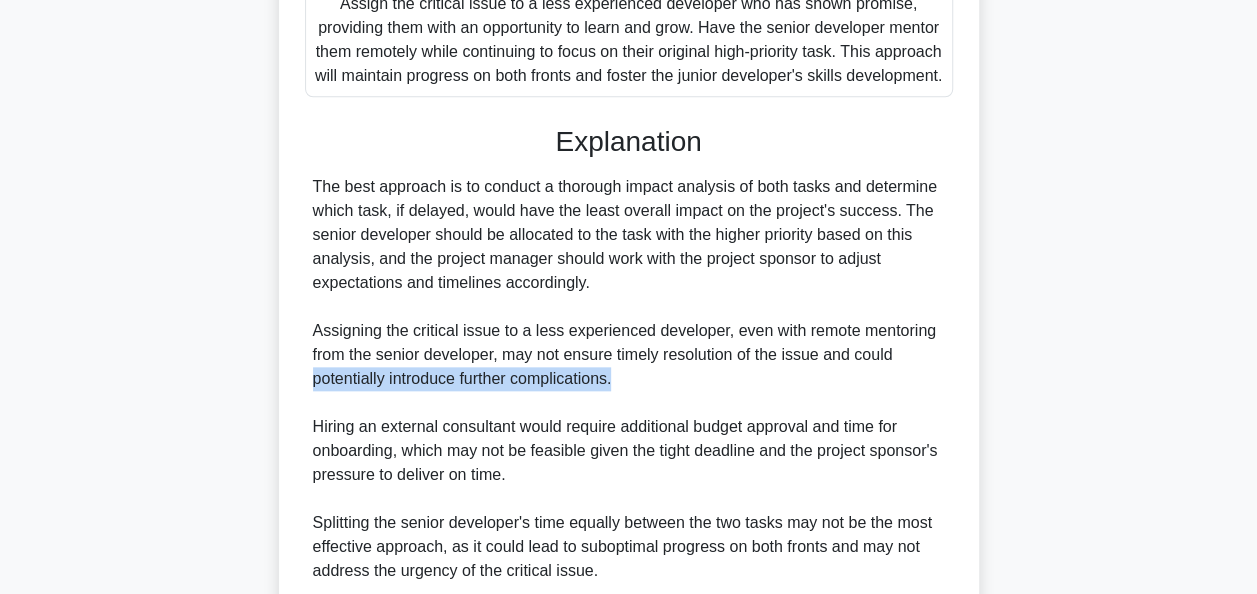 drag, startPoint x: 1242, startPoint y: 387, endPoint x: 1239, endPoint y: 414, distance: 27.166155 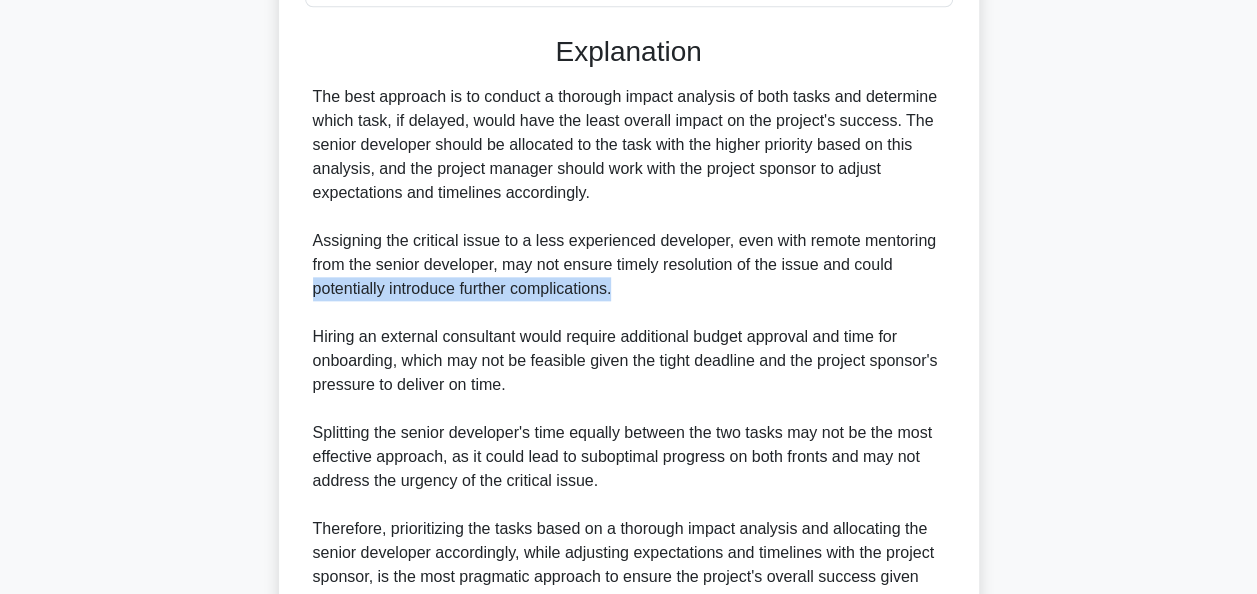 scroll, scrollTop: 1028, scrollLeft: 0, axis: vertical 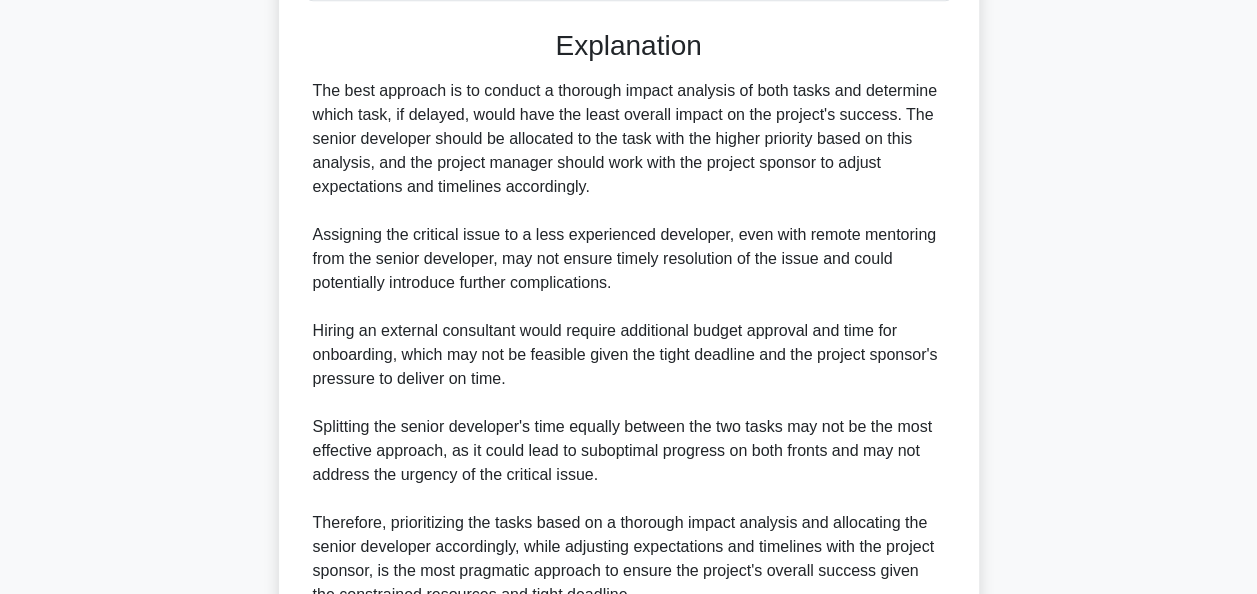 click on "You are managing a software development project with a tight deadline. During the final stages, a critical issue arises that requires the expertise of a senior developer who is already fully allocated to another high-priority task. This senior developer is the only one with the necessary skills to resolve the issue promptly. The project sponsor is pressuring you to deliver on time, and there is no room for extension. Delaying the resolution of this issue could jeopardize the entire project's success. However, pulling the senior developer from their current task would lead to delays in that equally important workstream. As the project manager, you must decide how to best utilize this constrained resource to ensure the project's overall success.
.spinner_0XTQ{transform-origin:center;animation:spinner_y6GP .75s linear infinite}@keyframes spinner_y6GP{100%{transform:rotate(360deg)}}
a." at bounding box center (629, -69) 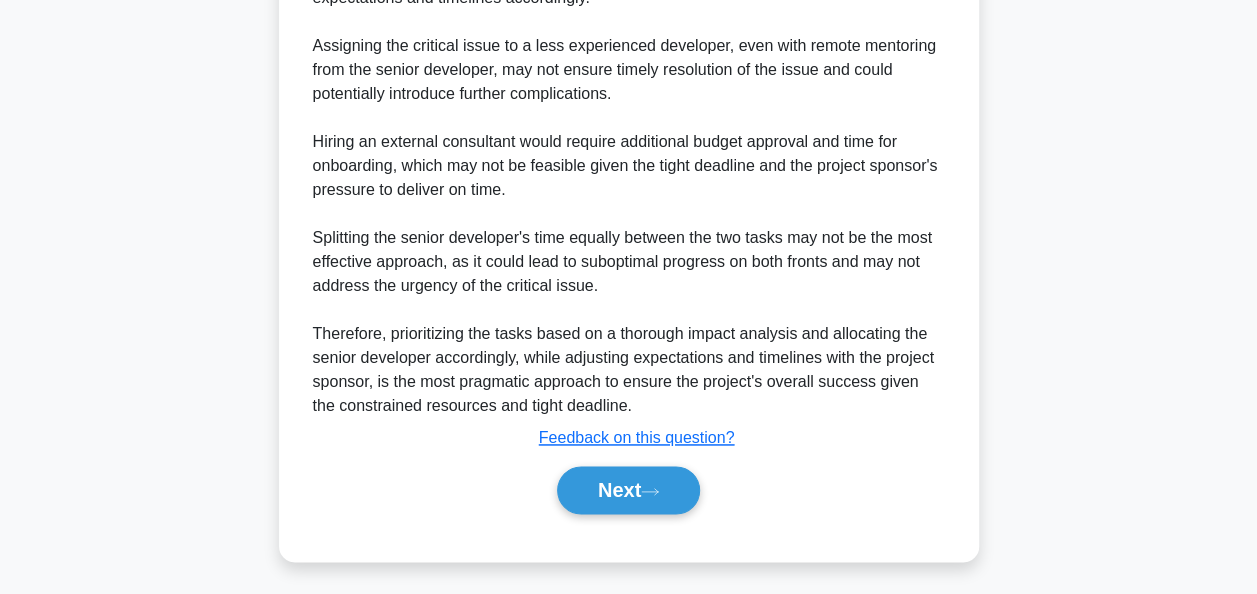 scroll, scrollTop: 1230, scrollLeft: 0, axis: vertical 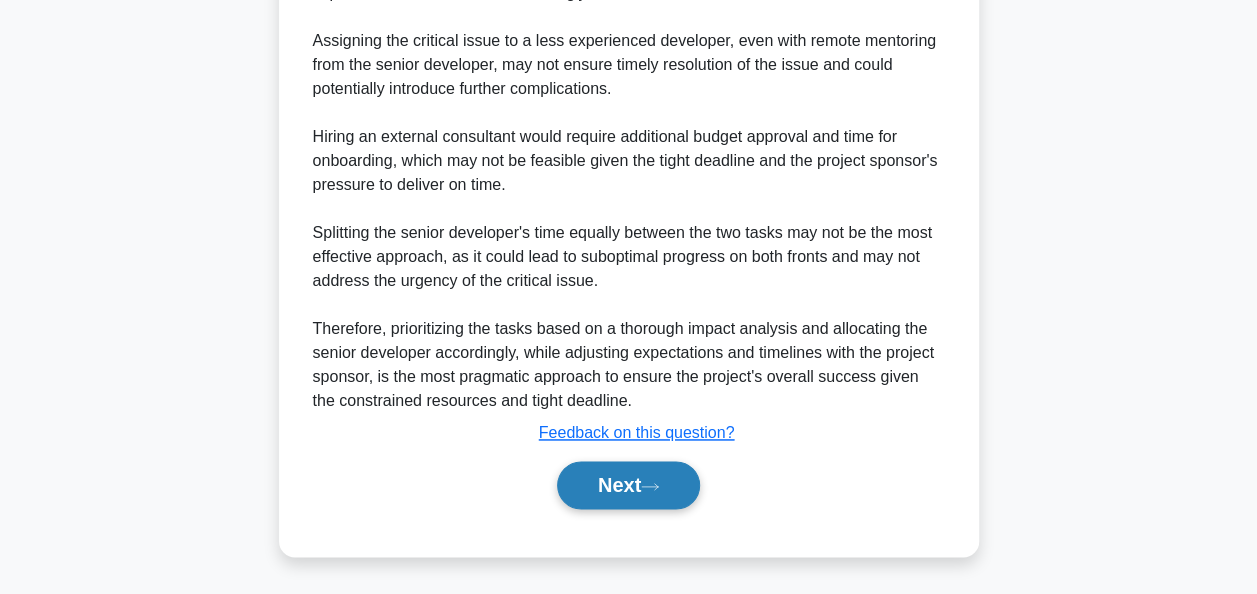 click 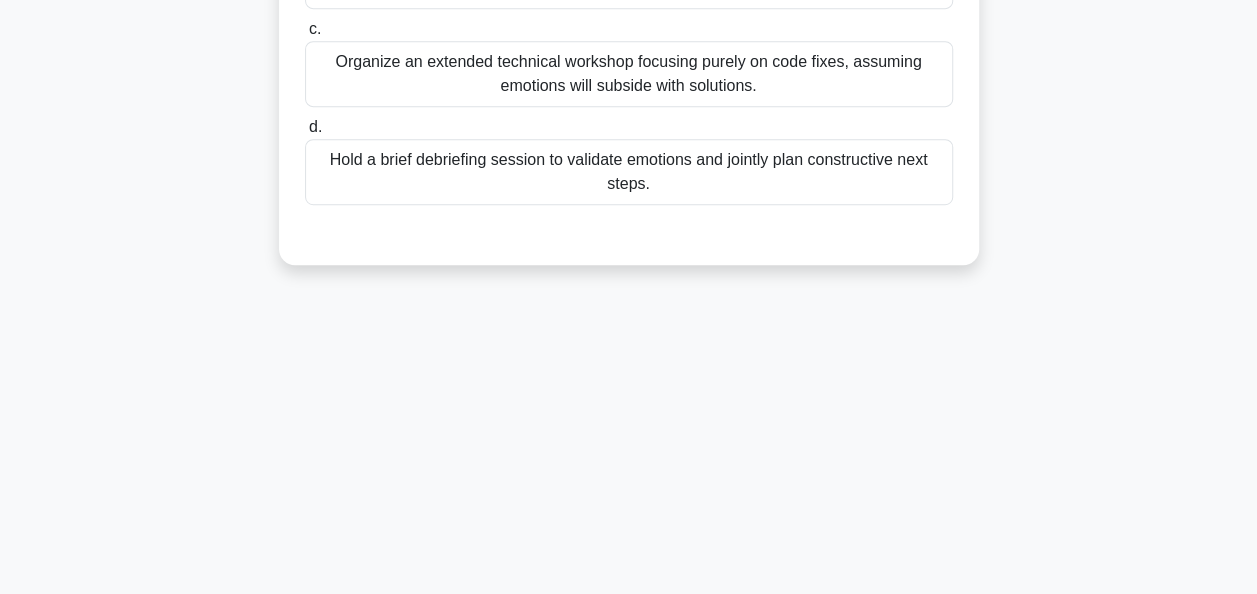 scroll, scrollTop: 486, scrollLeft: 0, axis: vertical 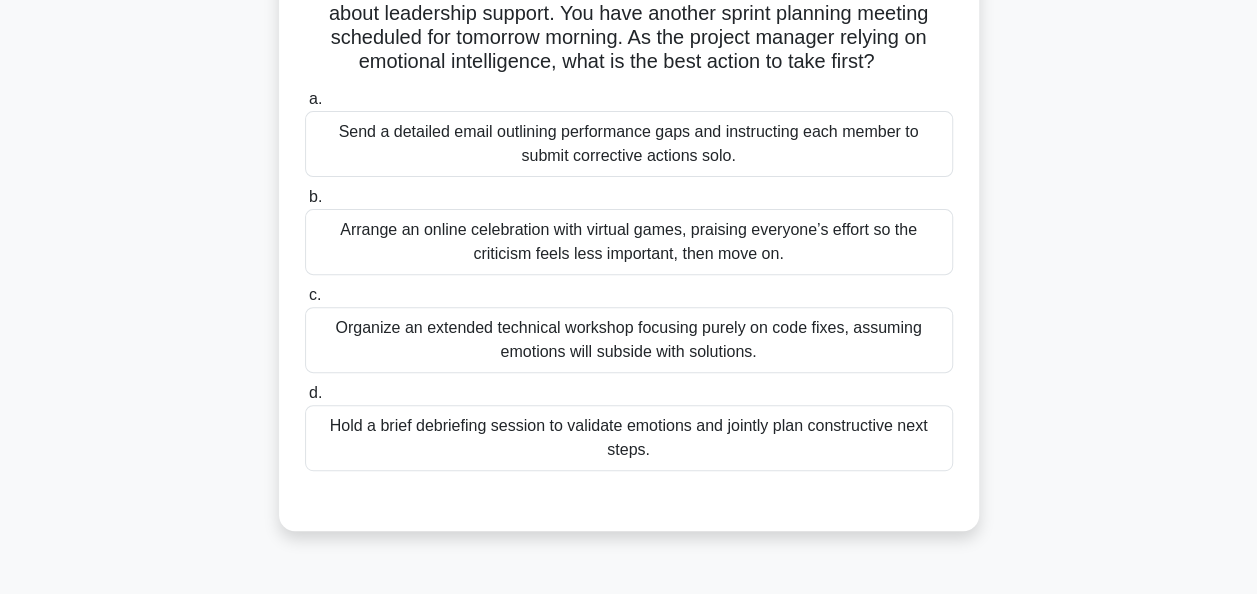 click on "Hold a brief debriefing session to validate emotions and jointly plan constructive next steps." at bounding box center (629, 438) 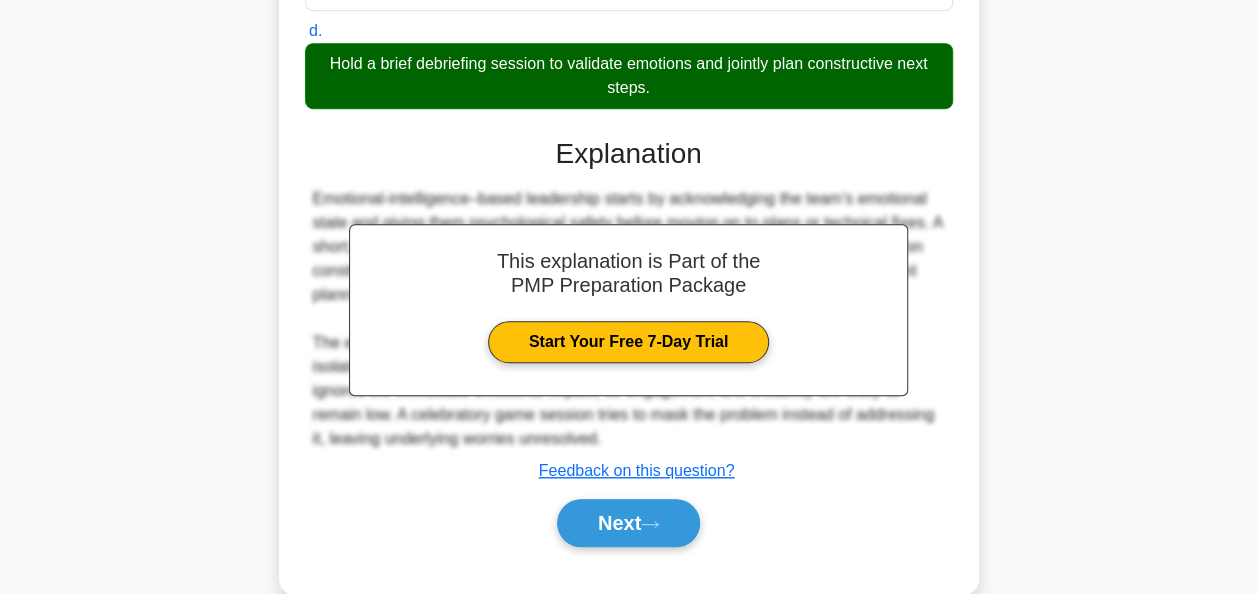 scroll, scrollTop: 612, scrollLeft: 0, axis: vertical 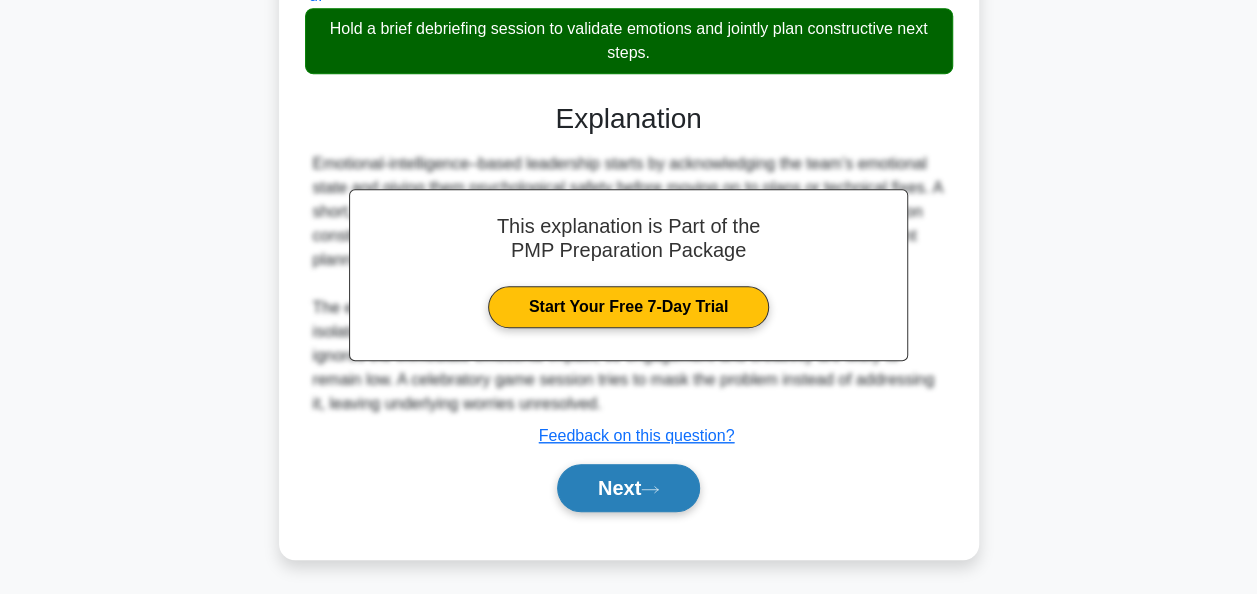 click on "Next" at bounding box center (628, 488) 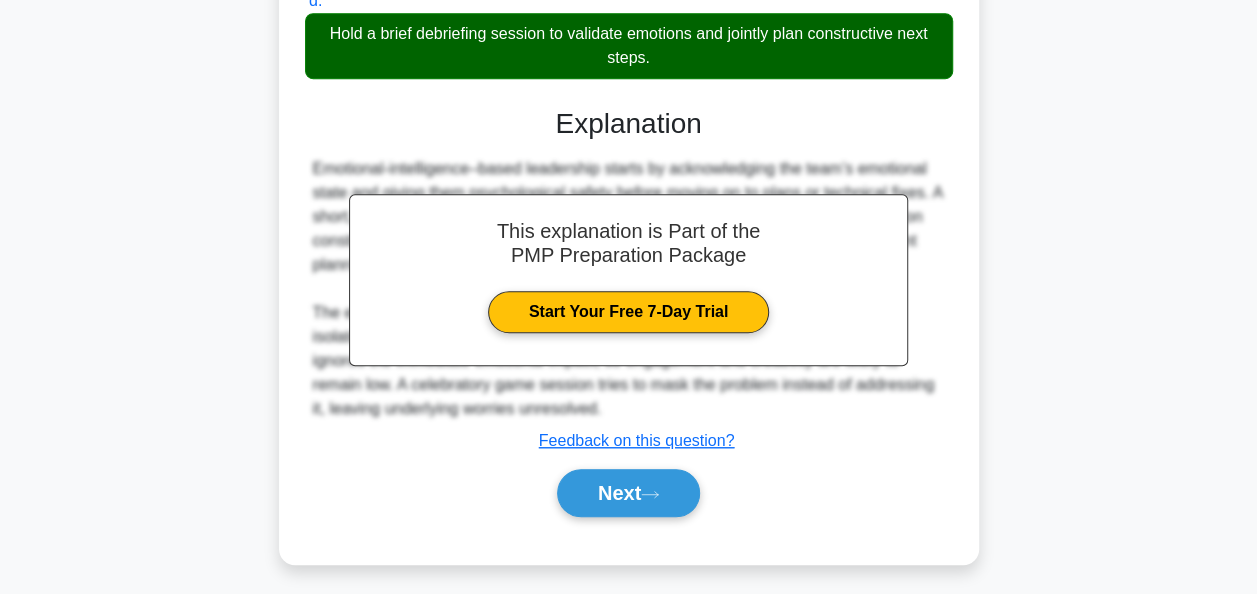 scroll, scrollTop: 486, scrollLeft: 0, axis: vertical 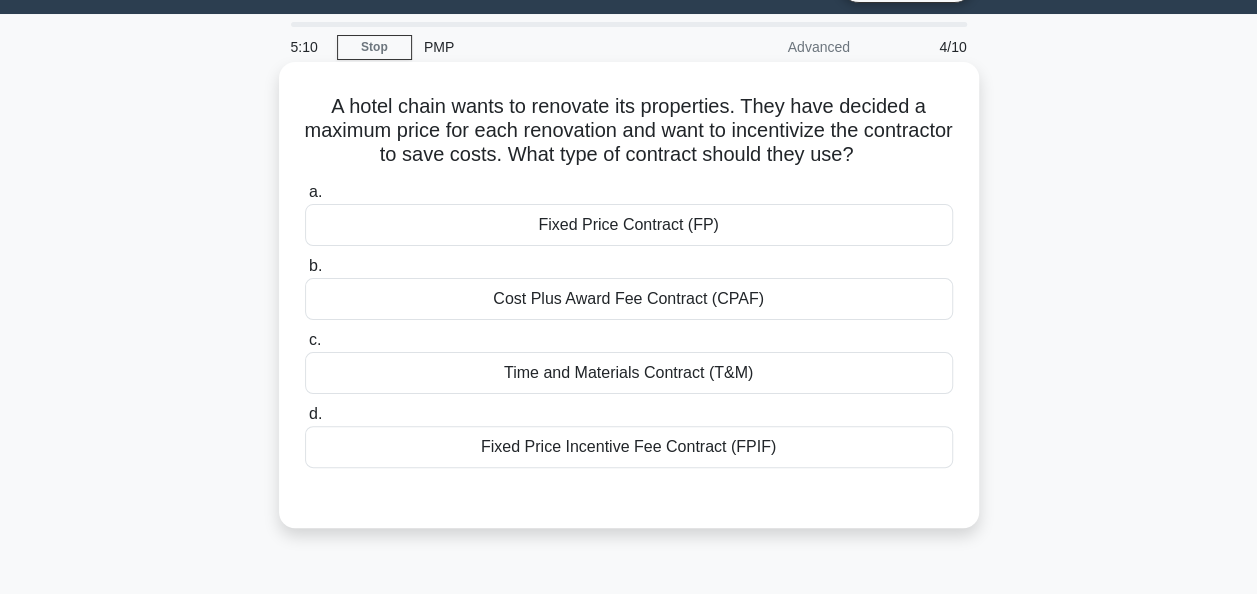 click on "Fixed Price Incentive Fee Contract (FPIF)" at bounding box center [629, 447] 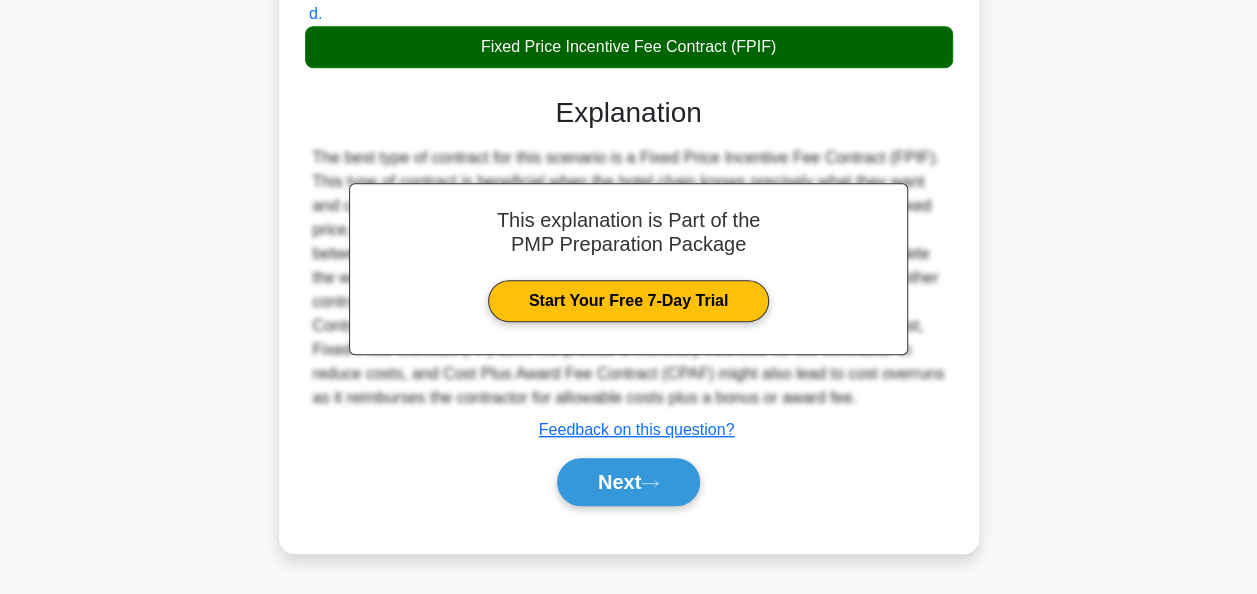 scroll, scrollTop: 486, scrollLeft: 0, axis: vertical 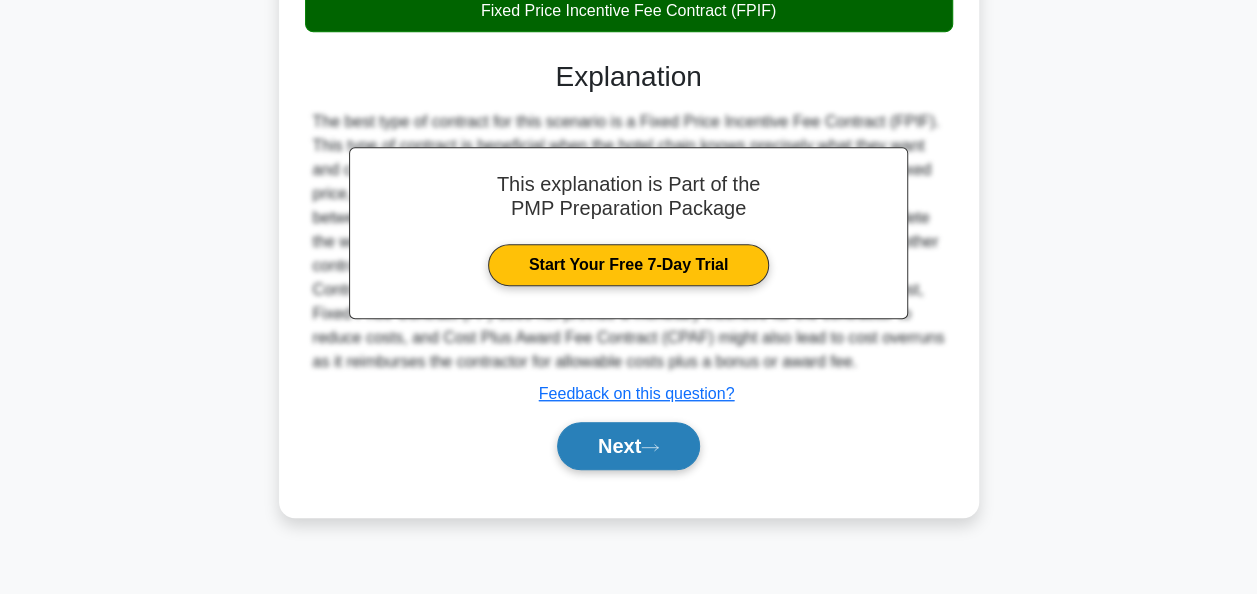 click on "Next" at bounding box center (628, 446) 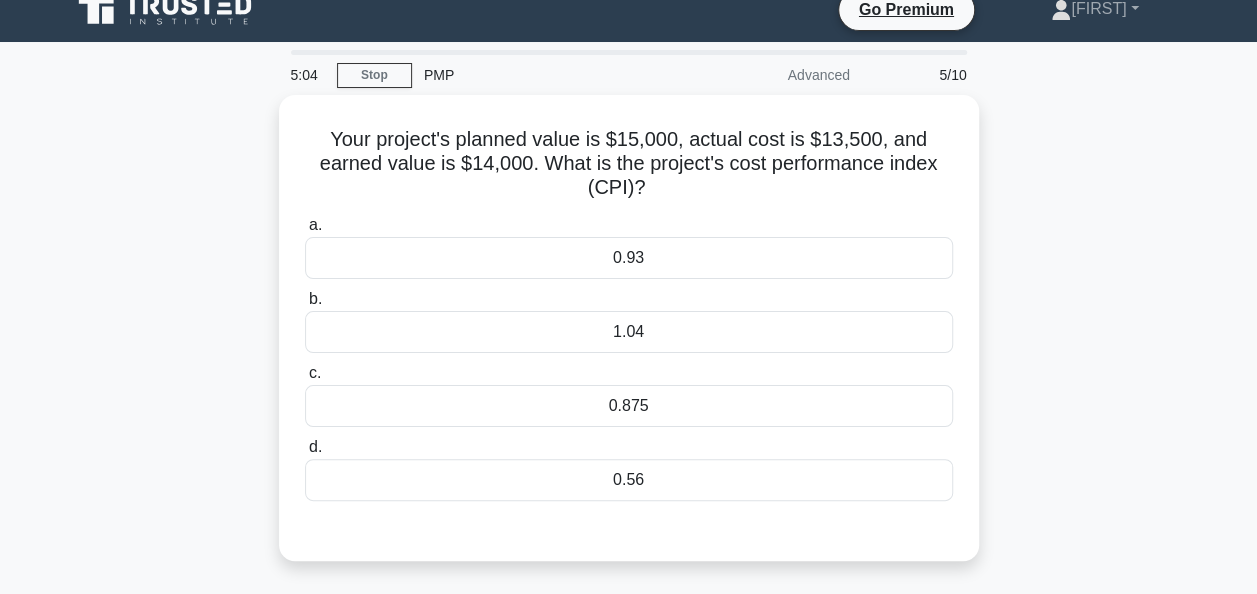scroll, scrollTop: 18, scrollLeft: 0, axis: vertical 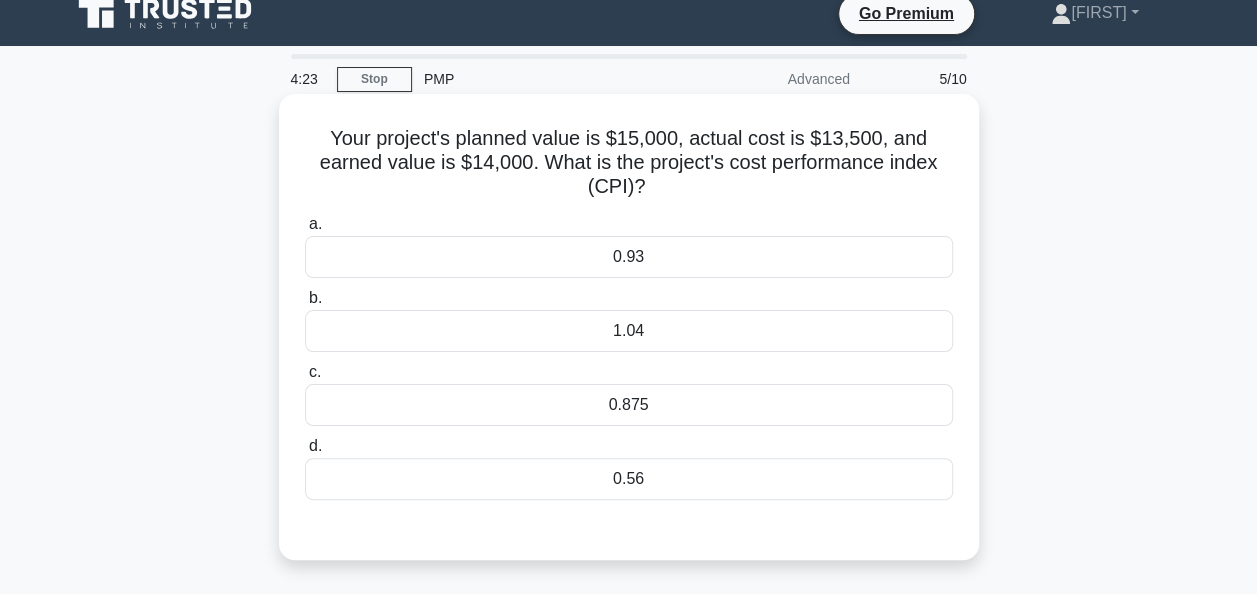 click on "0.93" at bounding box center [629, 257] 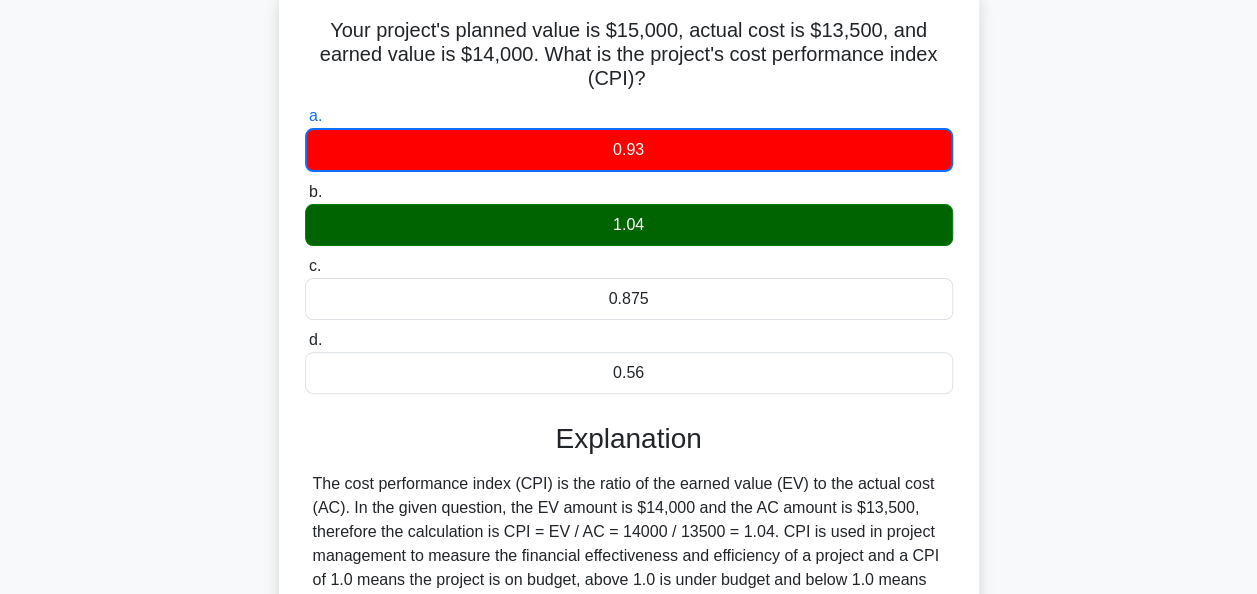 scroll, scrollTop: 134, scrollLeft: 0, axis: vertical 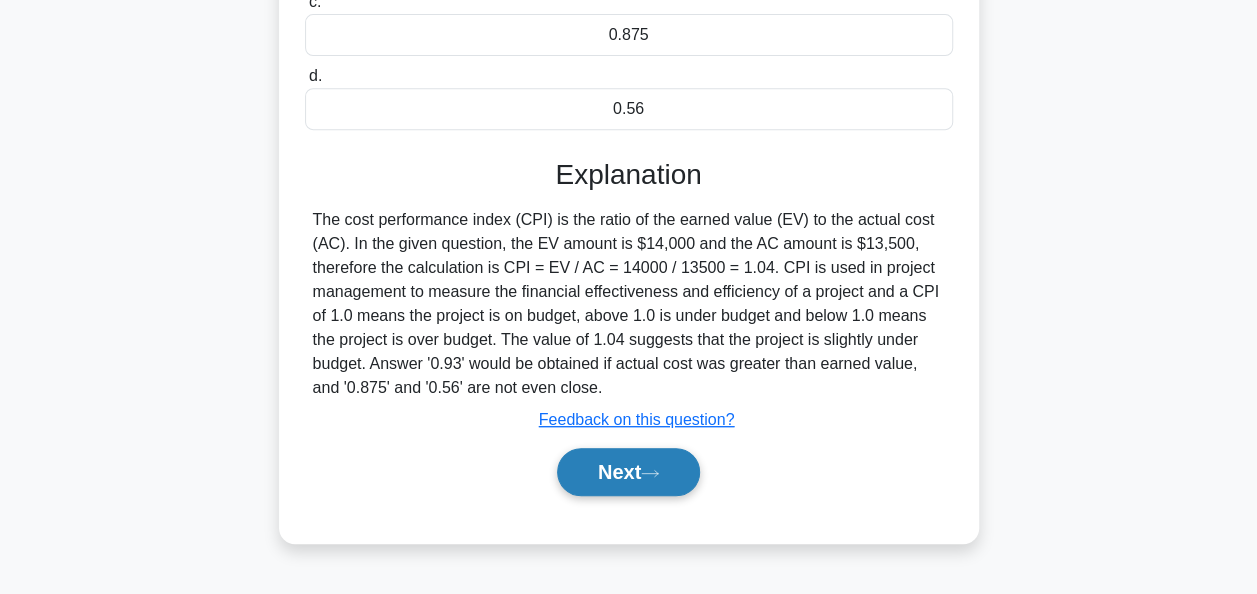 click on "Next" at bounding box center [628, 472] 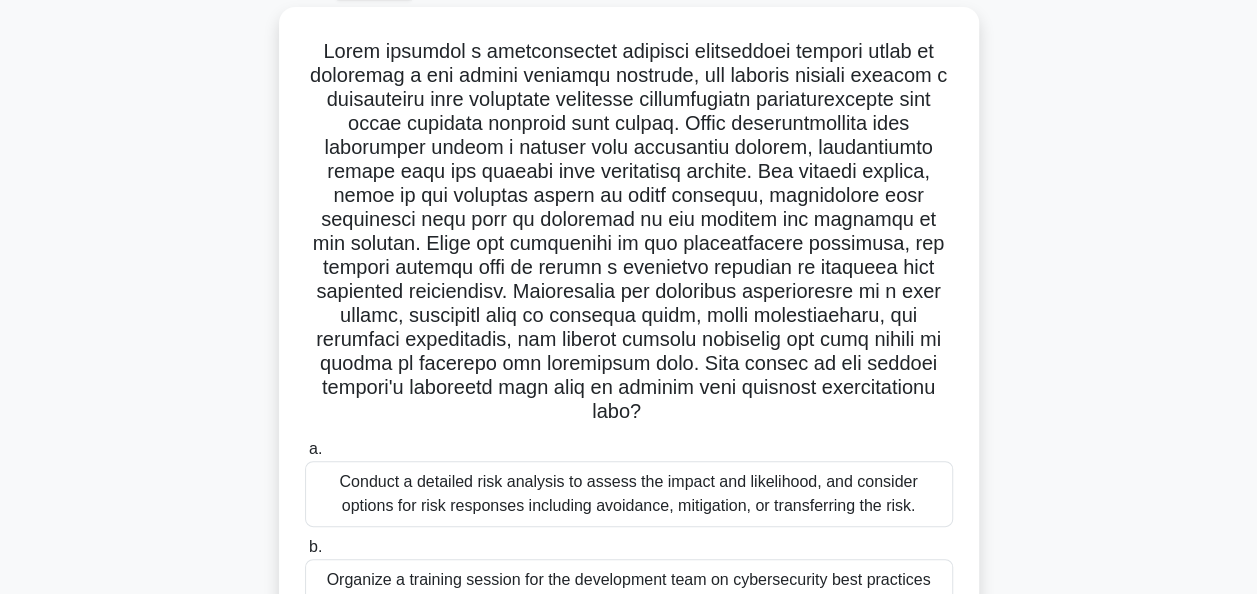 scroll, scrollTop: 113, scrollLeft: 0, axis: vertical 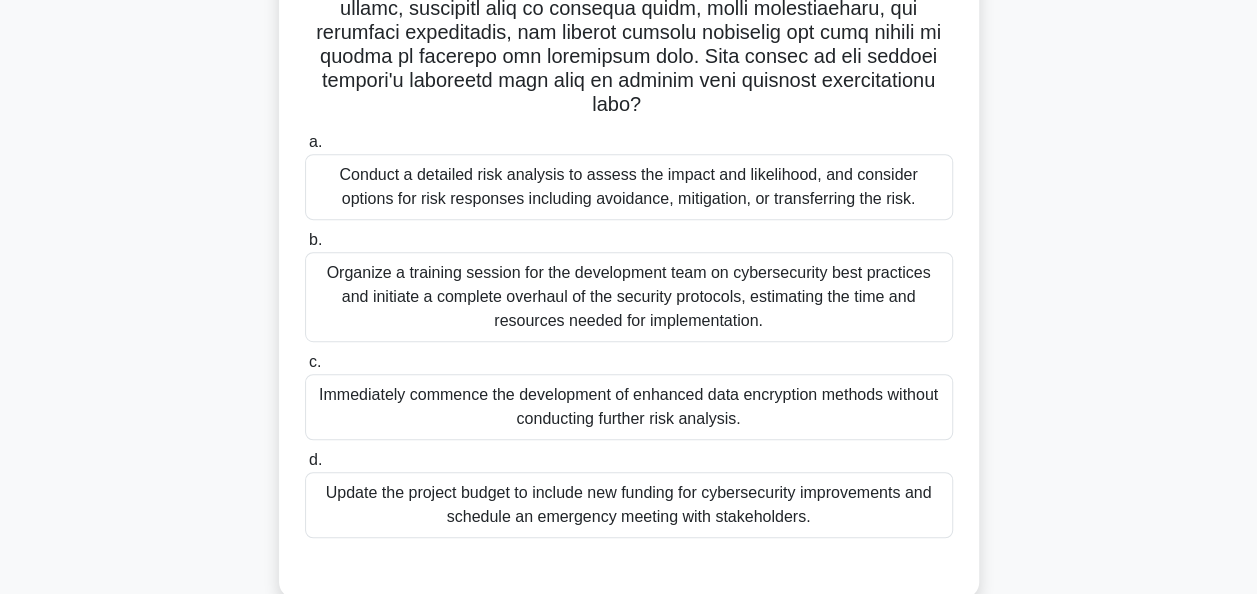 click on "Organize a training session for the development team on cybersecurity best practices and initiate a complete overhaul of the security protocols, estimating the time and resources needed for implementation." at bounding box center [629, 297] 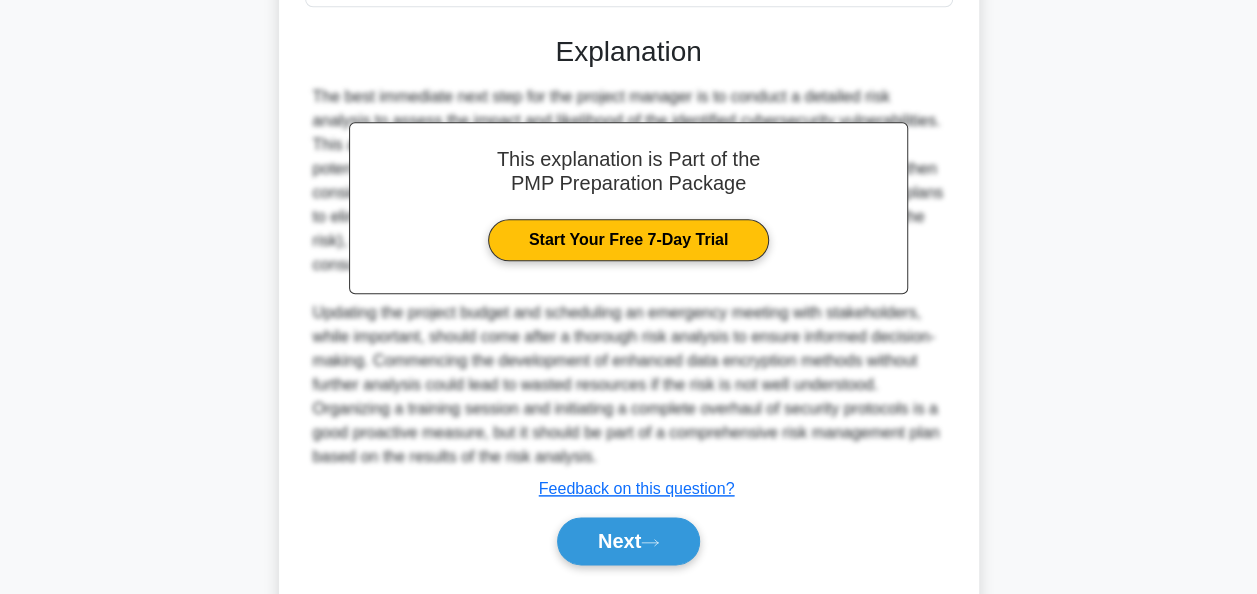 scroll, scrollTop: 975, scrollLeft: 0, axis: vertical 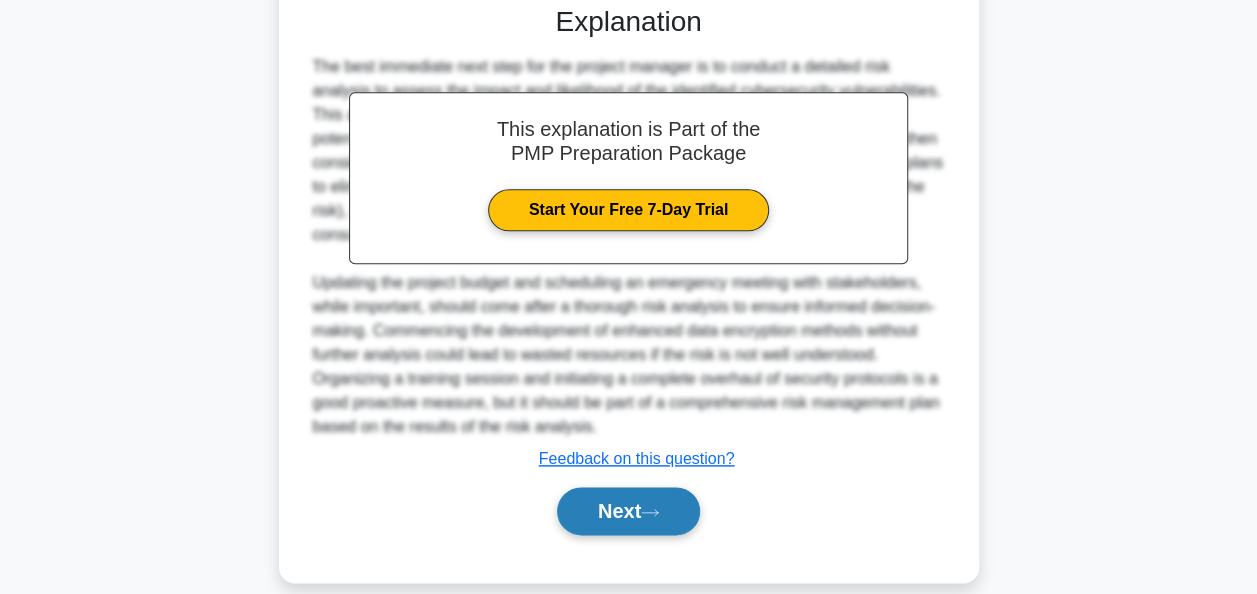 click on "Next" at bounding box center [628, 511] 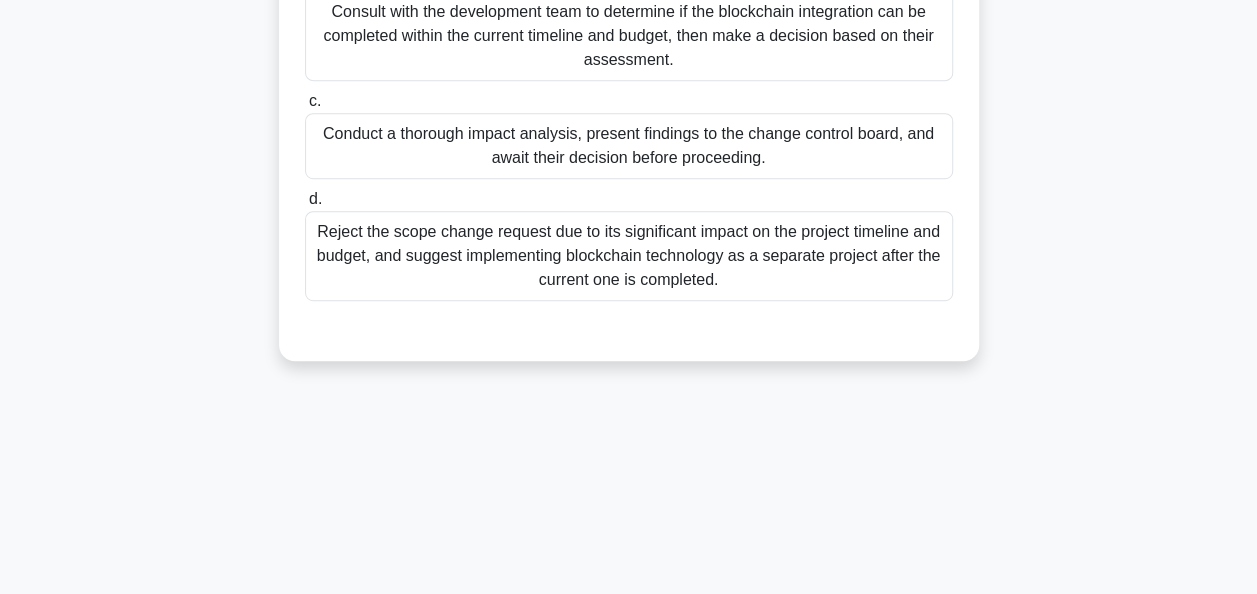 scroll, scrollTop: 486, scrollLeft: 0, axis: vertical 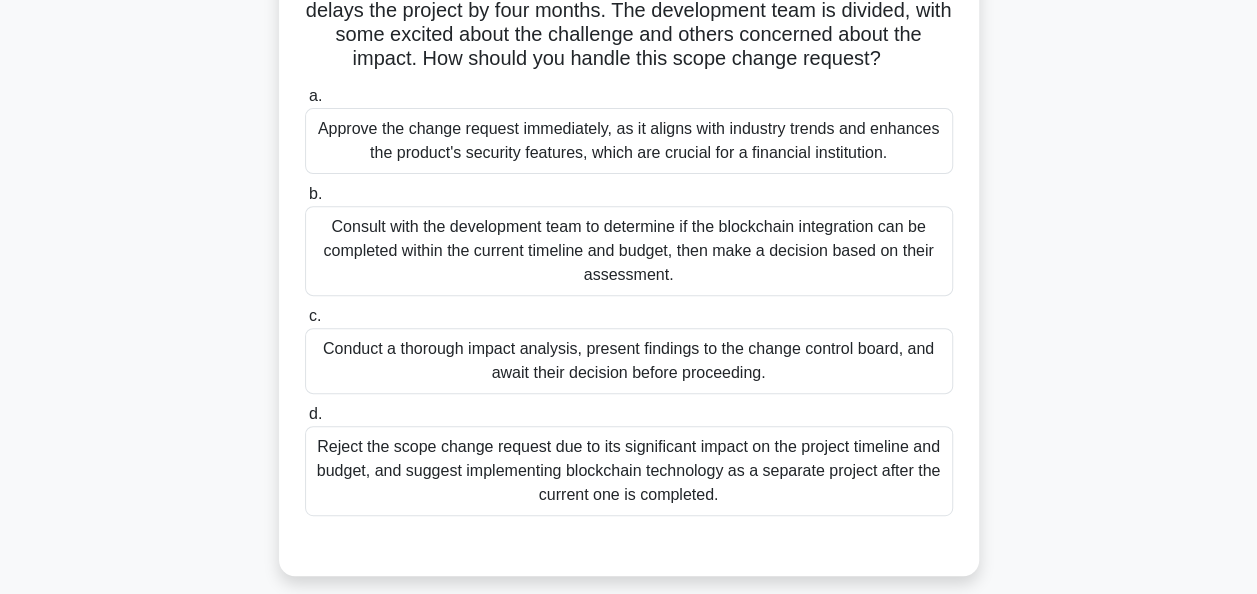 click on "Conduct a thorough impact analysis, present findings to the change control board, and await their decision before proceeding." at bounding box center [629, 361] 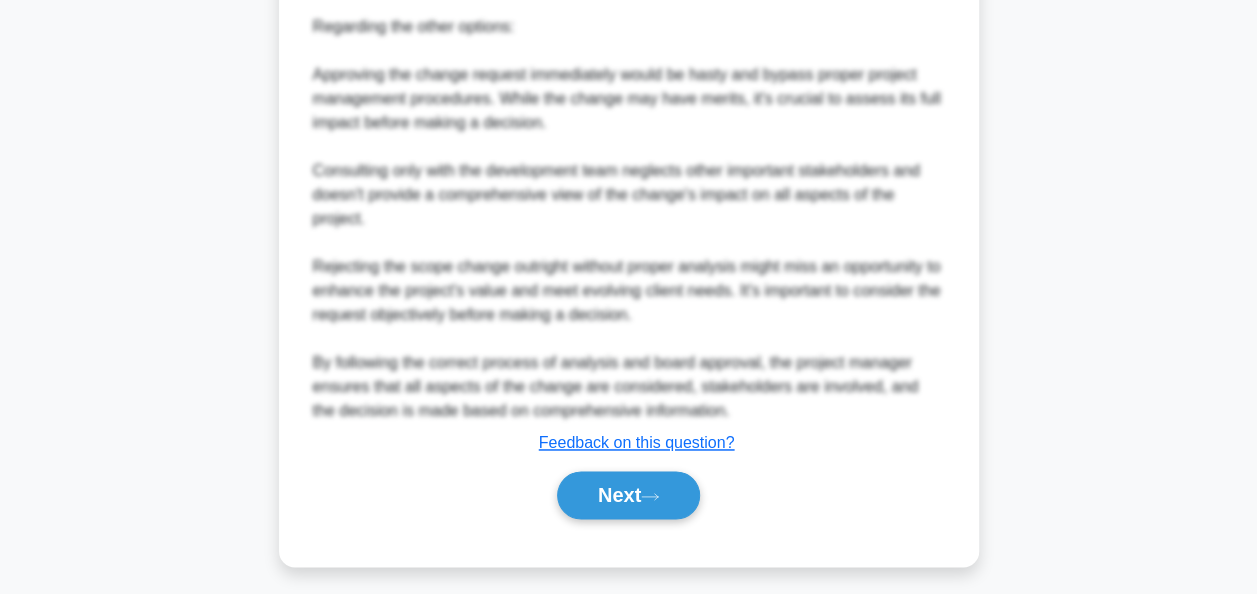 scroll, scrollTop: 1308, scrollLeft: 0, axis: vertical 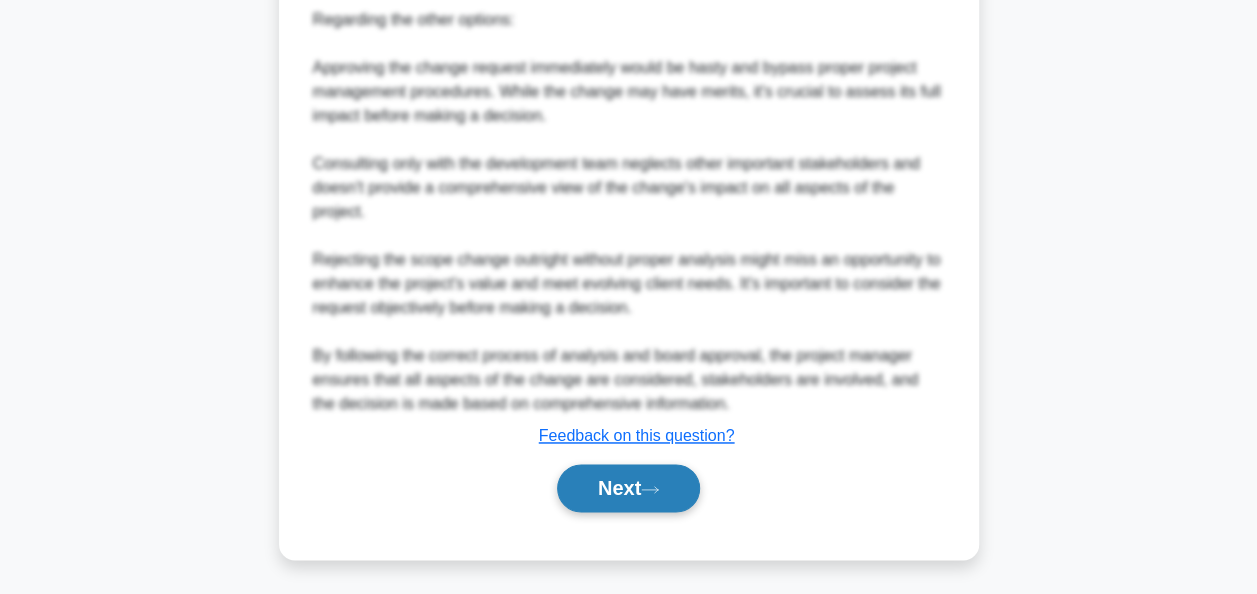 click 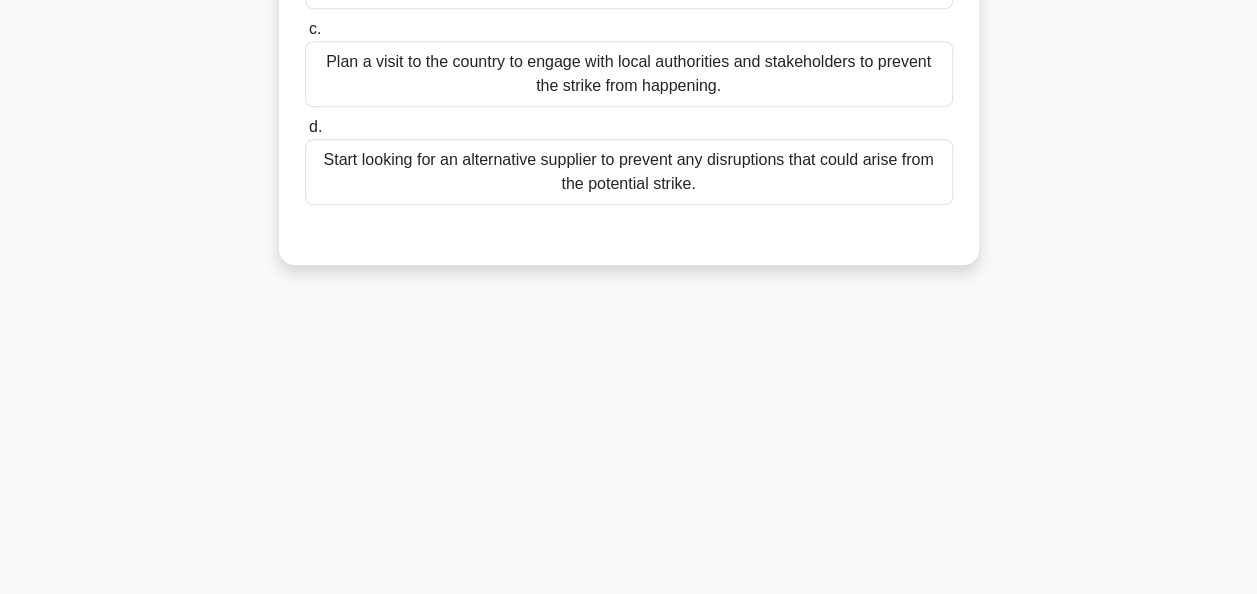 scroll, scrollTop: 486, scrollLeft: 0, axis: vertical 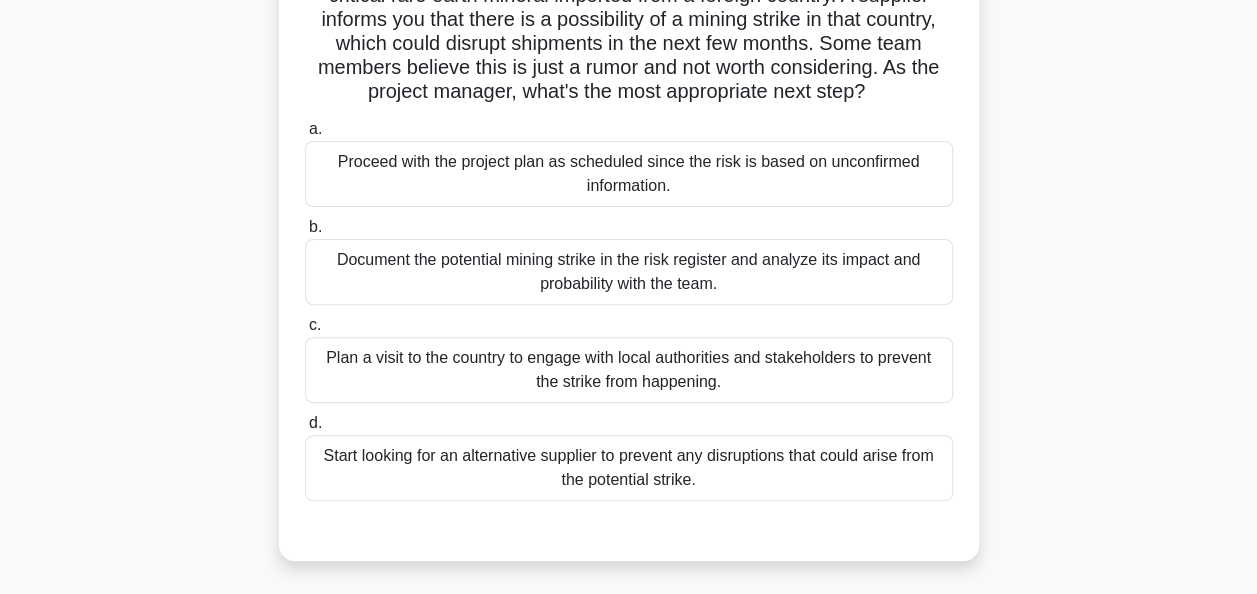 click on "Document the potential mining strike in the risk register and analyze its impact and probability with the team." at bounding box center (629, 272) 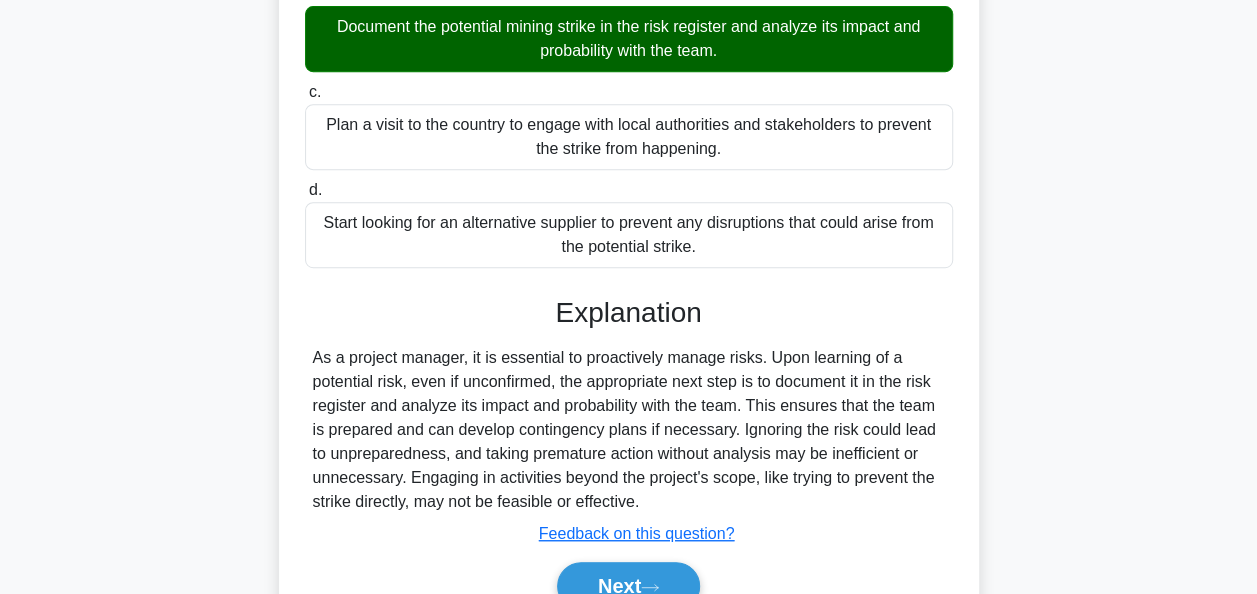 scroll, scrollTop: 516, scrollLeft: 0, axis: vertical 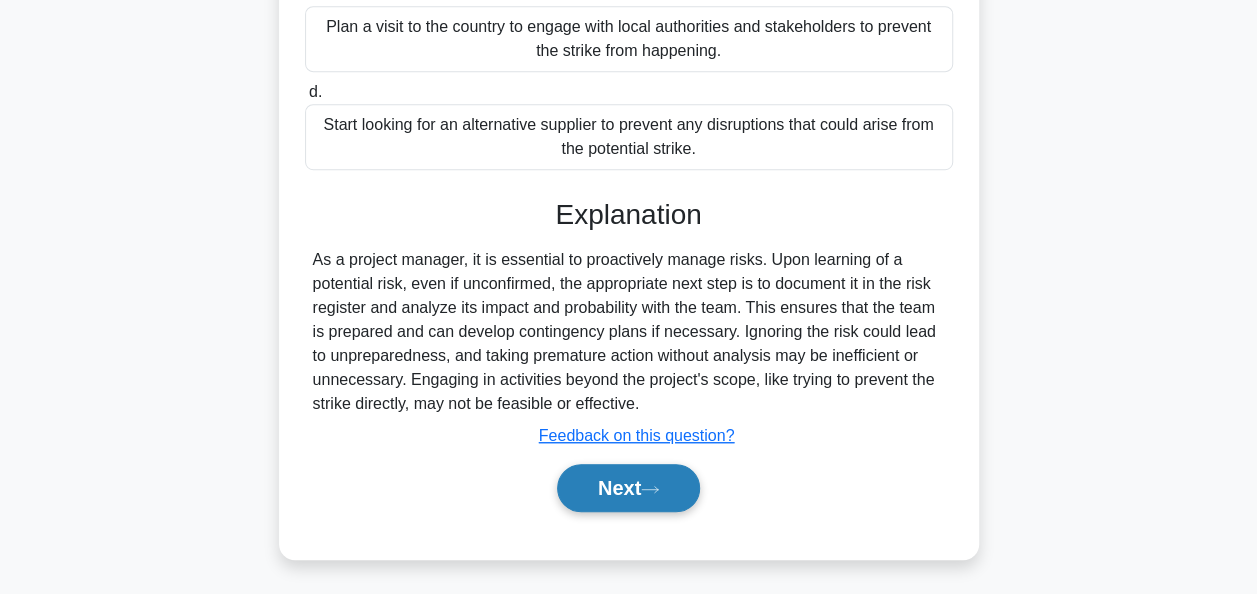 click on "Next" at bounding box center [628, 488] 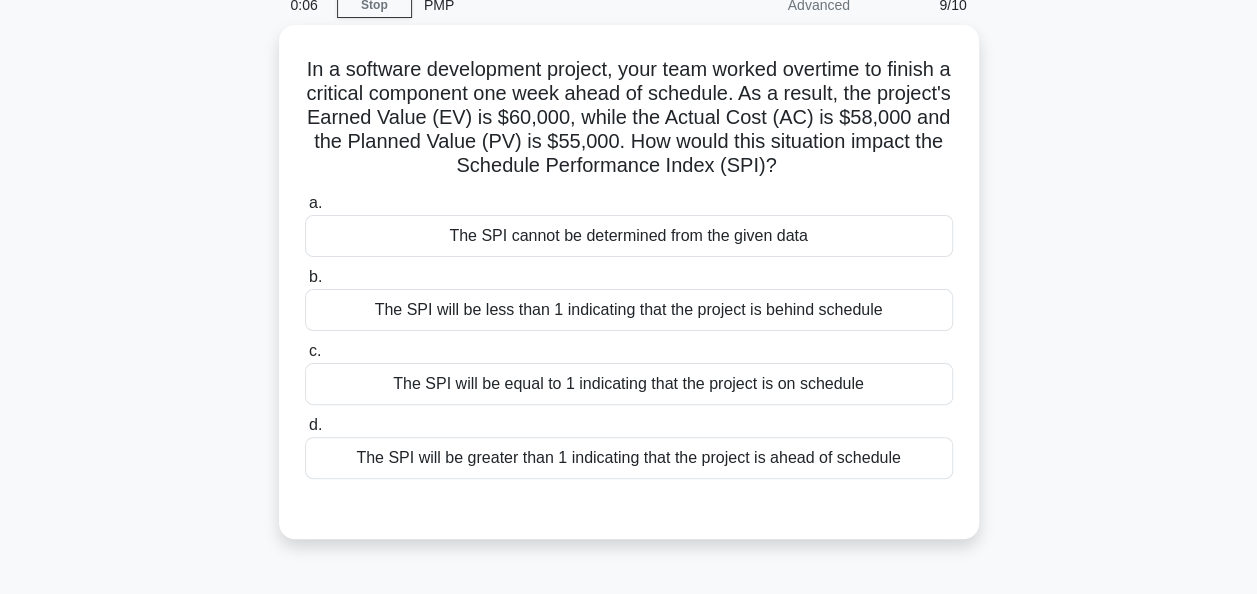 scroll, scrollTop: 93, scrollLeft: 0, axis: vertical 